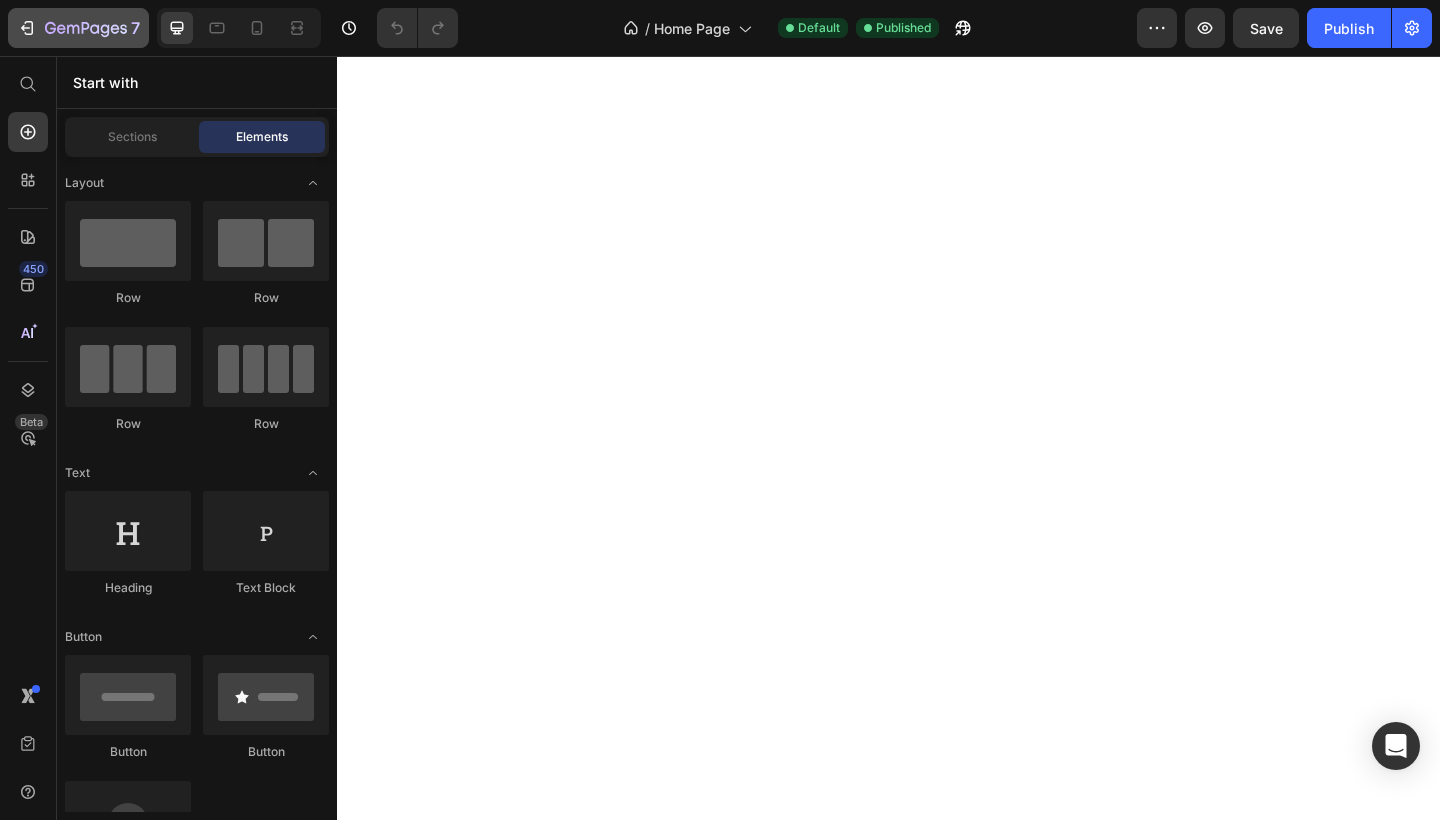 click 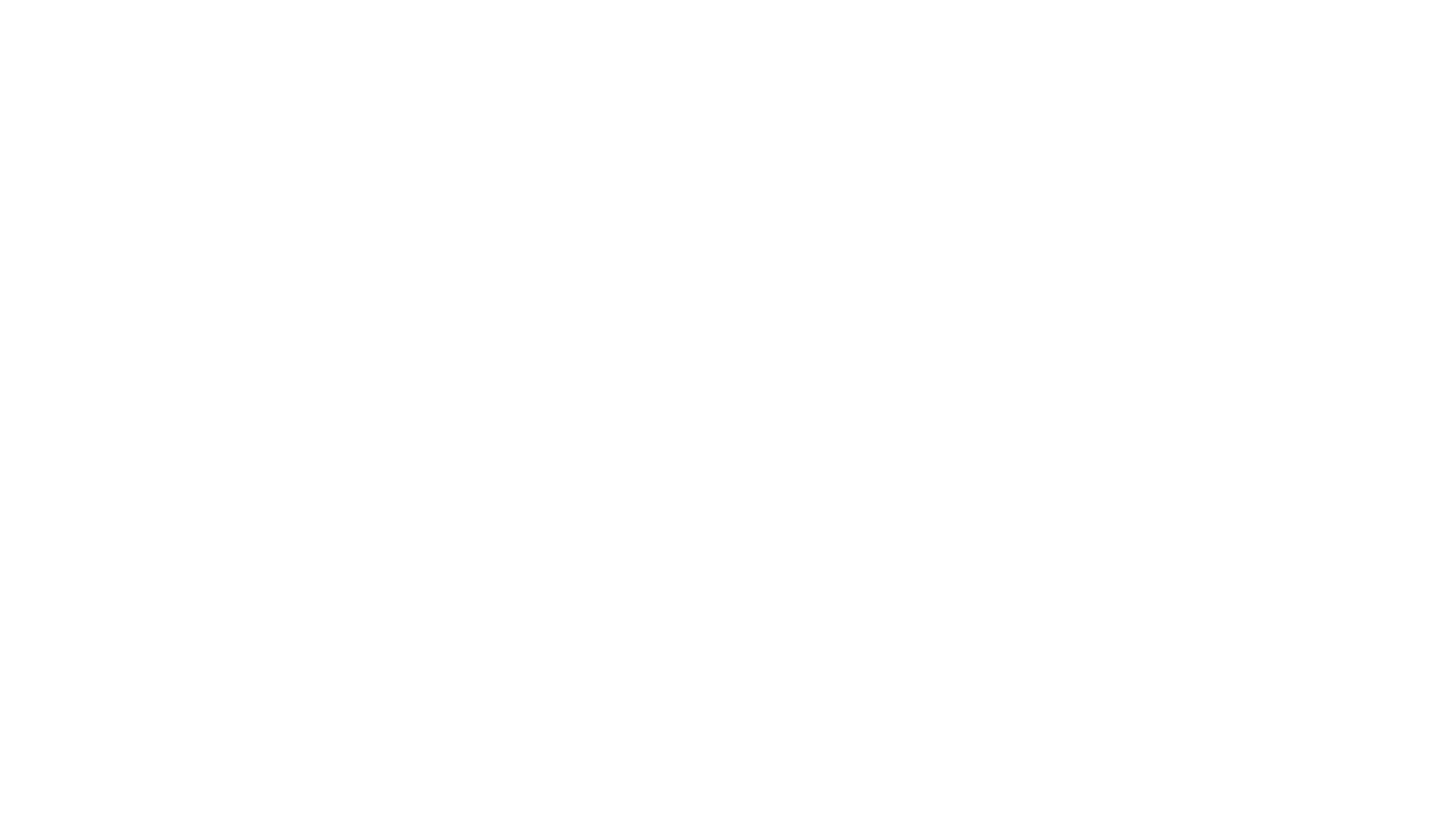 scroll, scrollTop: 0, scrollLeft: 0, axis: both 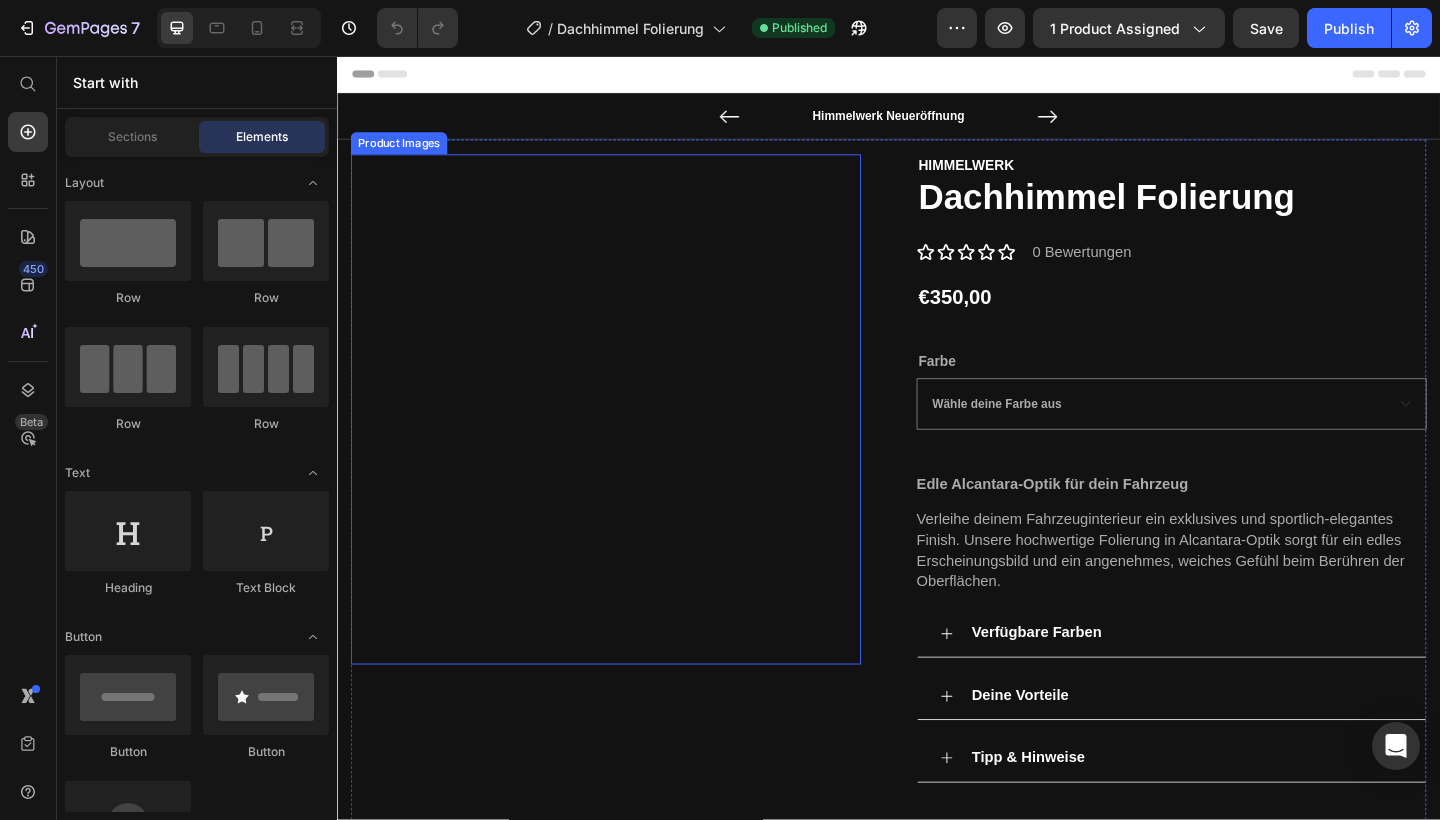 select on "Schwarz" 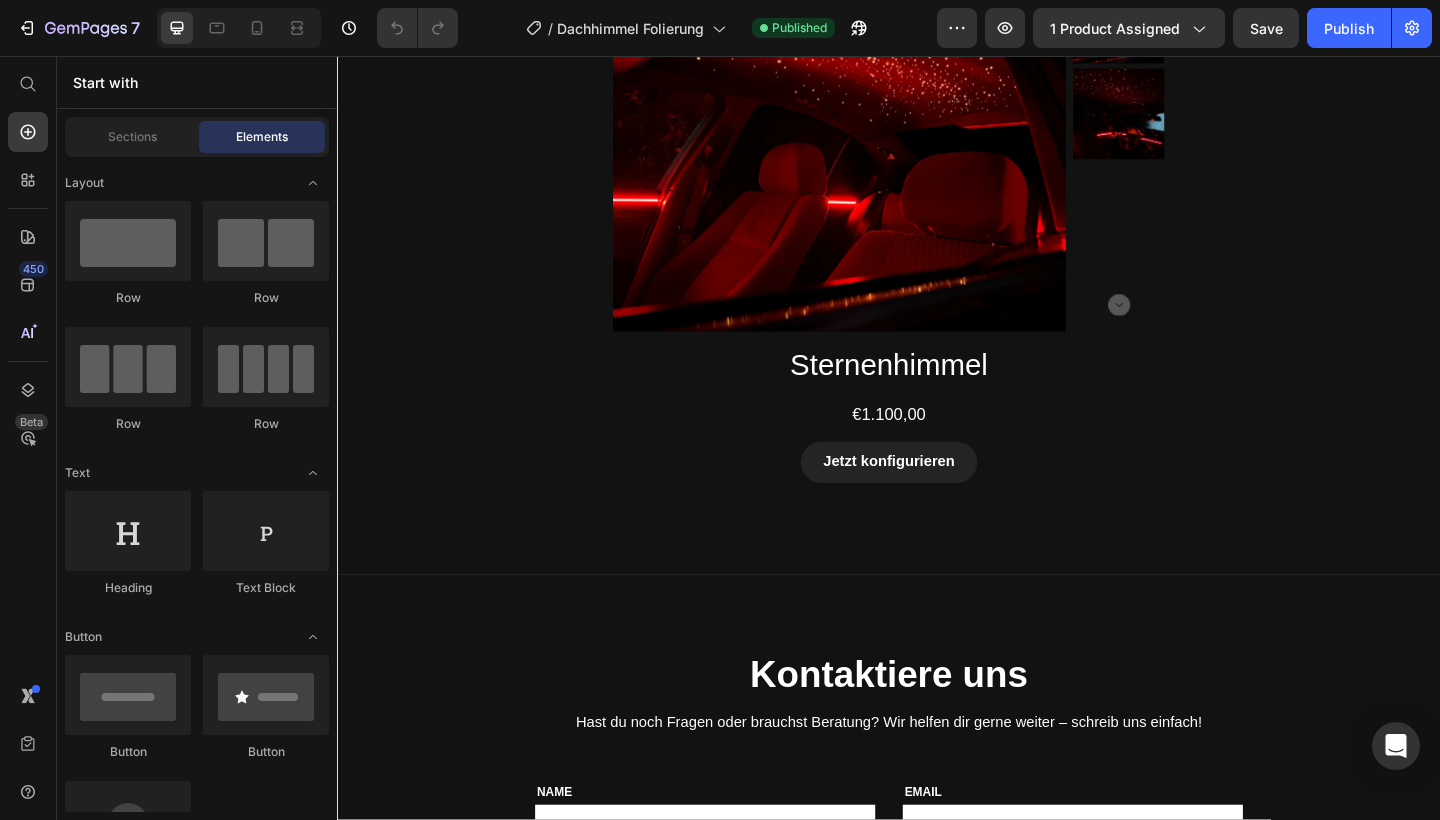 scroll, scrollTop: 2932, scrollLeft: 0, axis: vertical 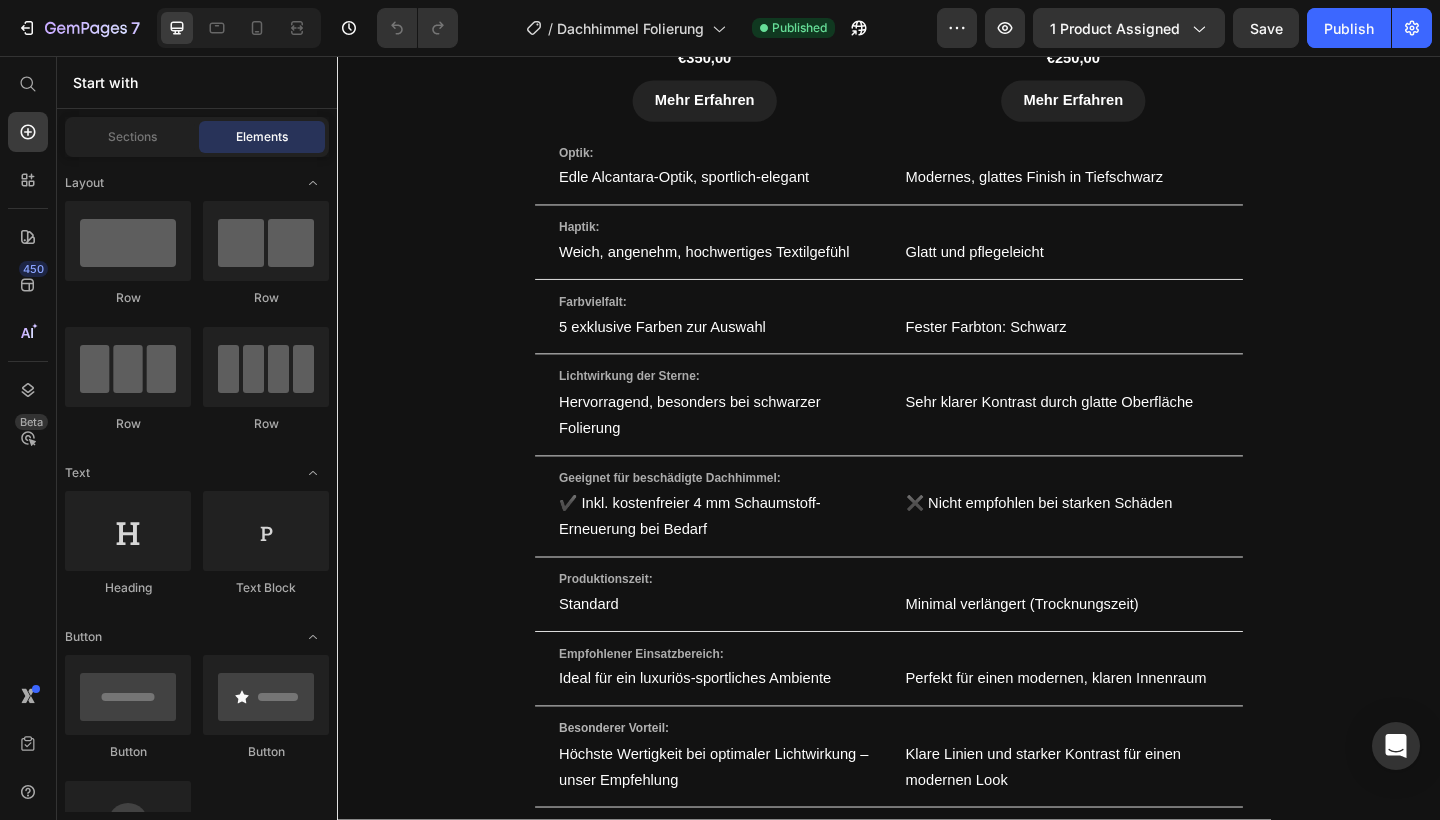select on "Schwarz" 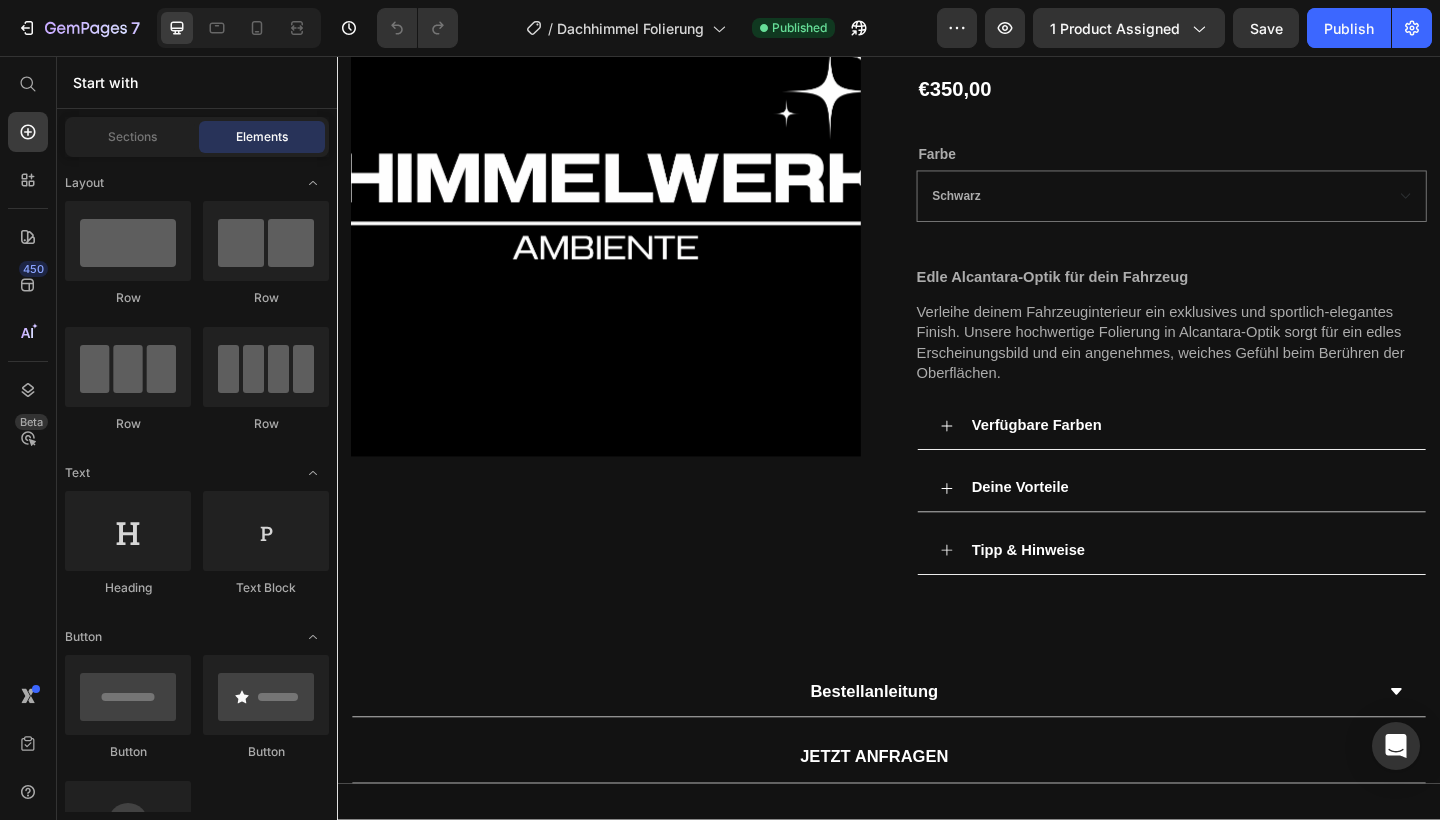 scroll, scrollTop: 0, scrollLeft: 0, axis: both 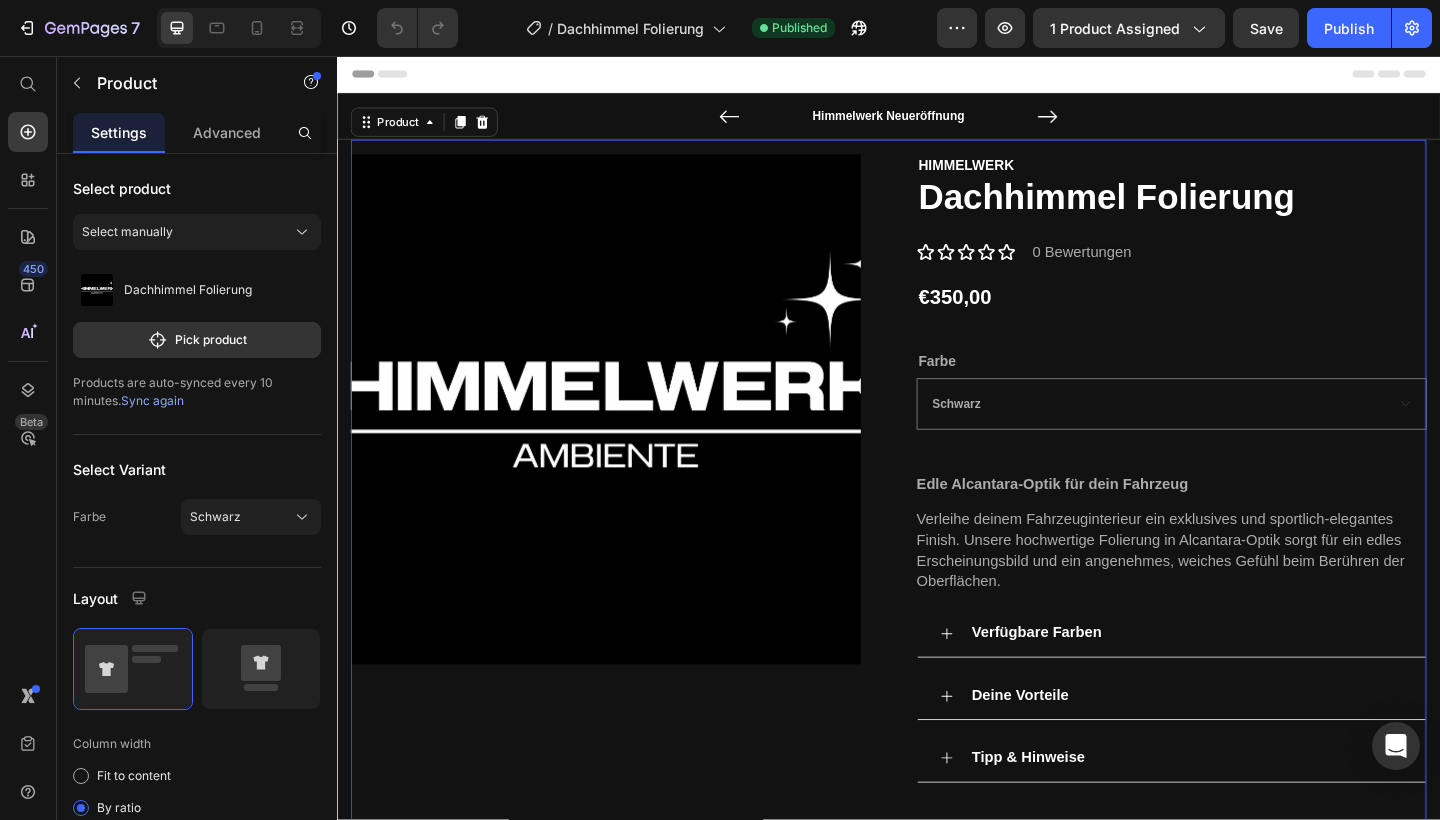 select on "Schwarz" 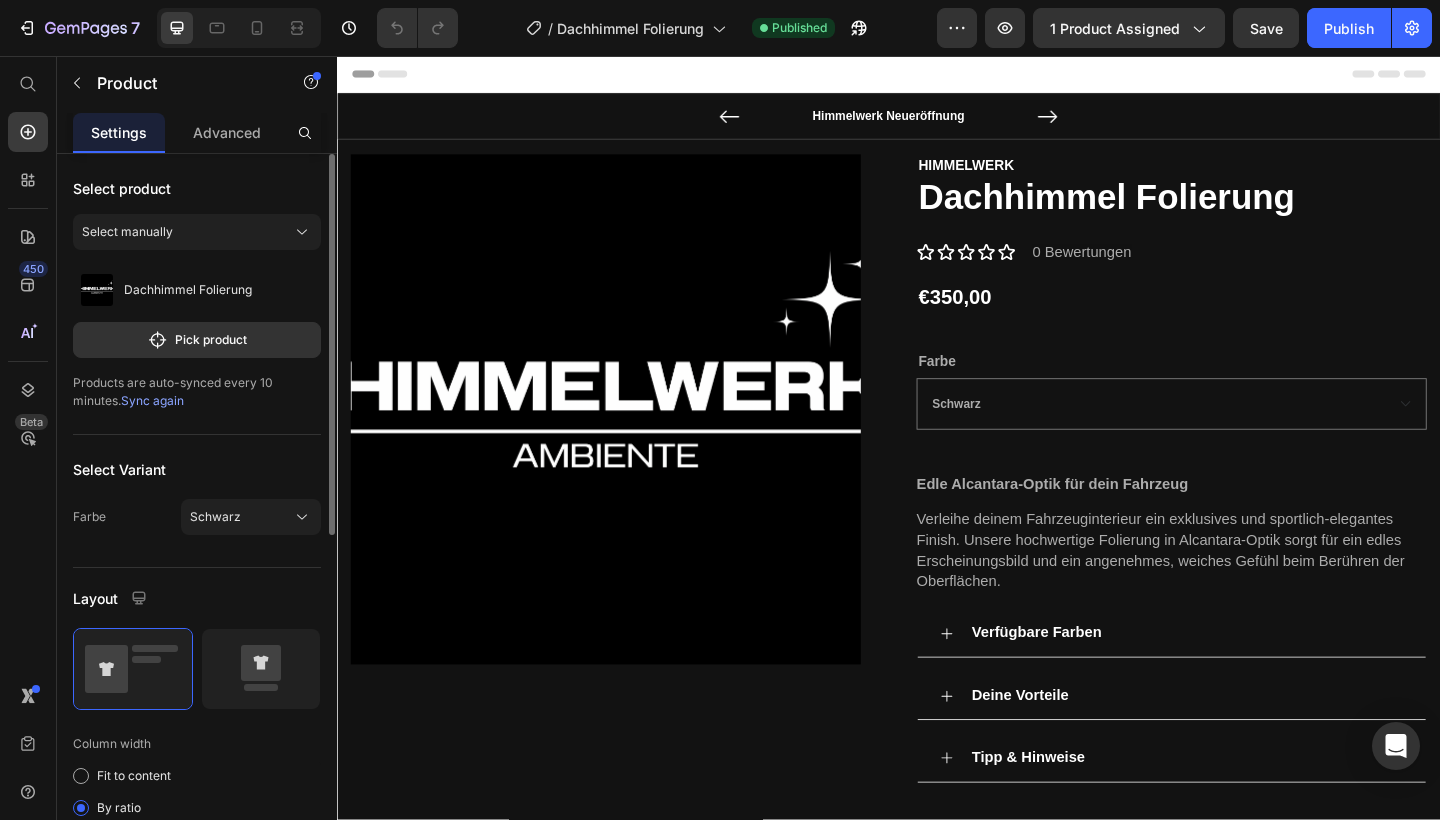 click on "Sync again" at bounding box center (152, 400) 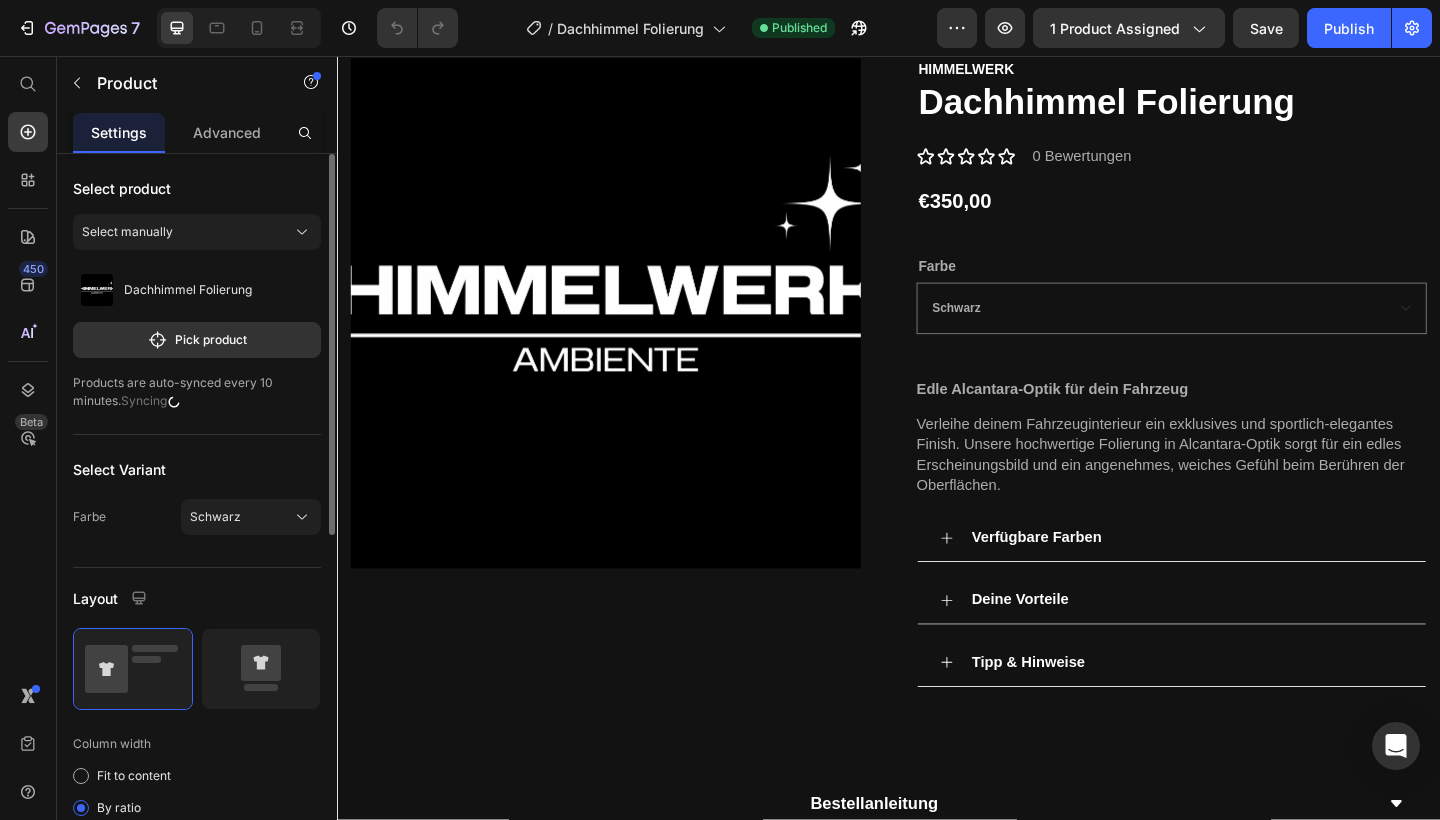 scroll, scrollTop: 114, scrollLeft: 0, axis: vertical 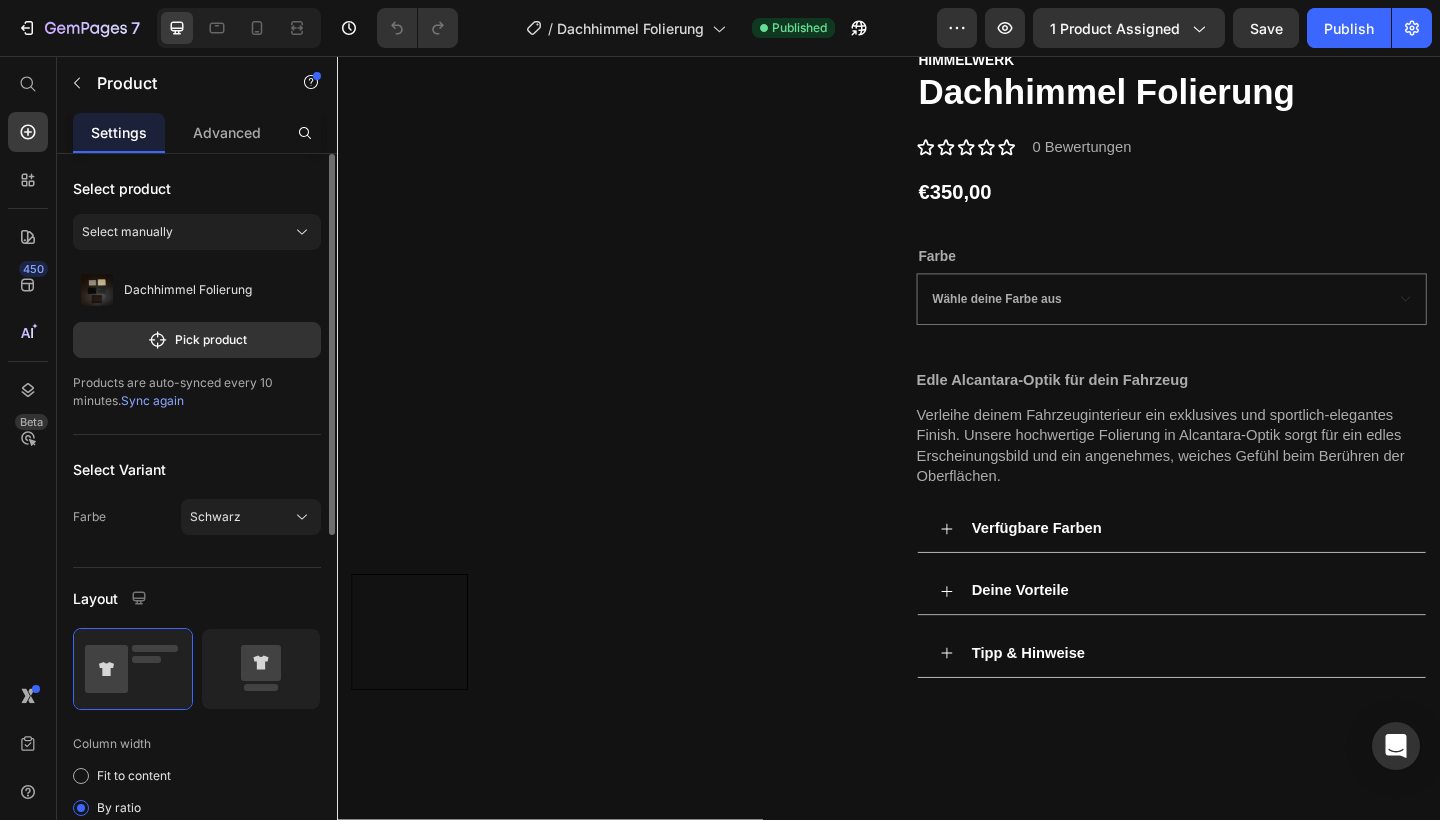 select on "Schwarz" 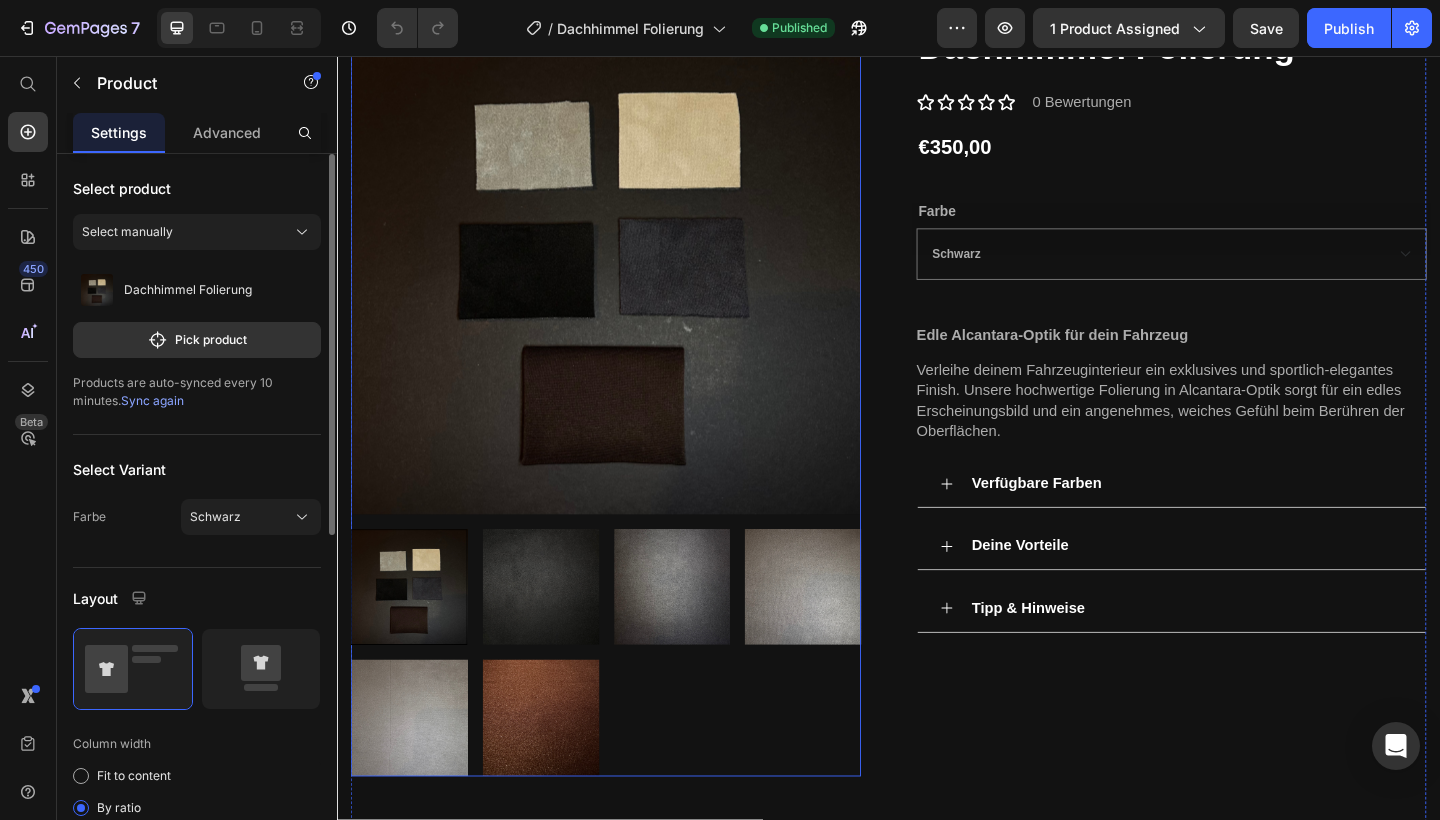 scroll, scrollTop: 177, scrollLeft: 0, axis: vertical 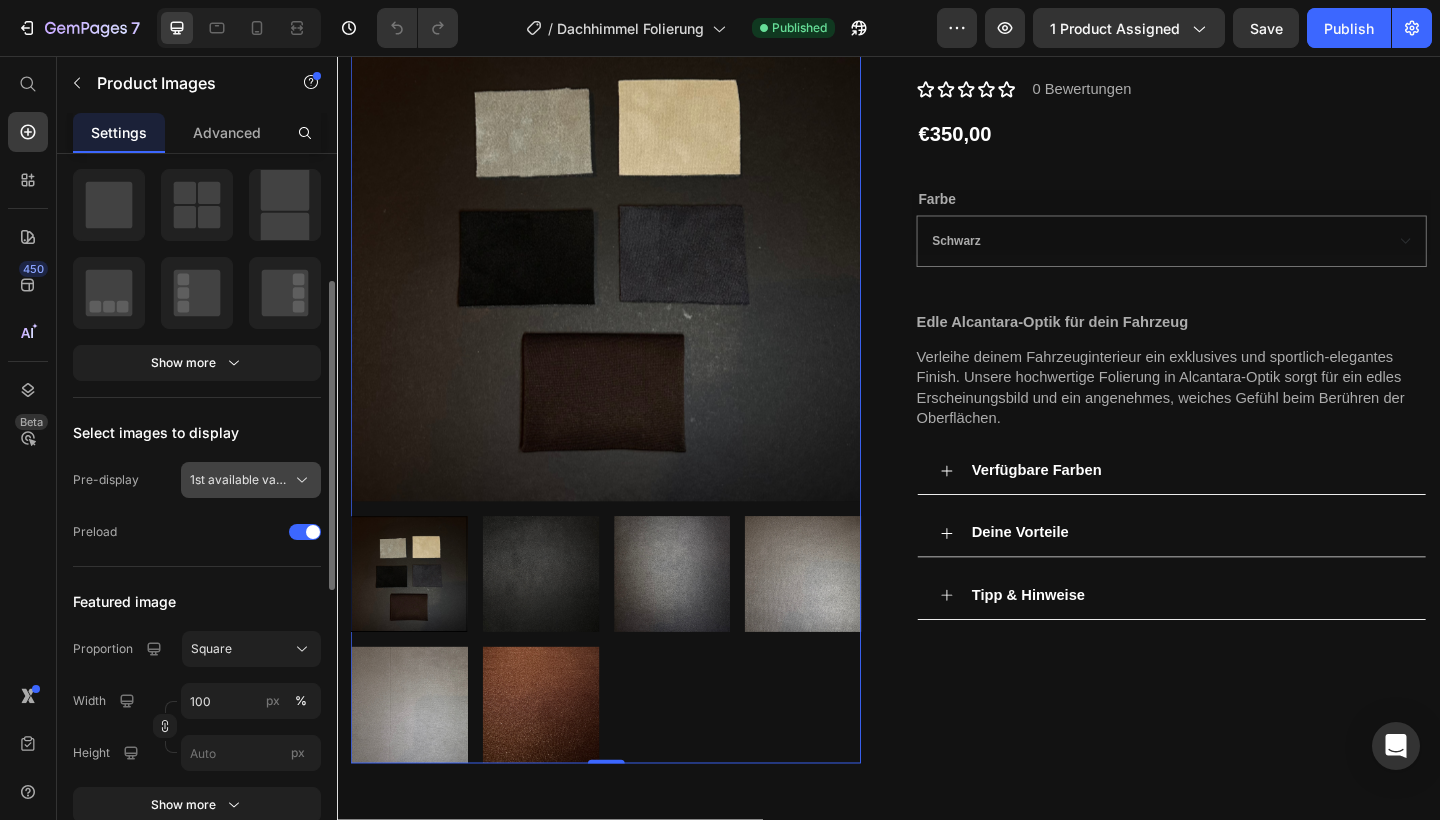click on "1st available variant" at bounding box center [239, 480] 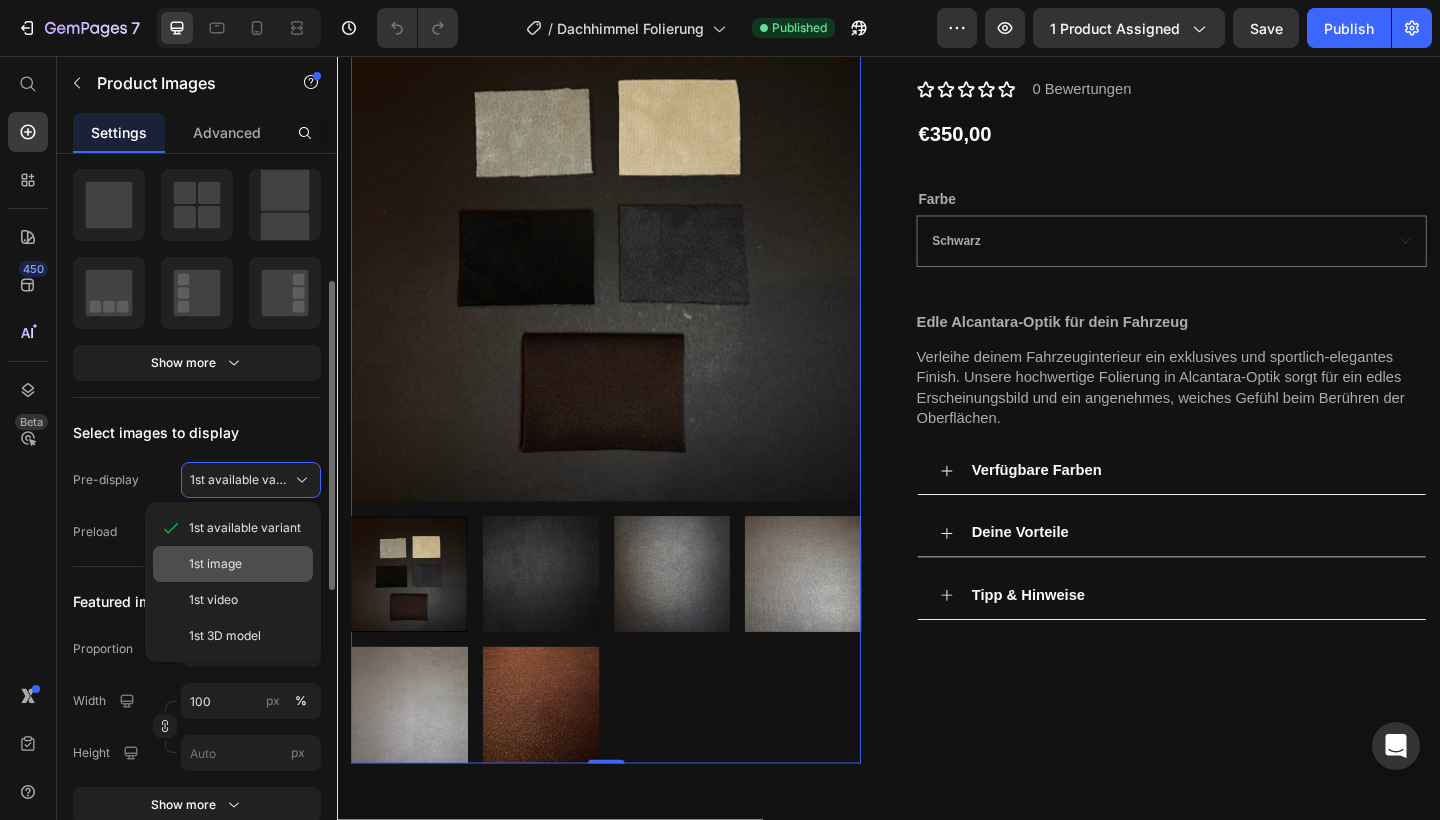click on "1st image" at bounding box center [215, 564] 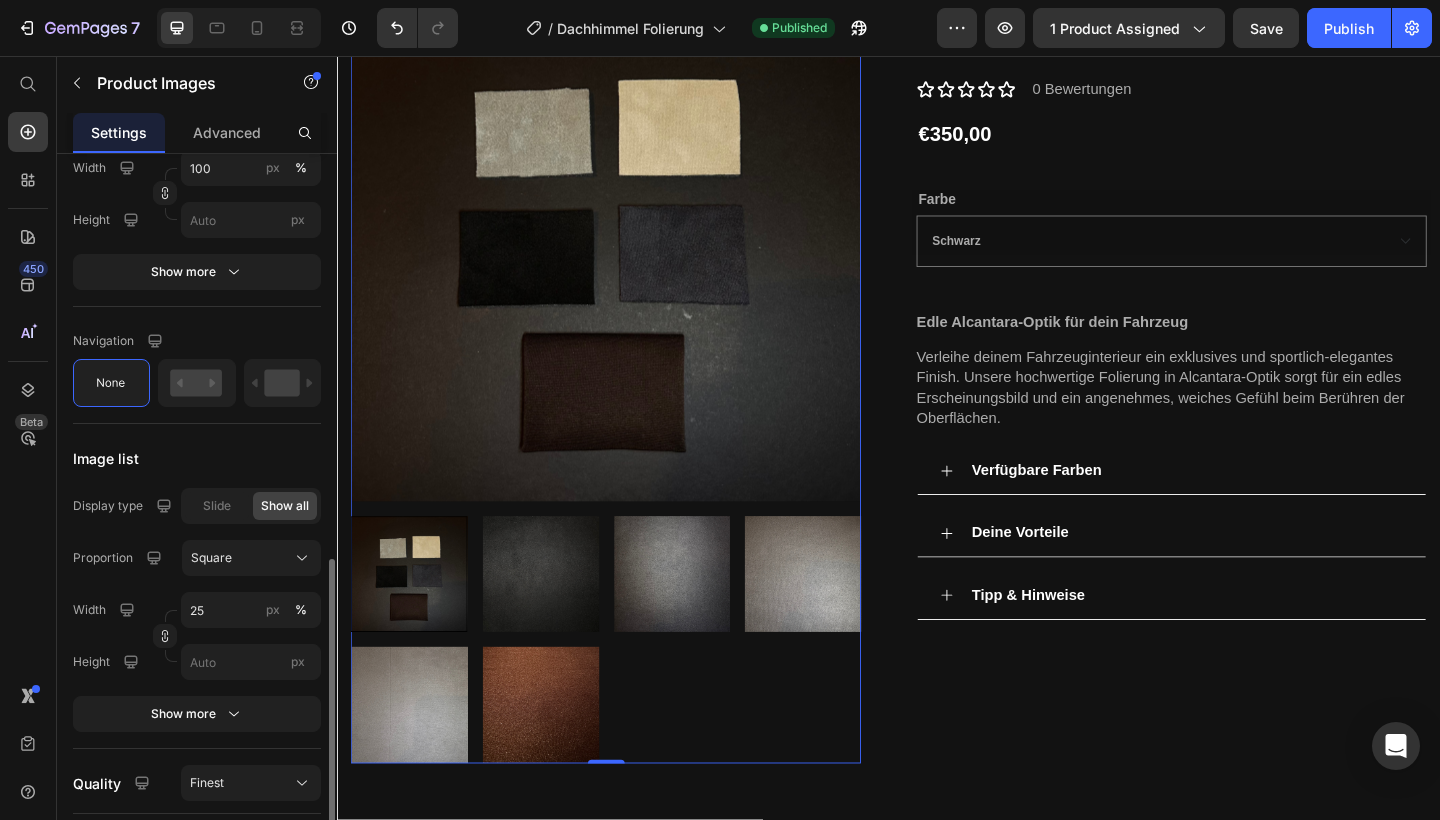 scroll, scrollTop: 912, scrollLeft: 0, axis: vertical 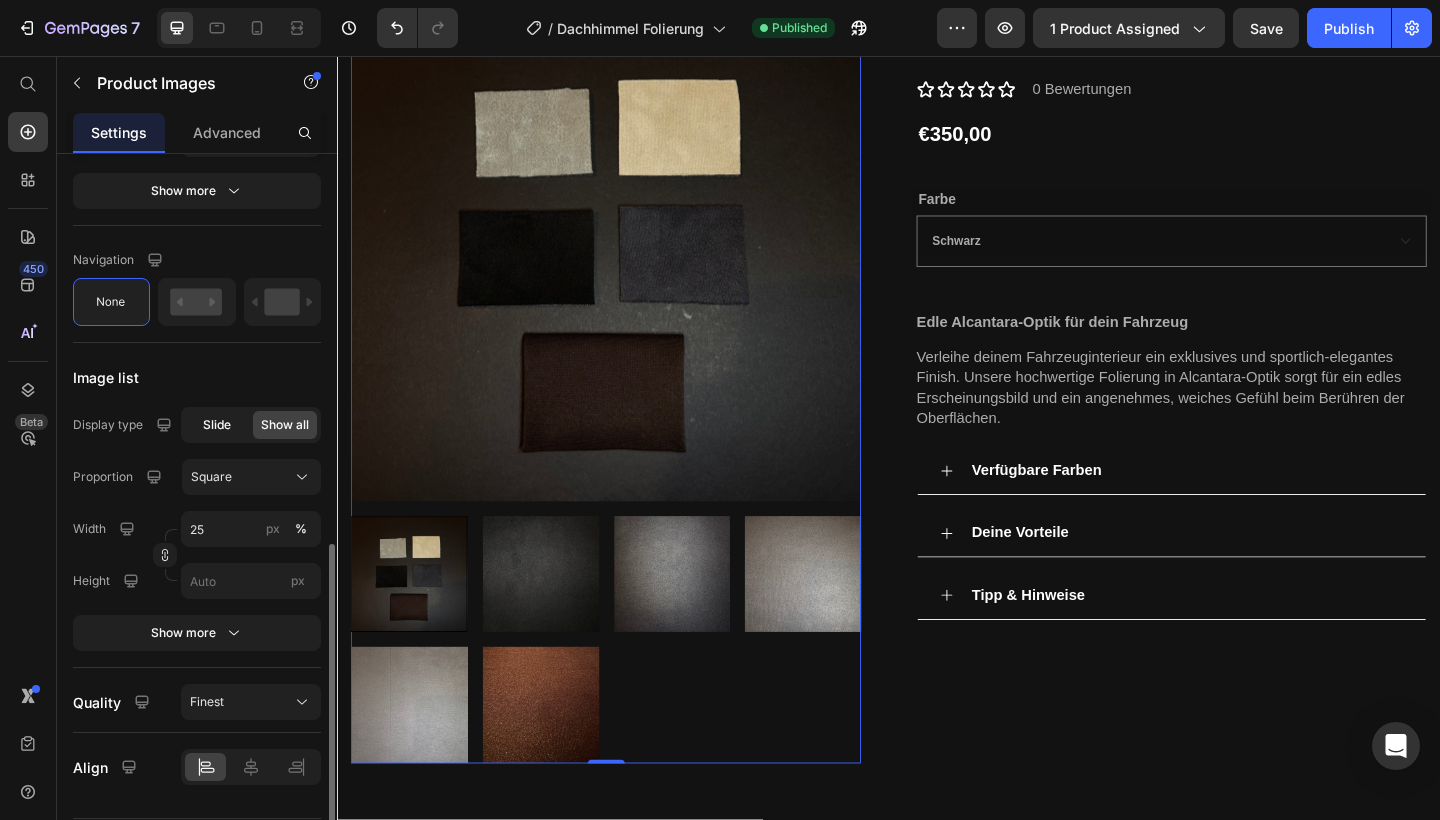 click on "Slide" 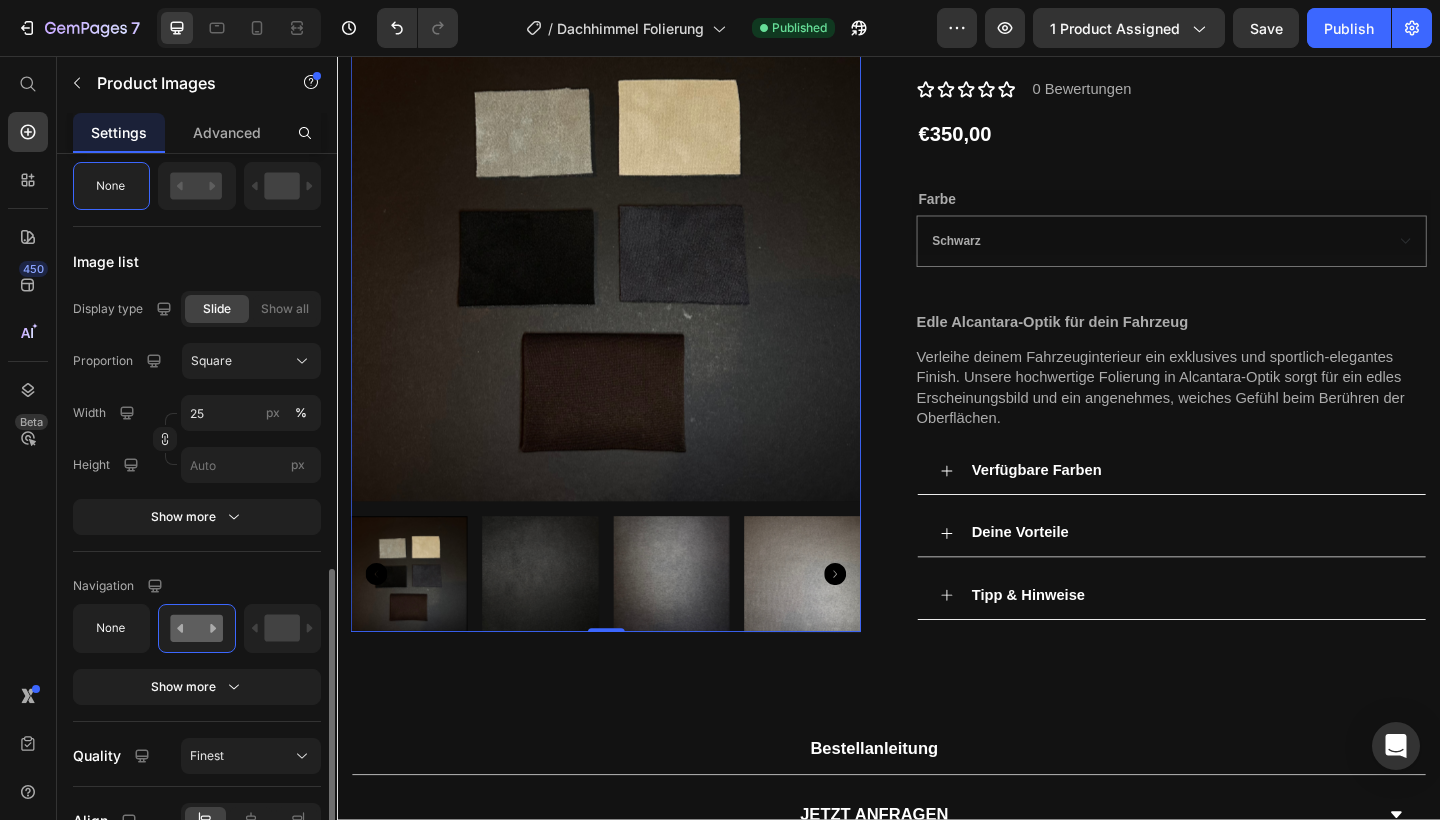 scroll, scrollTop: 1045, scrollLeft: 0, axis: vertical 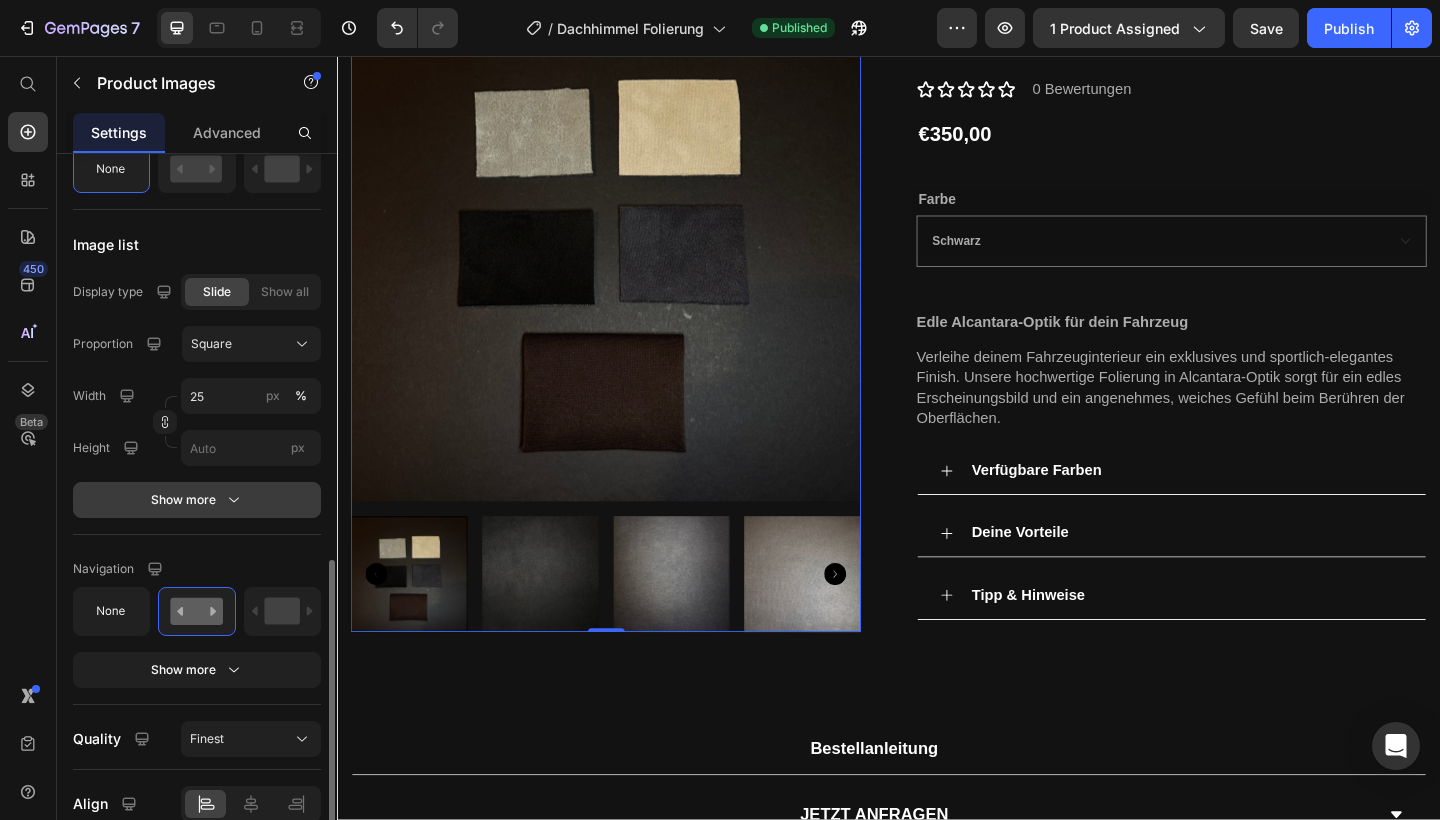 click on "Show more" at bounding box center (197, 500) 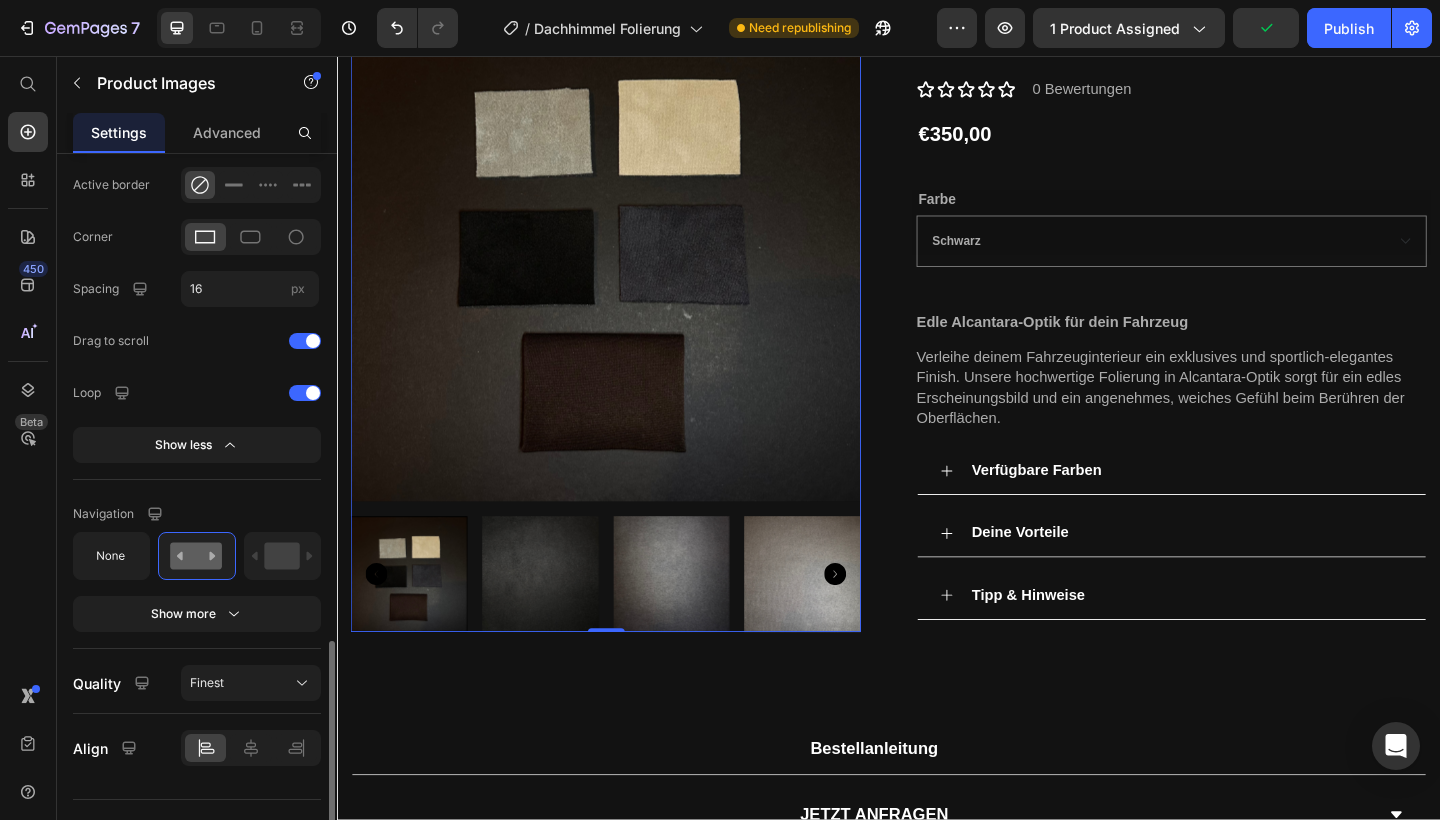 scroll, scrollTop: 1484, scrollLeft: 0, axis: vertical 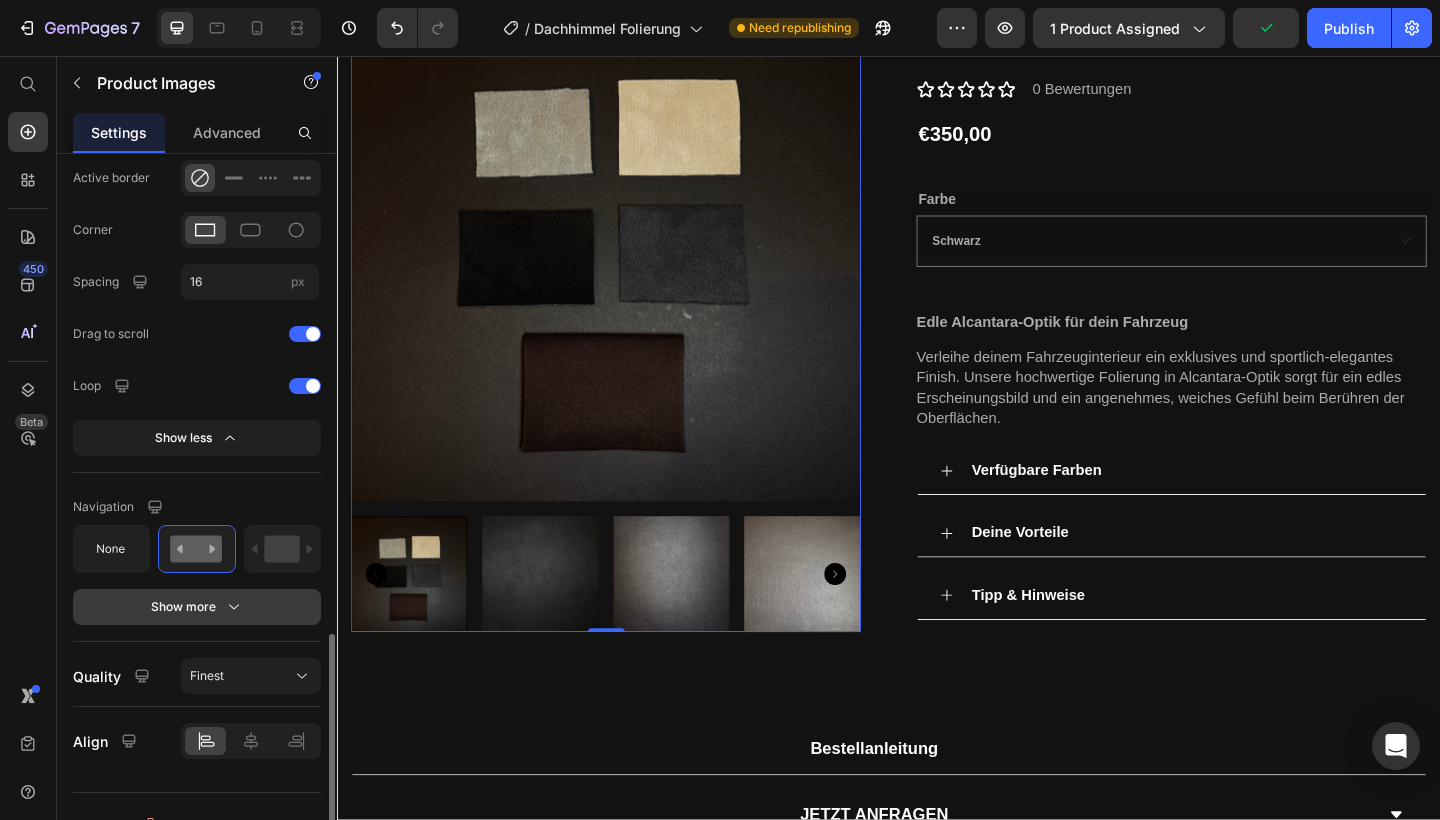 click on "Show more" at bounding box center (197, 607) 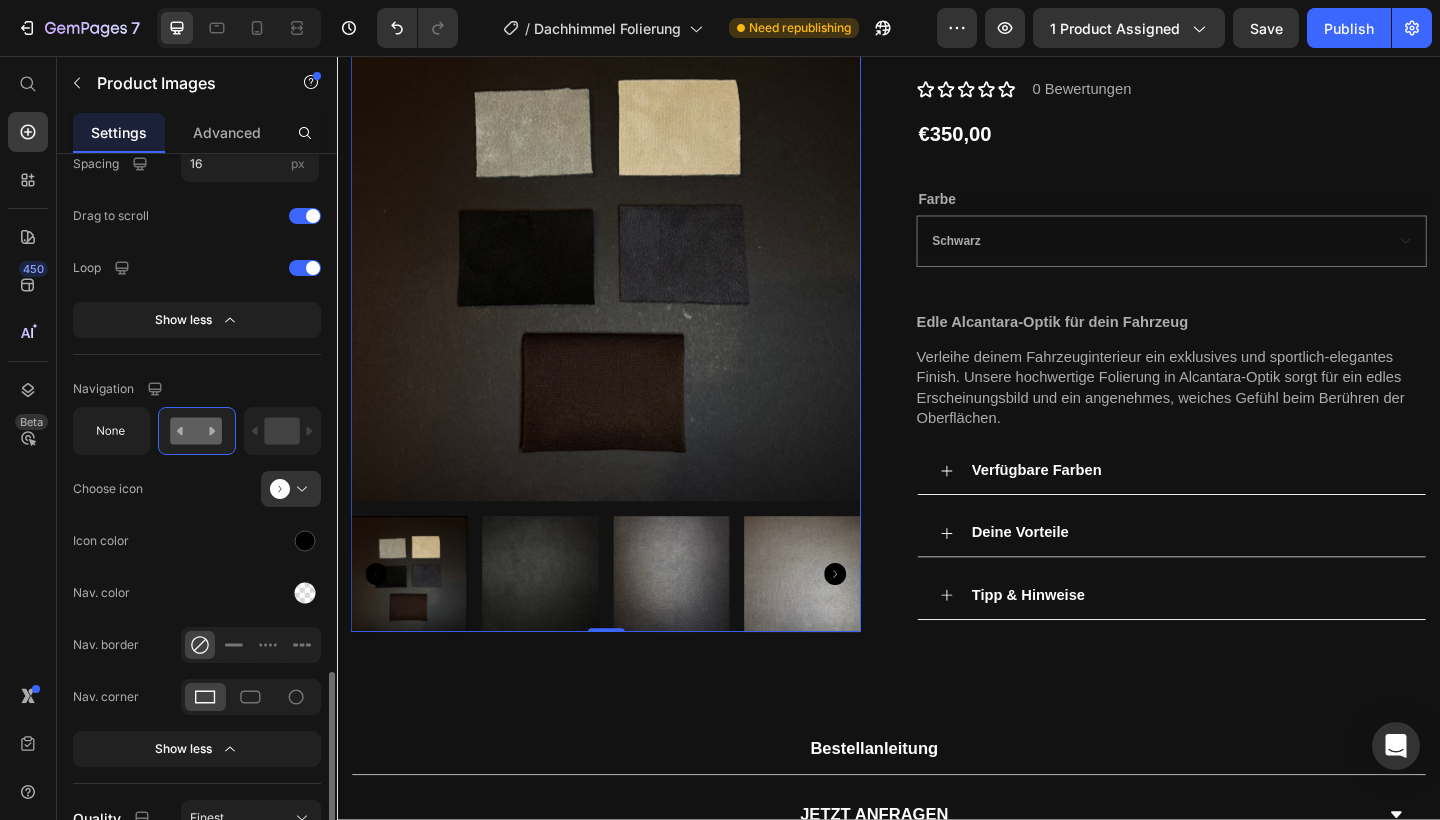 scroll, scrollTop: 1644, scrollLeft: 0, axis: vertical 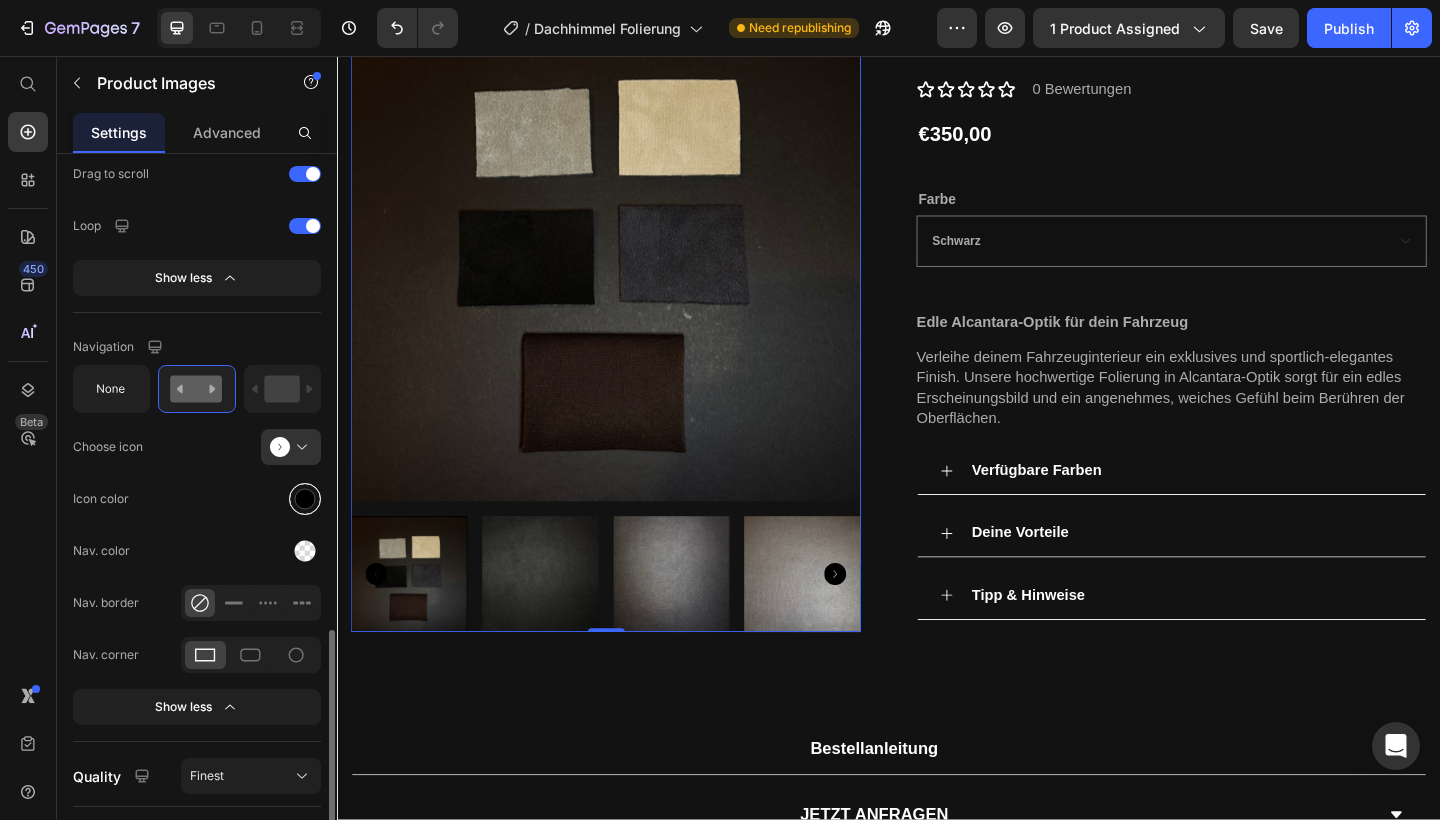 click at bounding box center (305, 499) 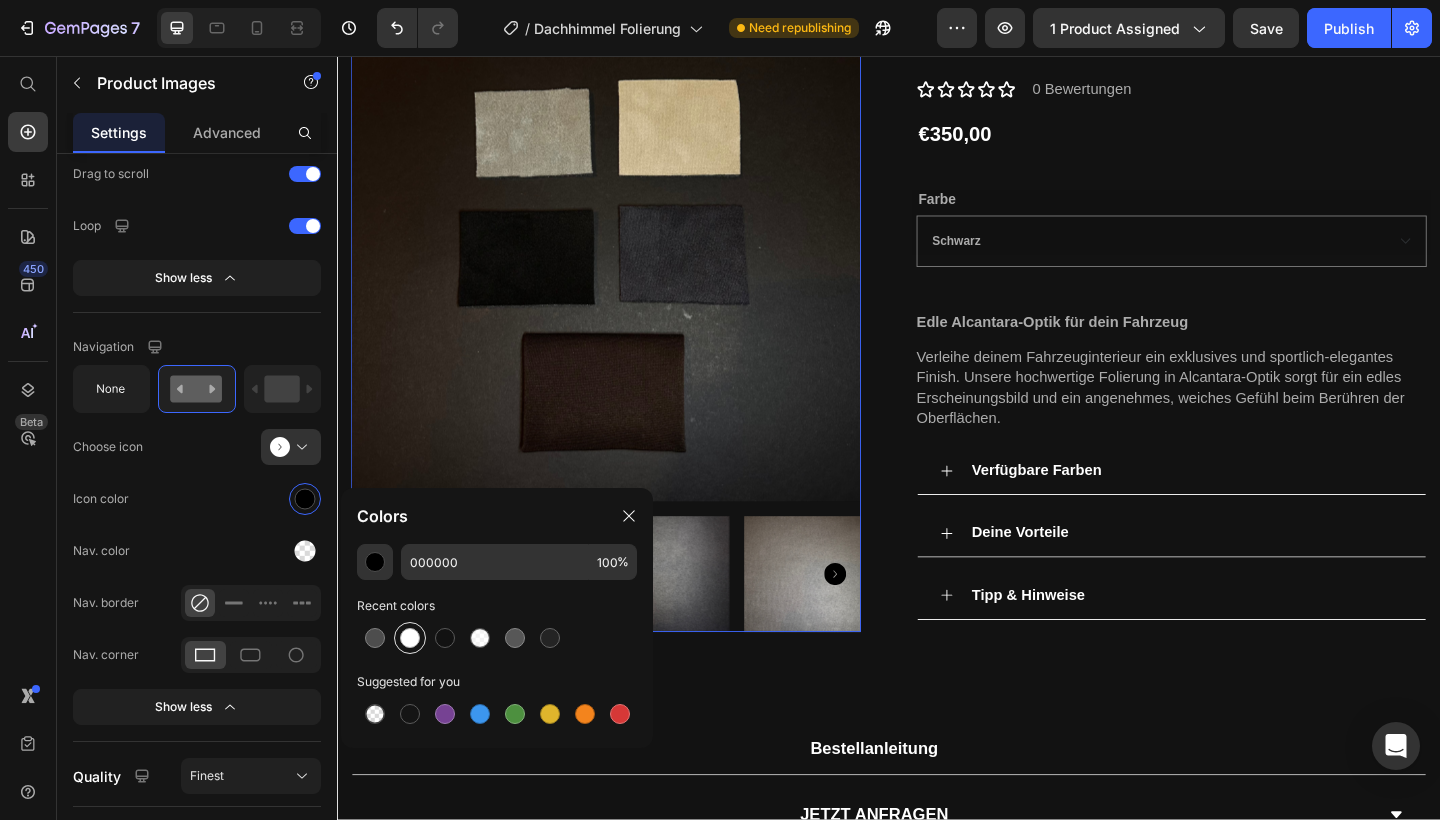 click at bounding box center [410, 638] 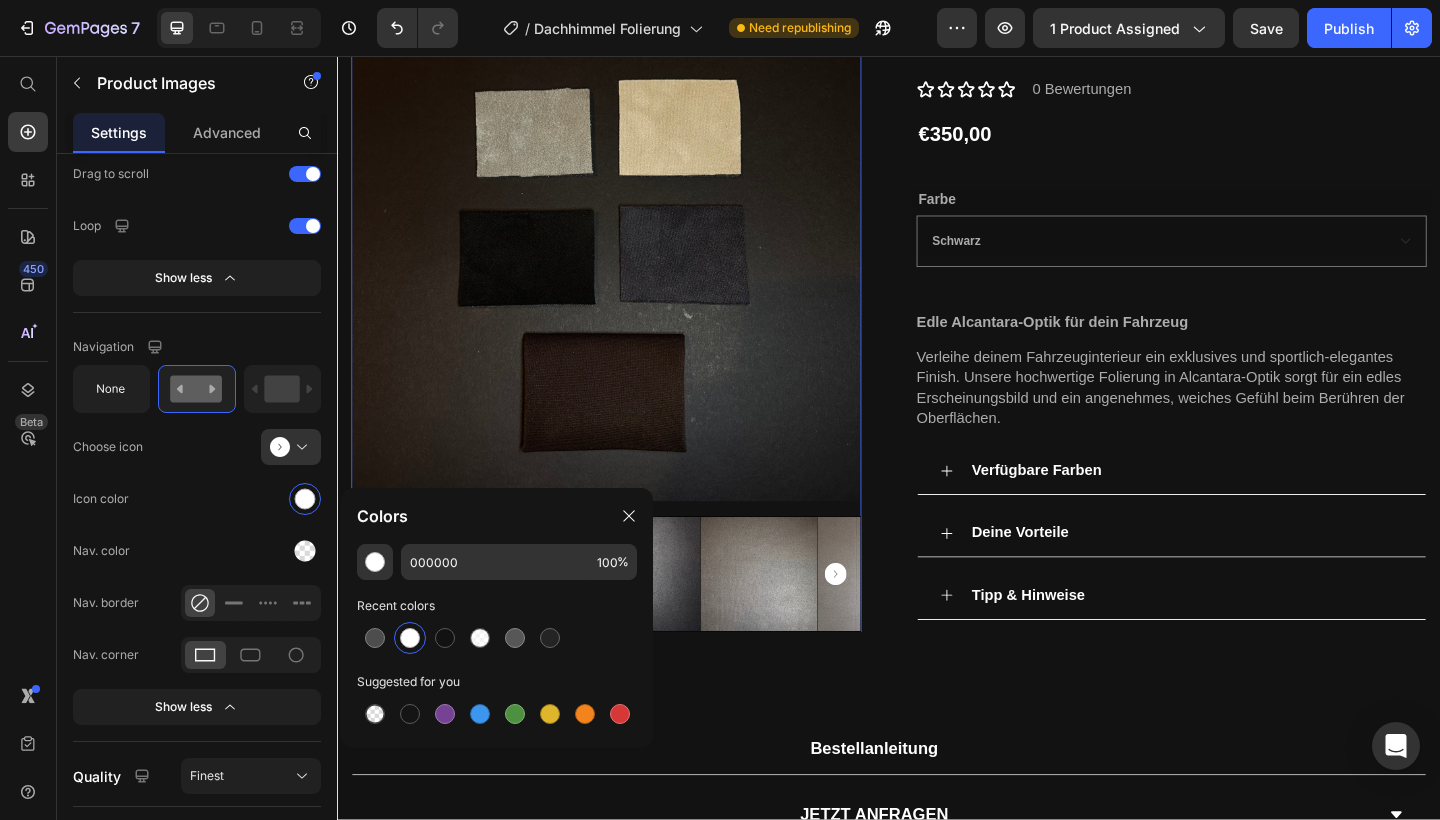 type on "FFFFFF" 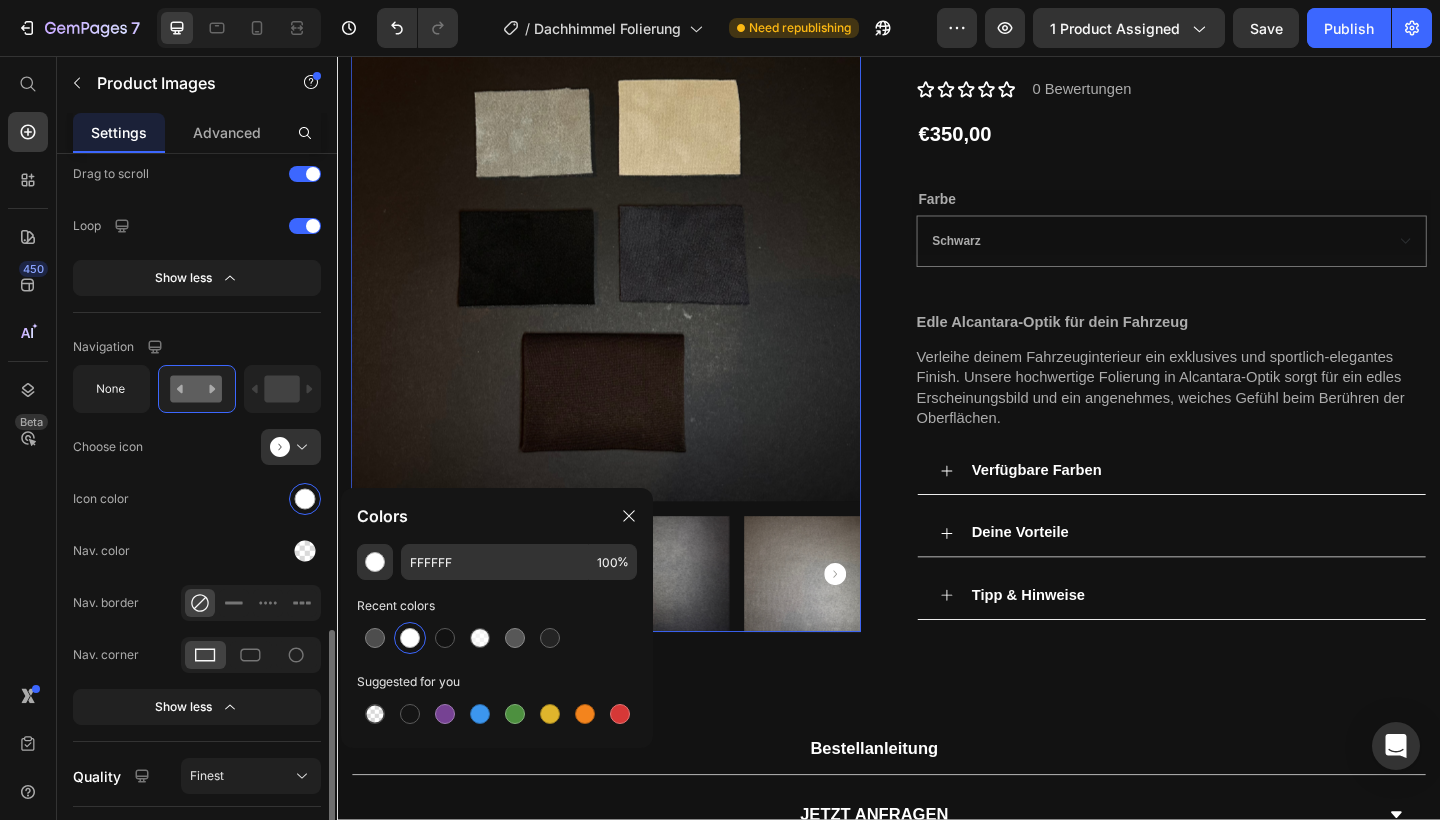 click on "Nav. color" 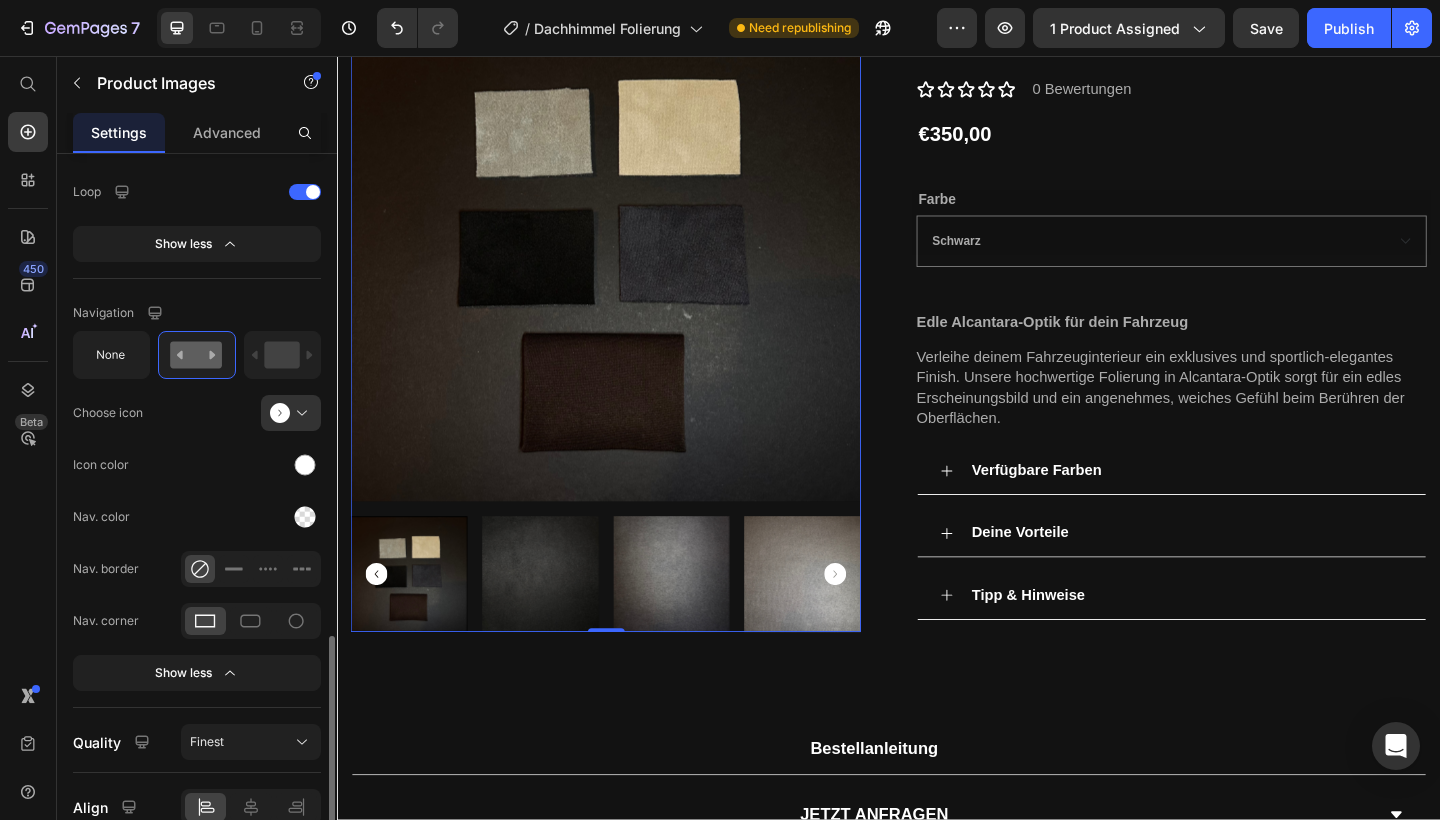 scroll, scrollTop: 1683, scrollLeft: 0, axis: vertical 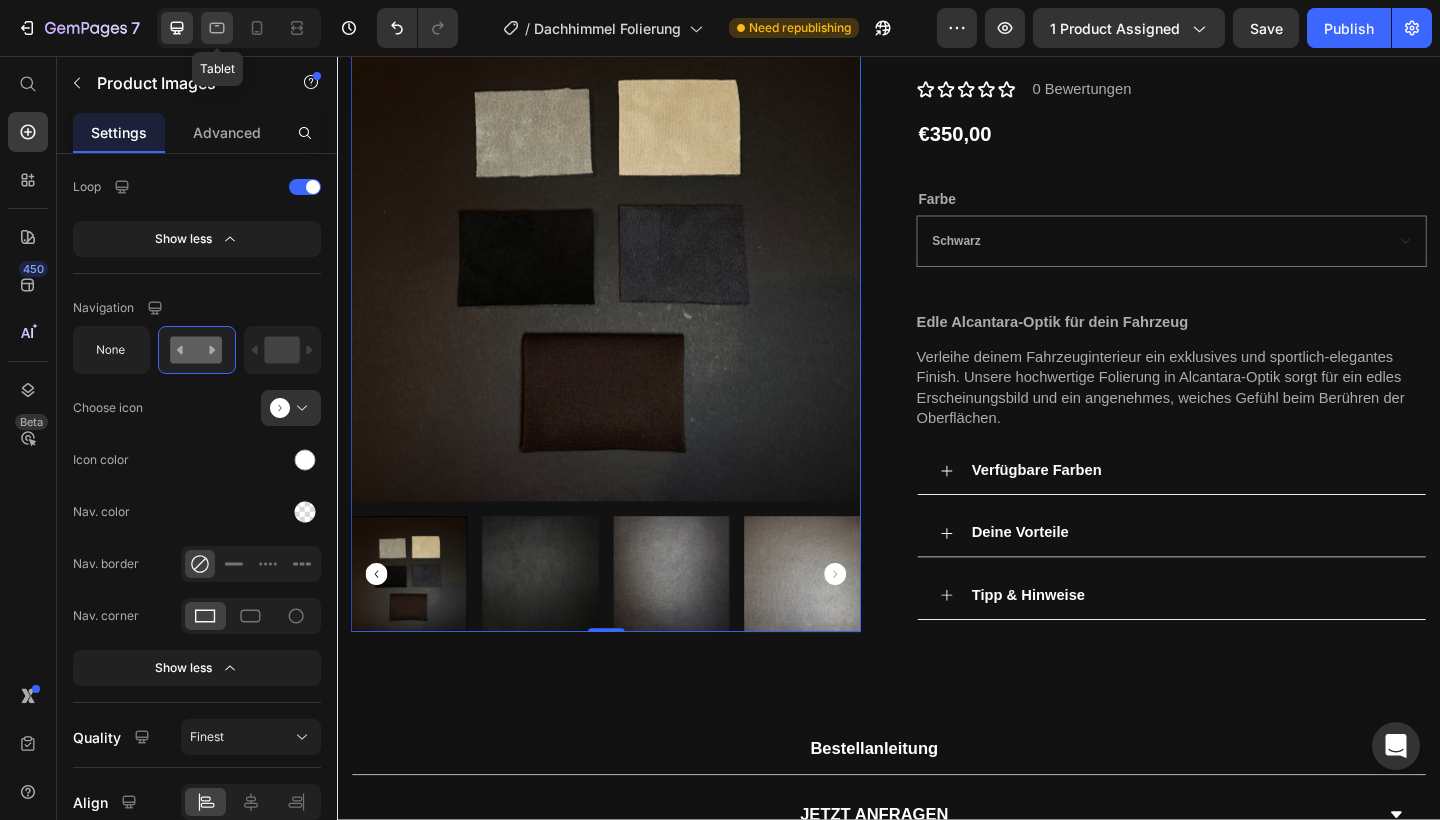click 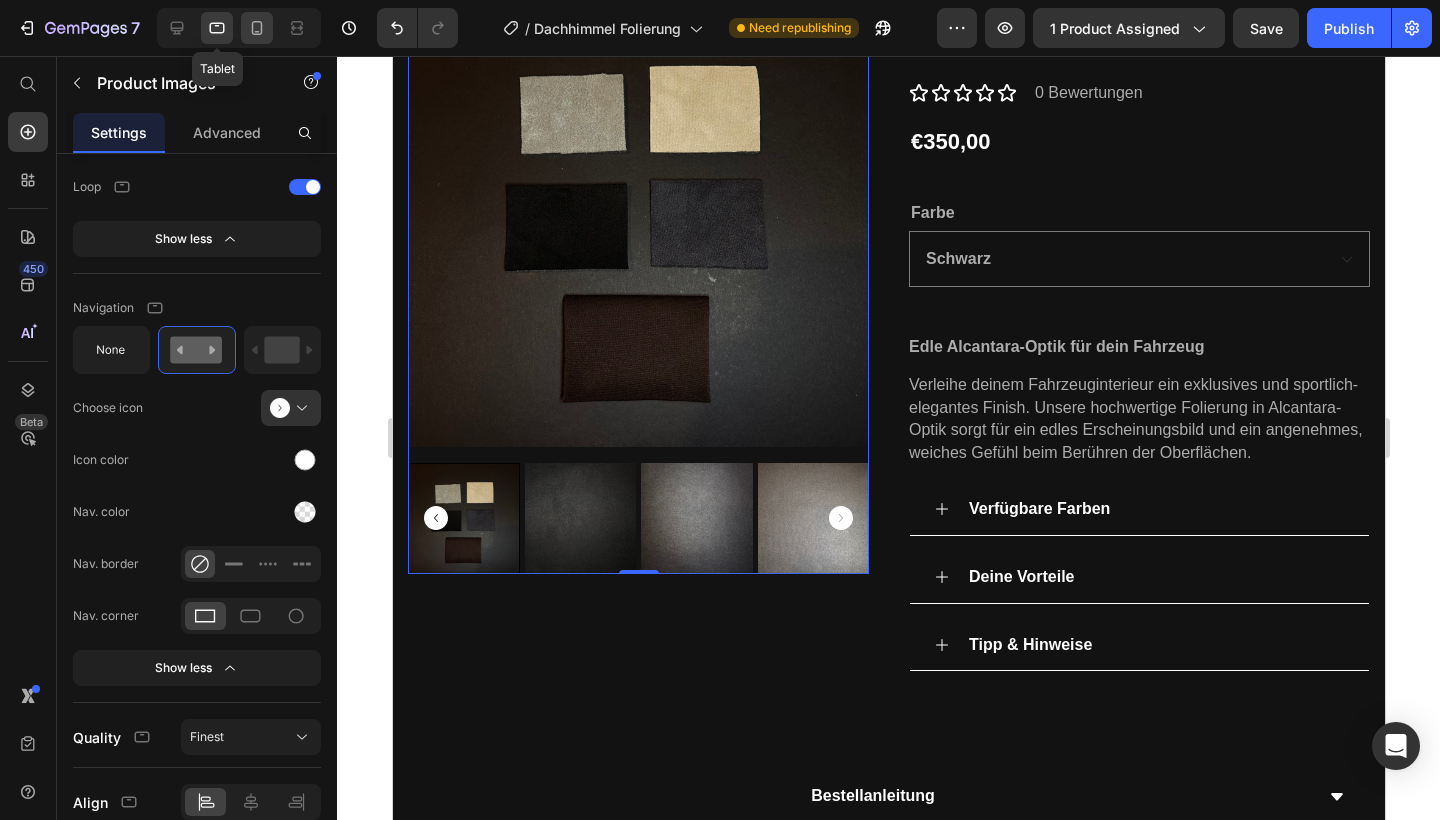 scroll, scrollTop: 36, scrollLeft: 0, axis: vertical 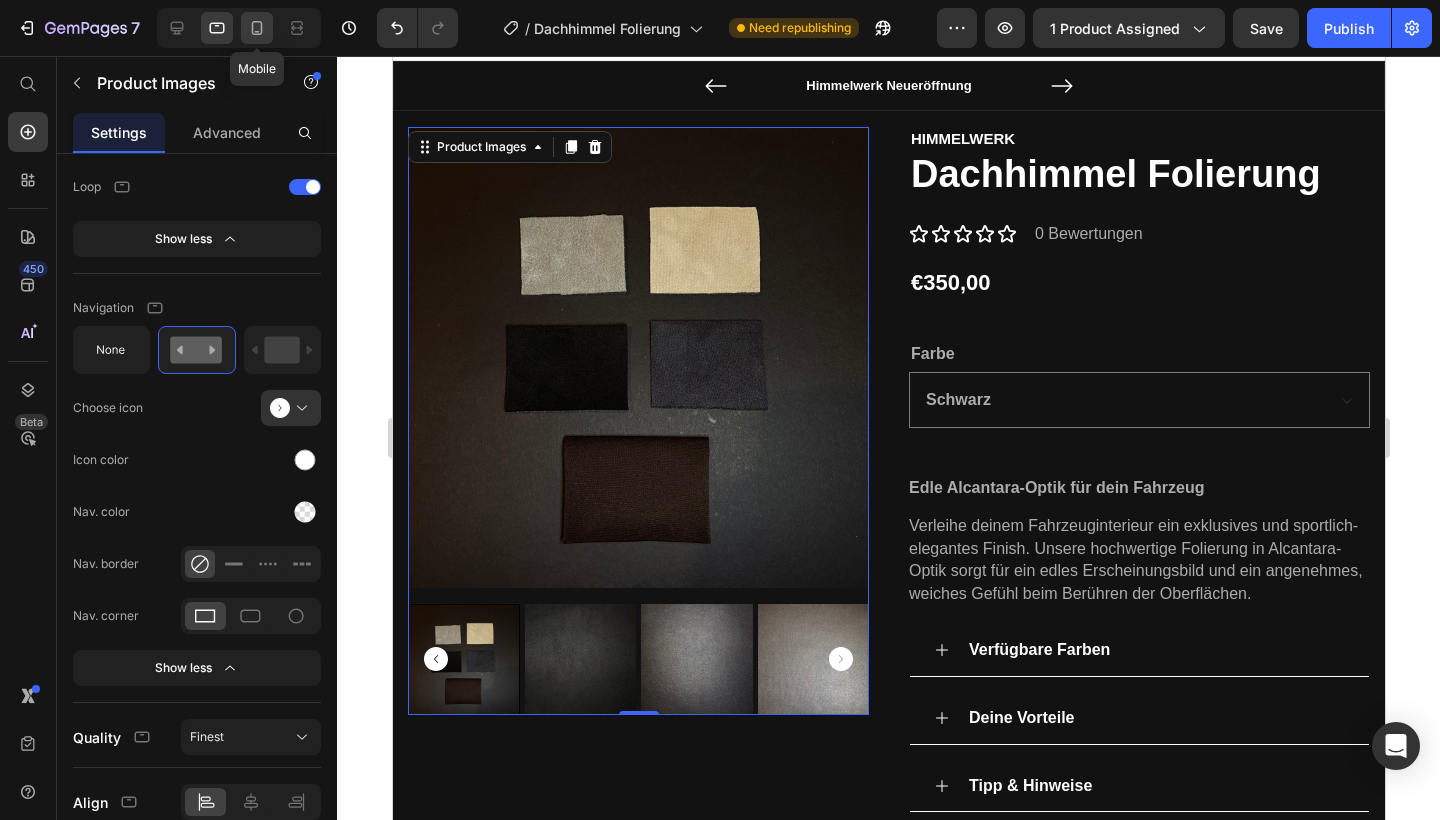 click 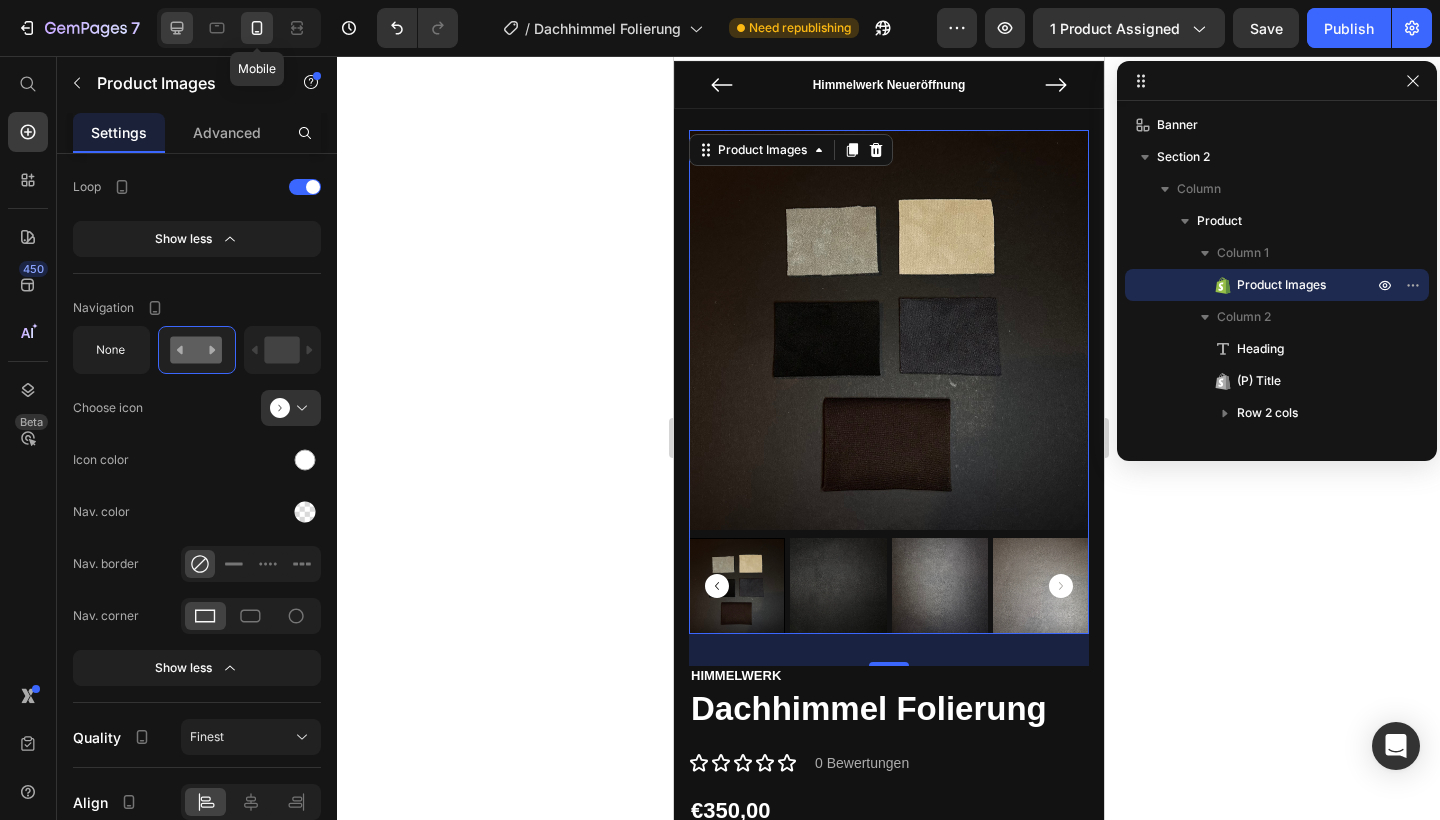 scroll, scrollTop: 40, scrollLeft: 0, axis: vertical 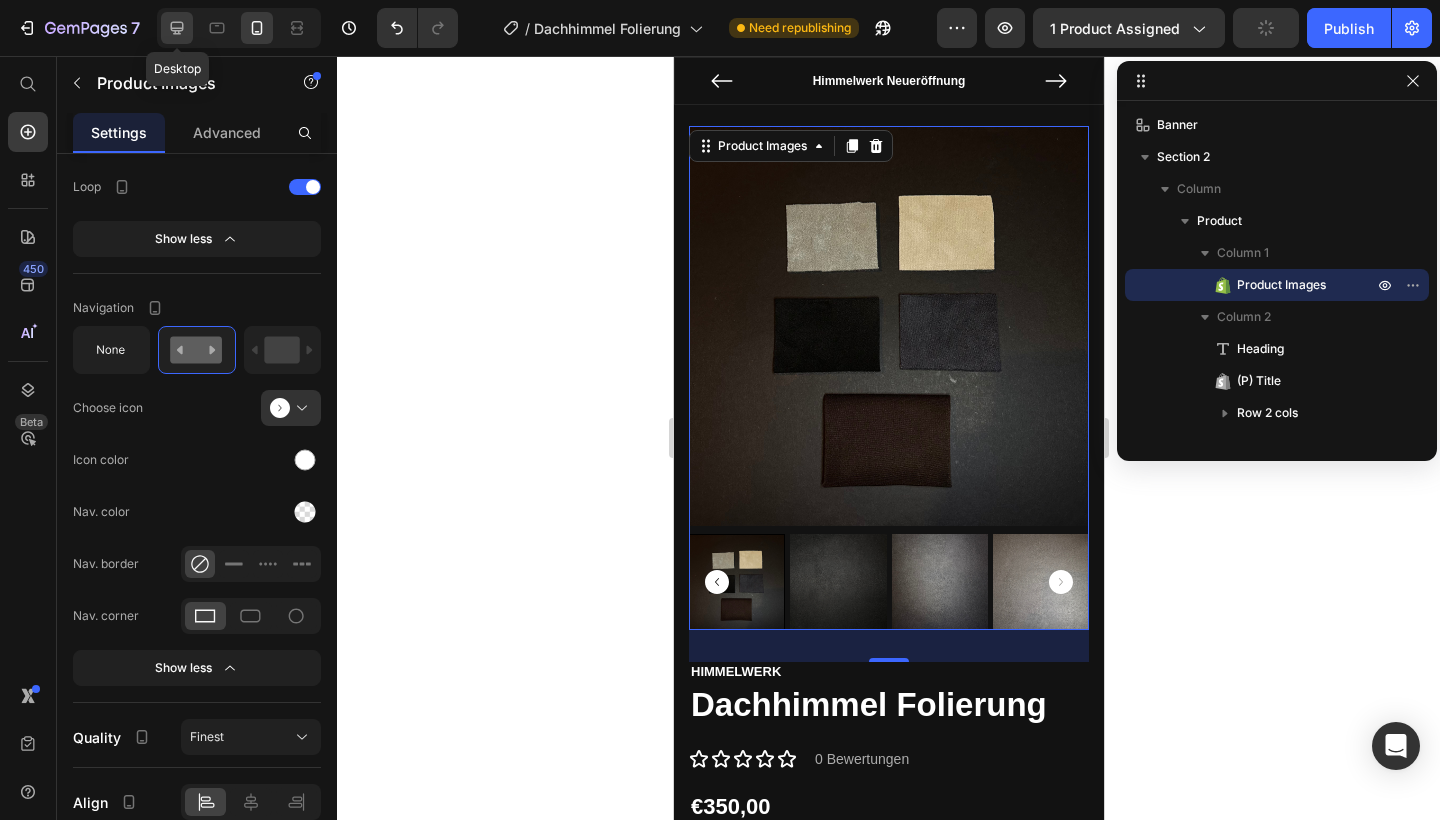 click 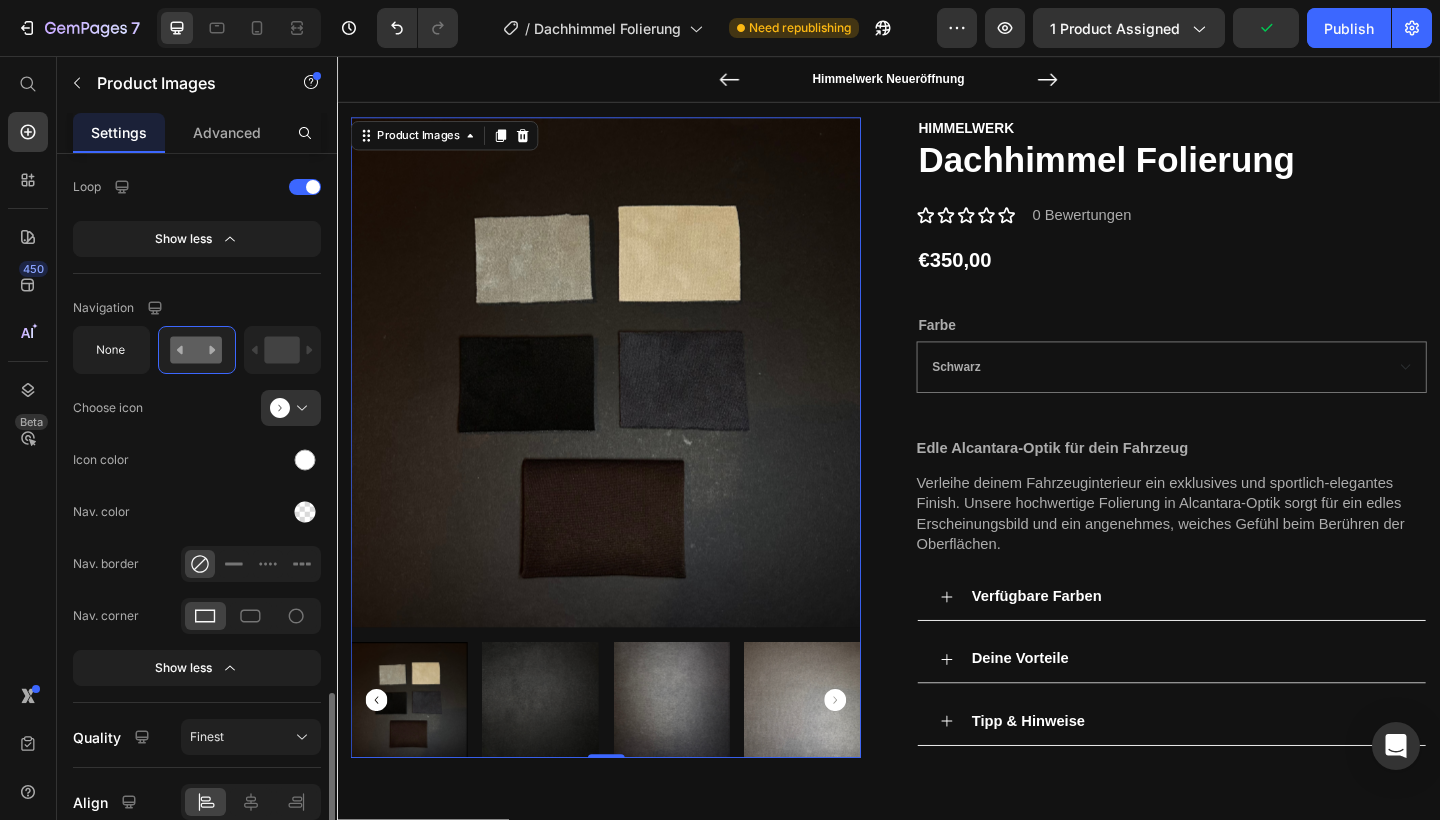 scroll, scrollTop: 36, scrollLeft: 0, axis: vertical 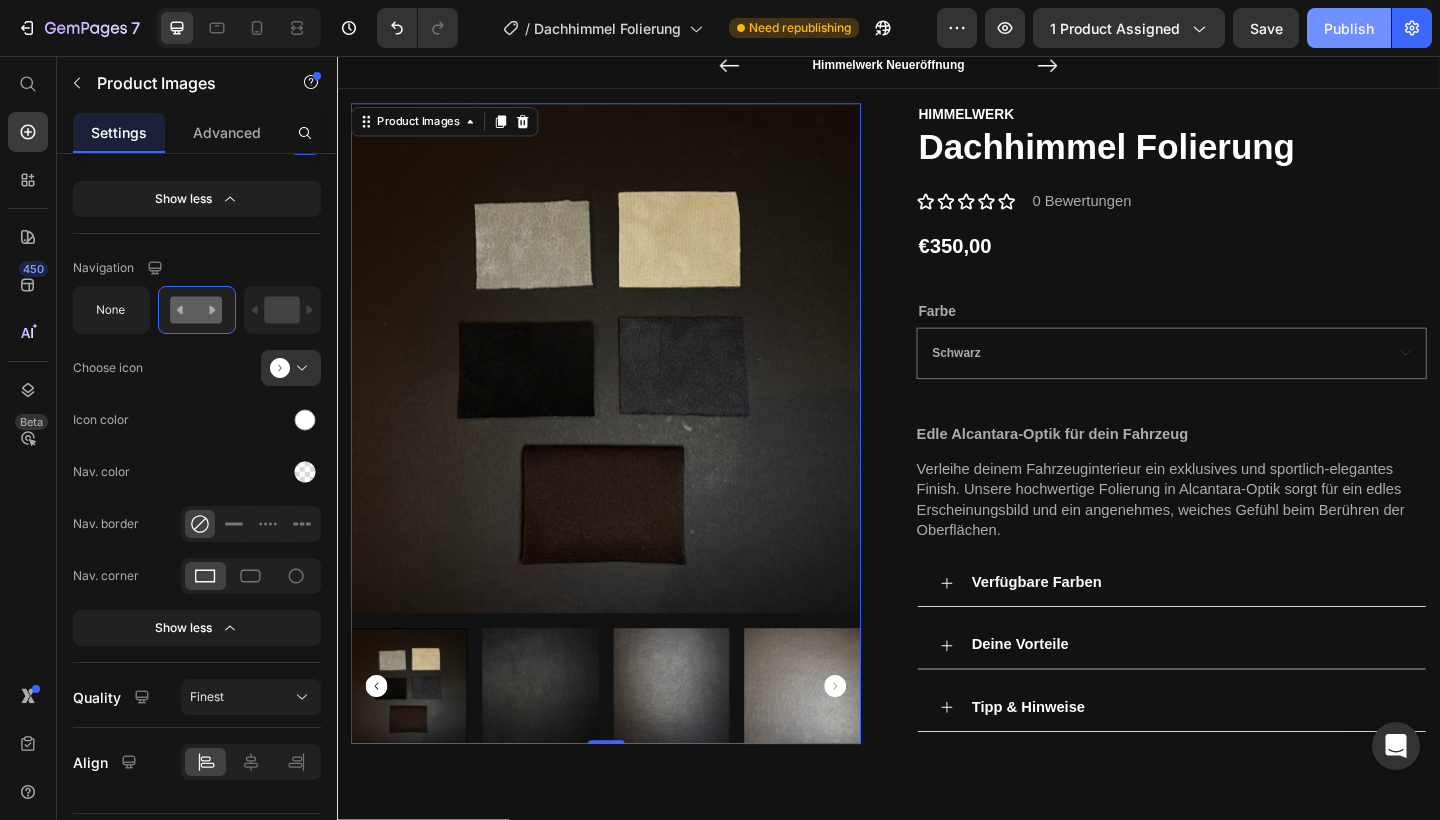 click on "Publish" at bounding box center [1349, 28] 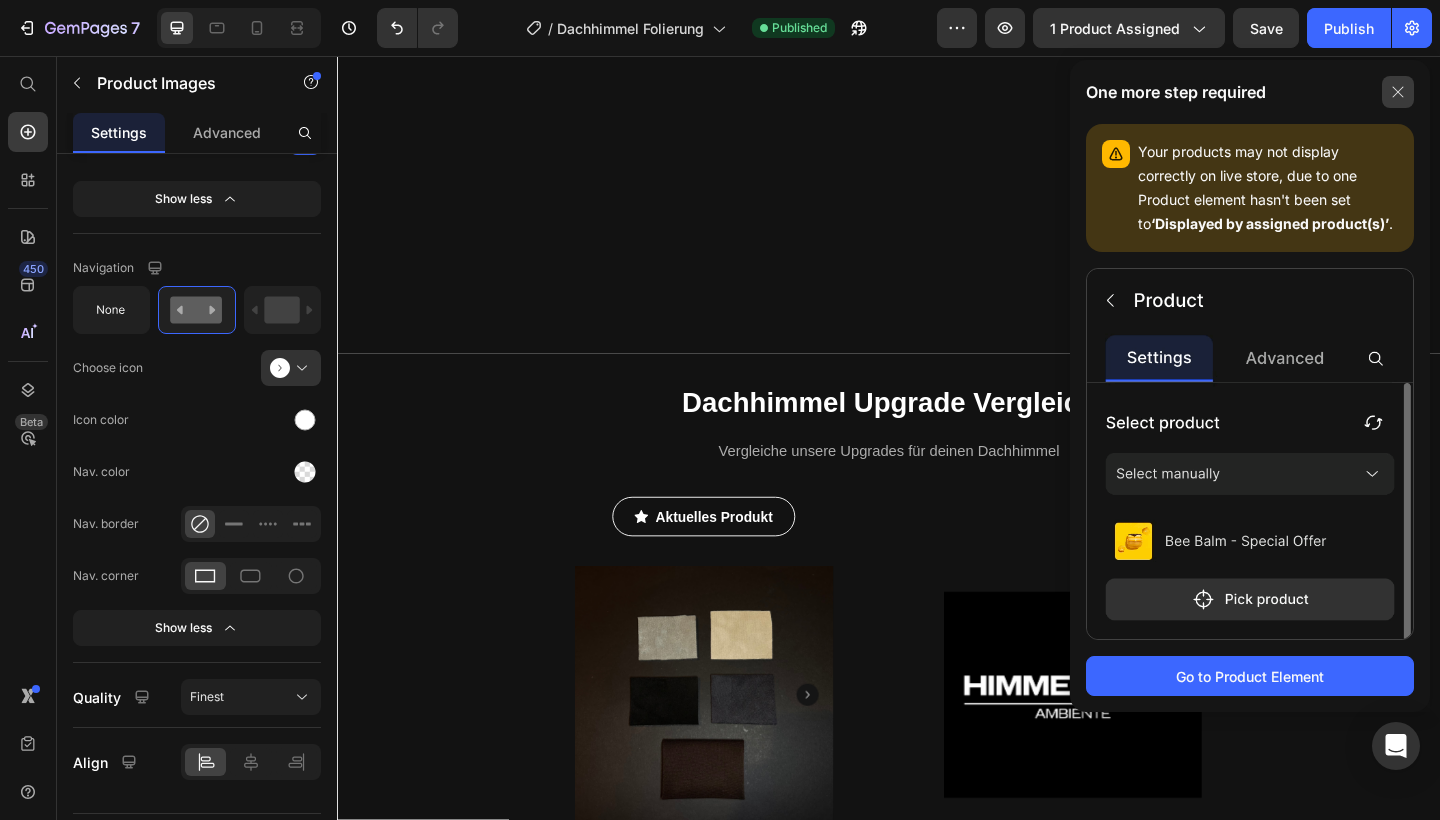 scroll, scrollTop: 2293, scrollLeft: 0, axis: vertical 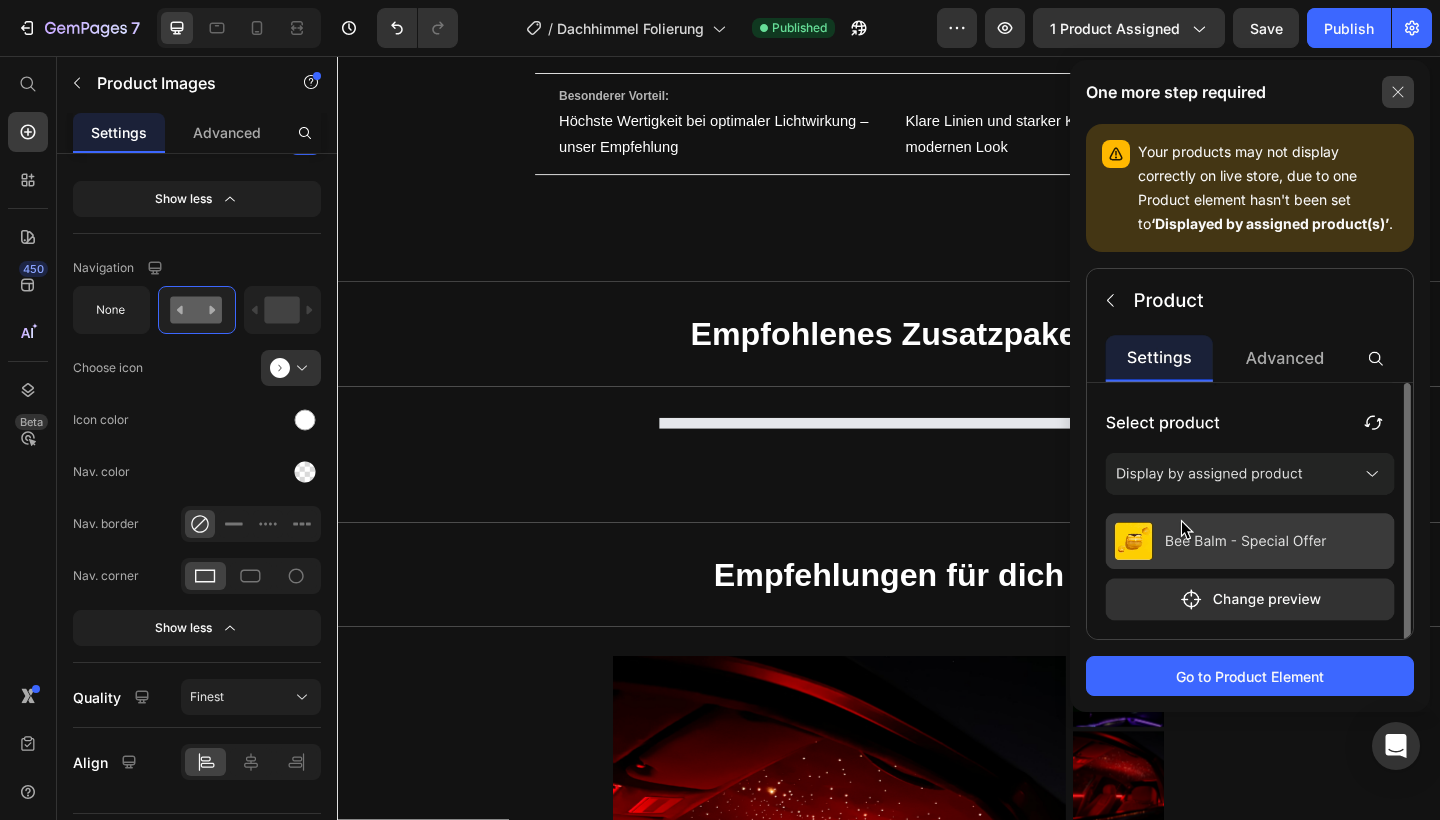 click 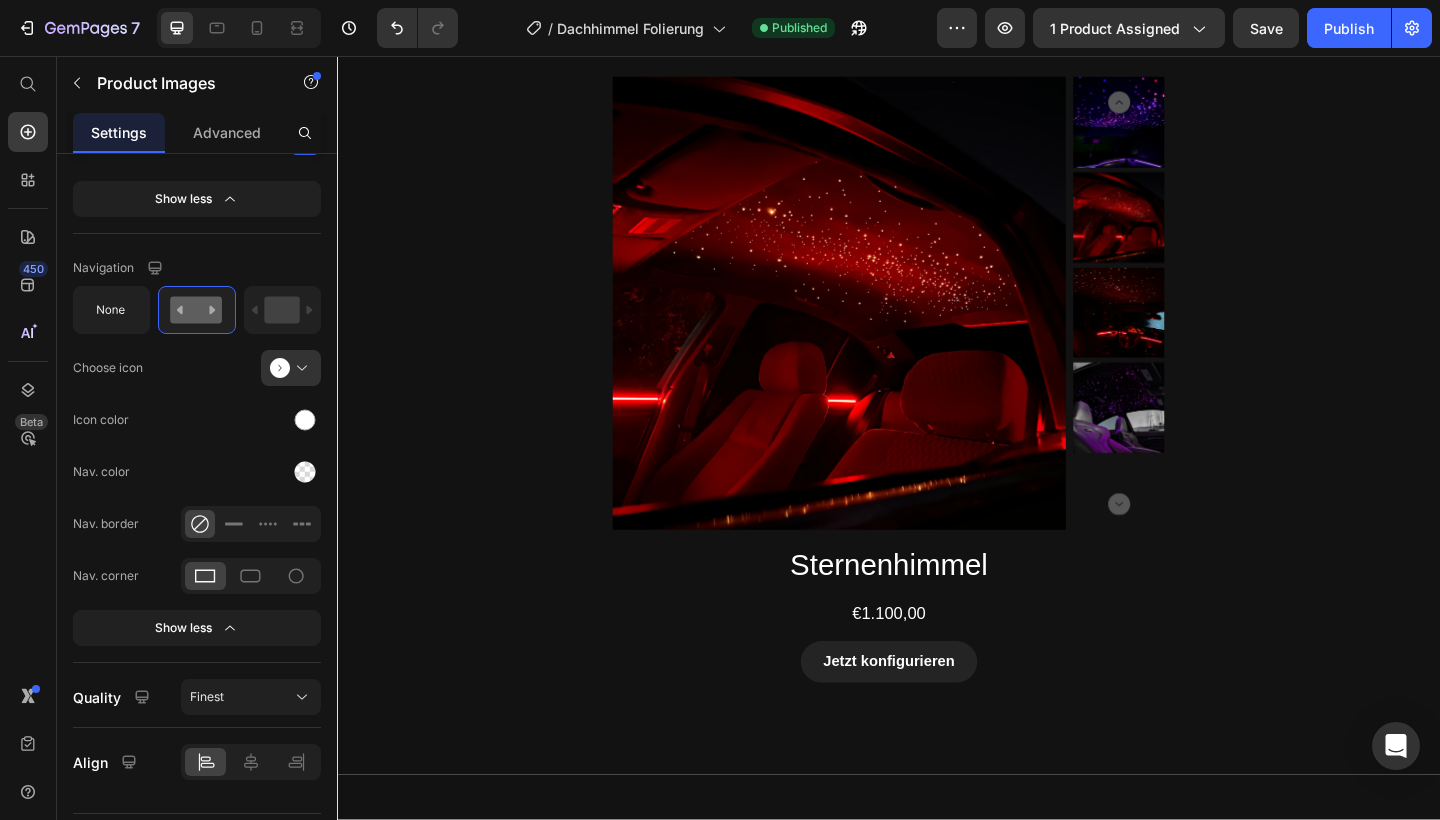 scroll, scrollTop: 2729, scrollLeft: 0, axis: vertical 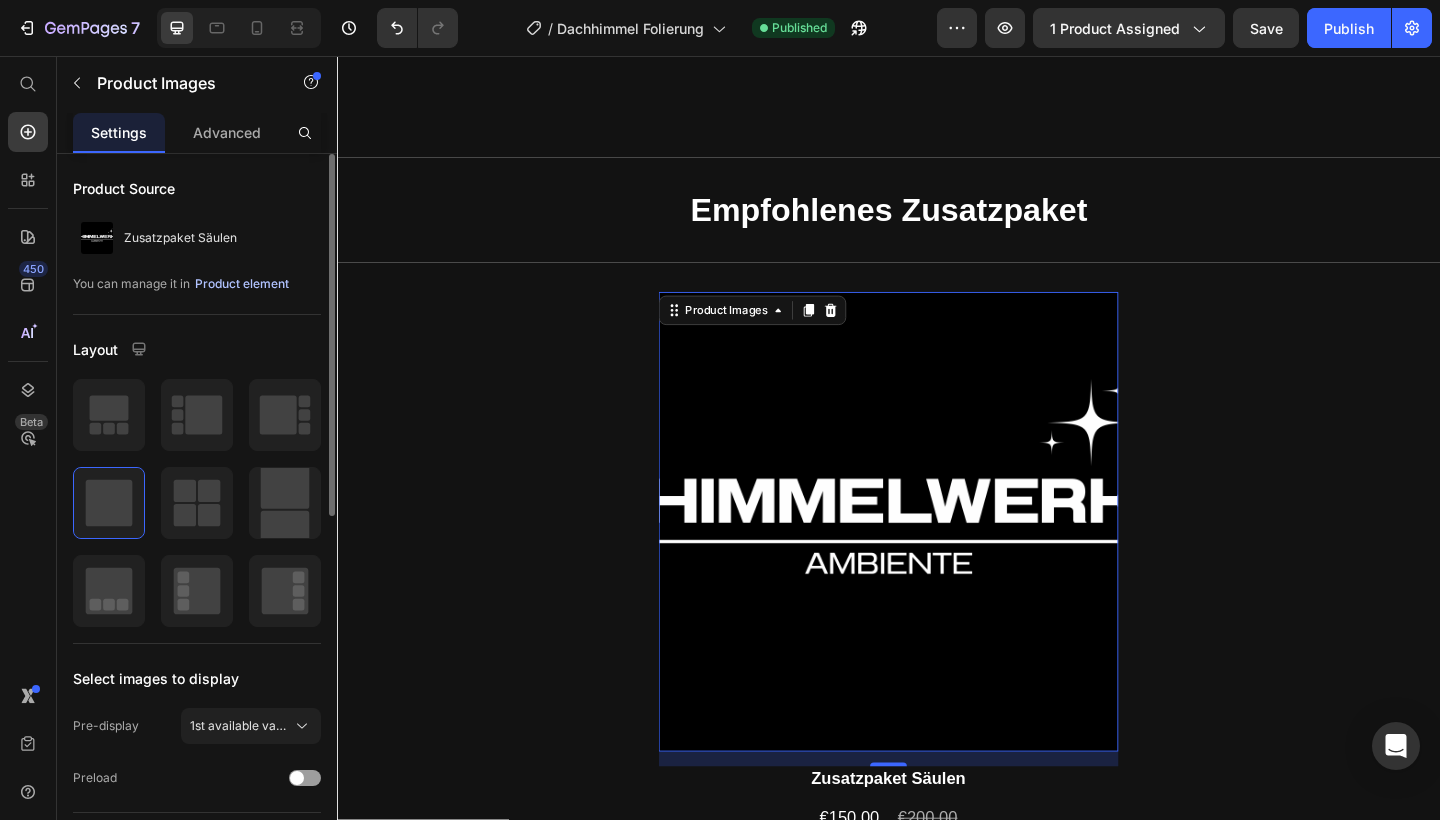 click on "Product element" at bounding box center [242, 284] 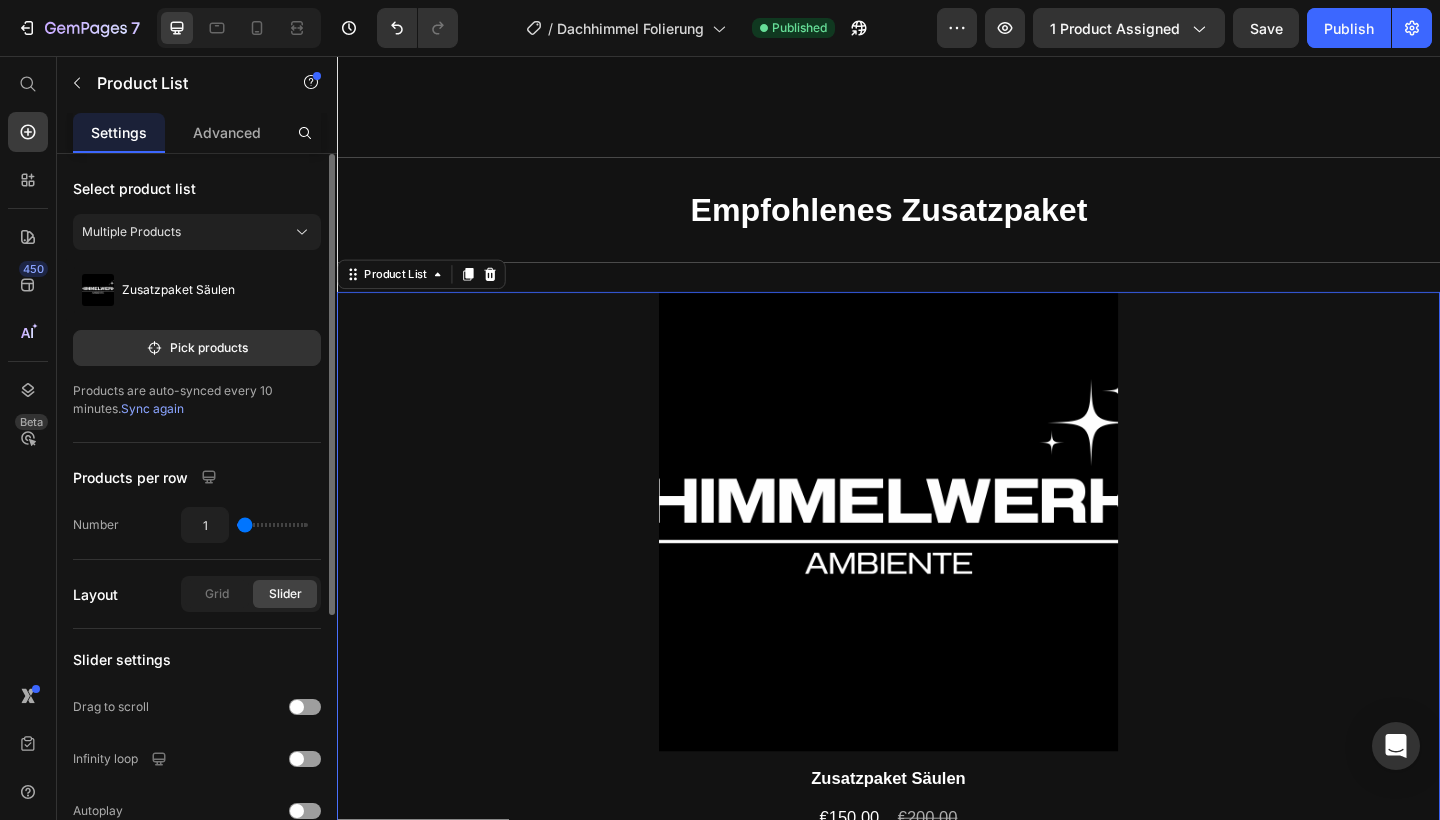 click on "Sync again" at bounding box center (152, 408) 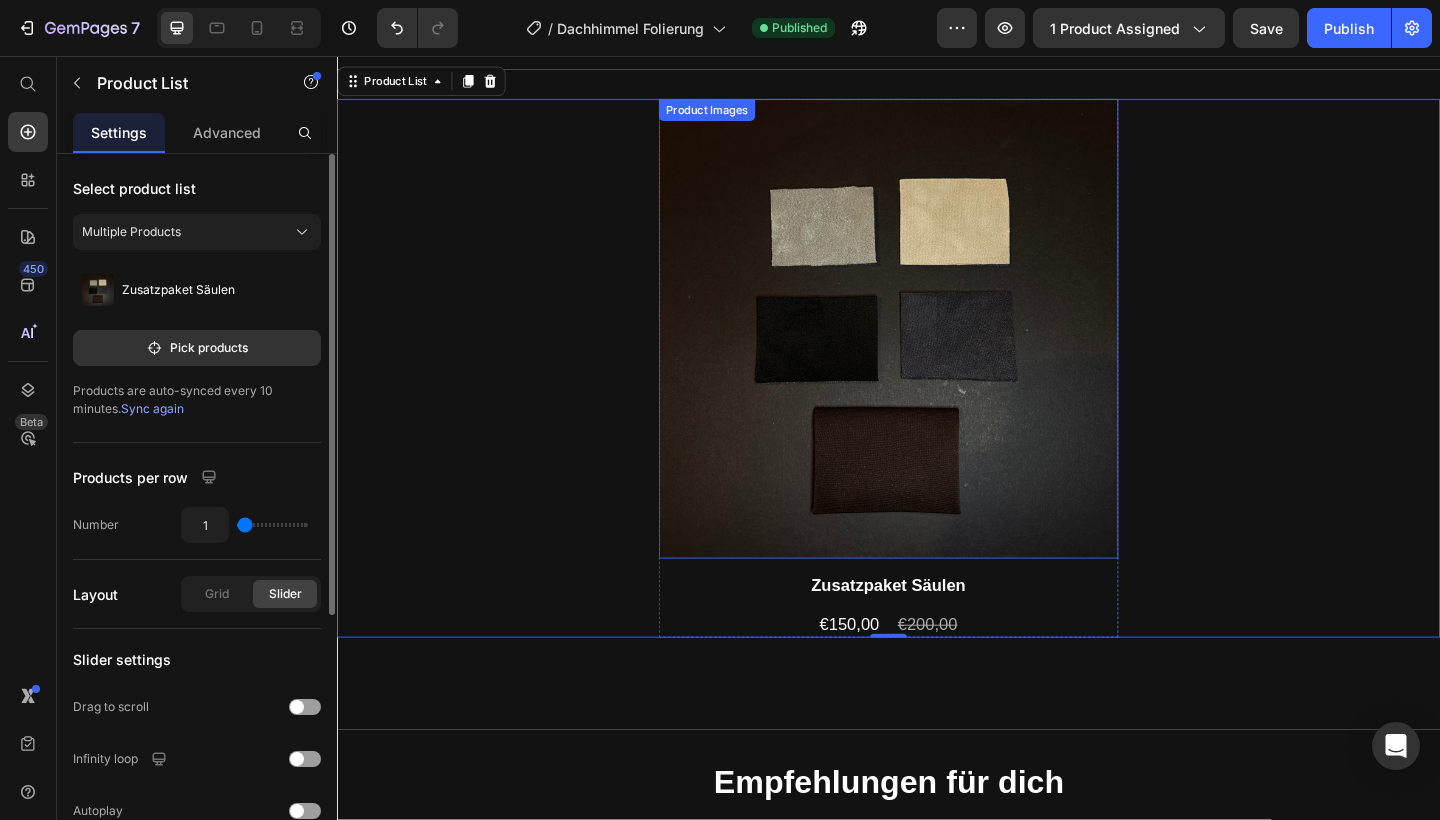 scroll, scrollTop: 2643, scrollLeft: 0, axis: vertical 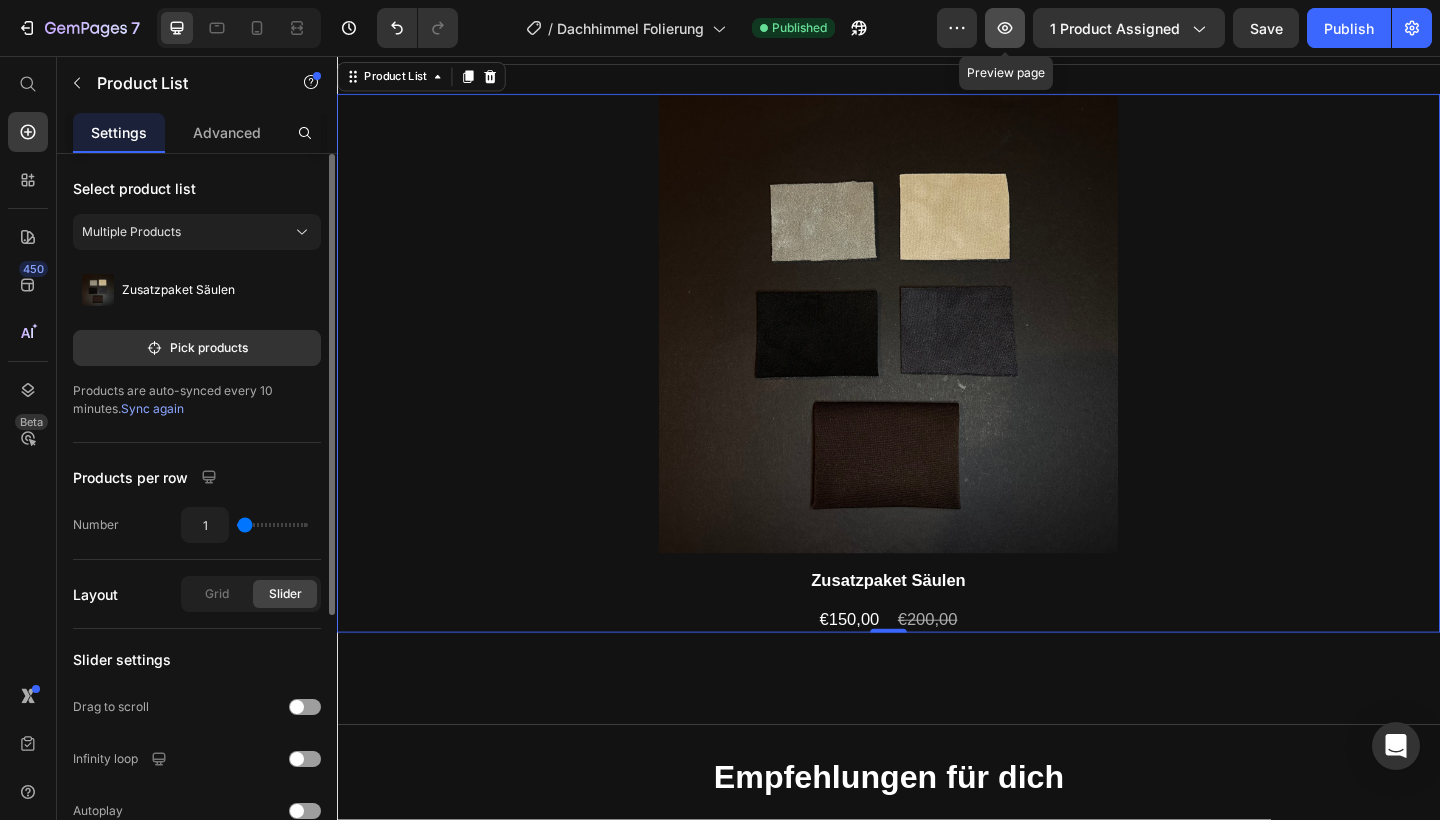 click 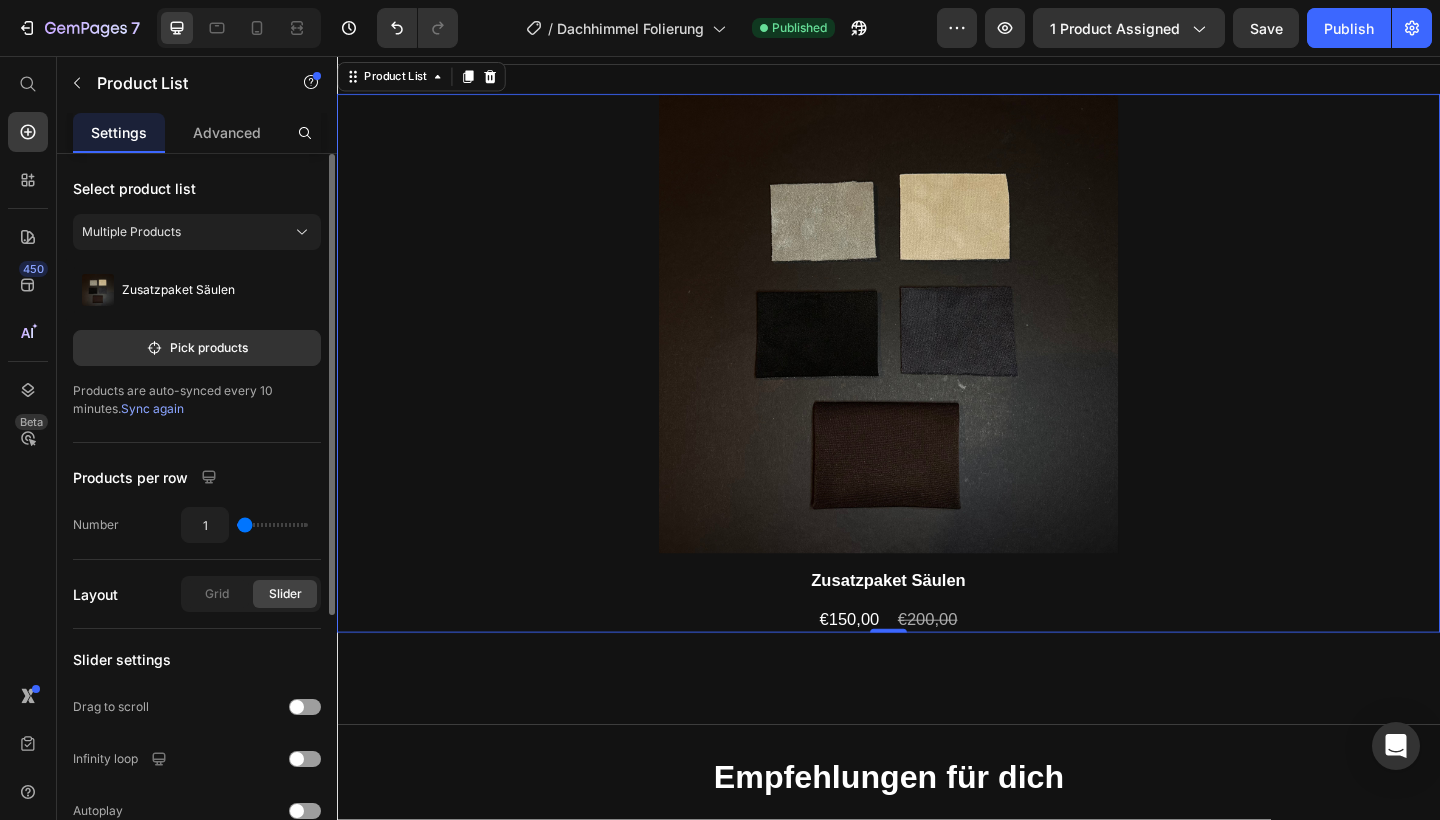 click on "Product Images Zusatzpaket Säulen Product Title €150,00 Product Price €200,00 Product Price Row Row Product List   0" at bounding box center [937, 391] 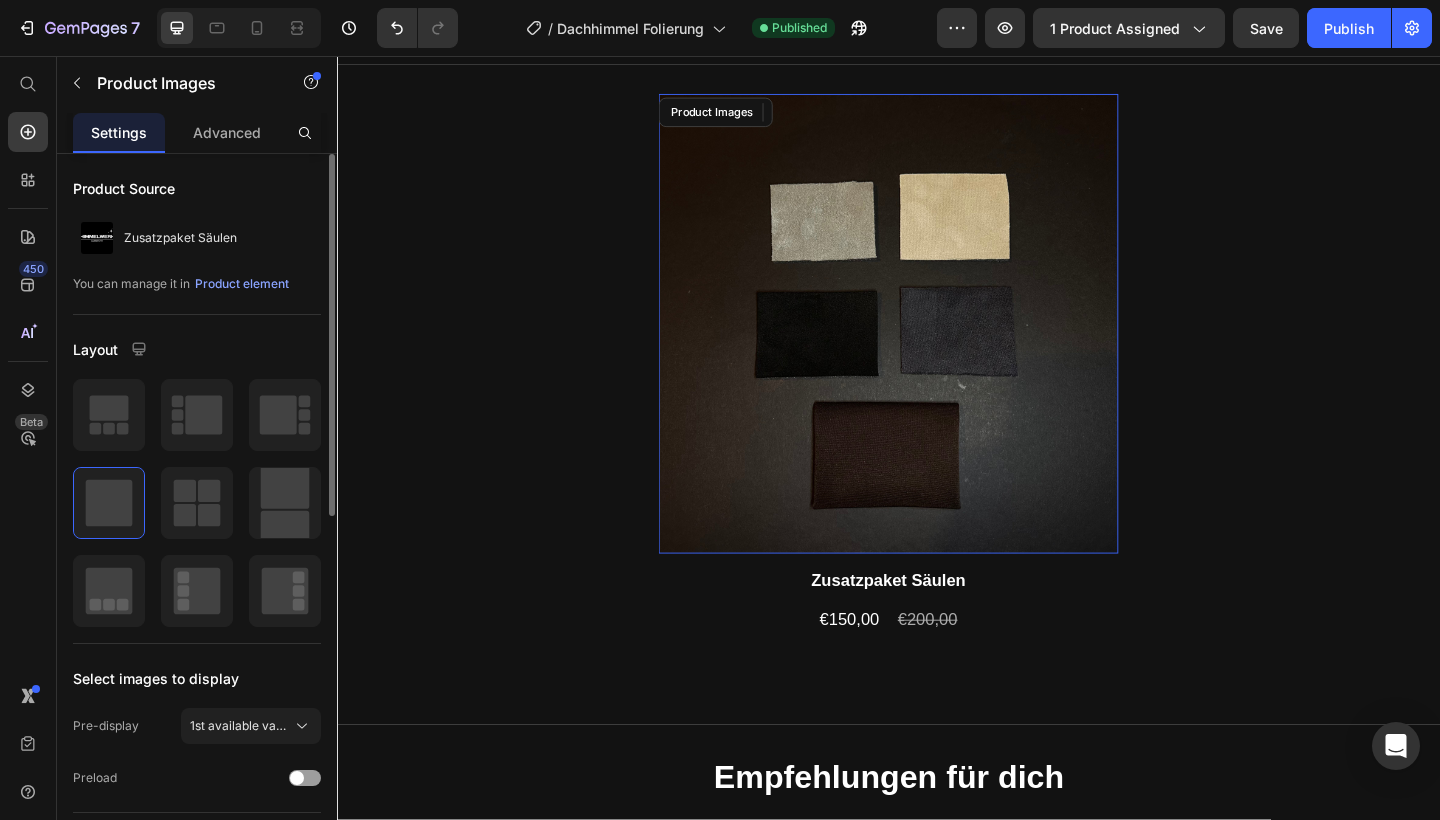 click at bounding box center [937, 348] 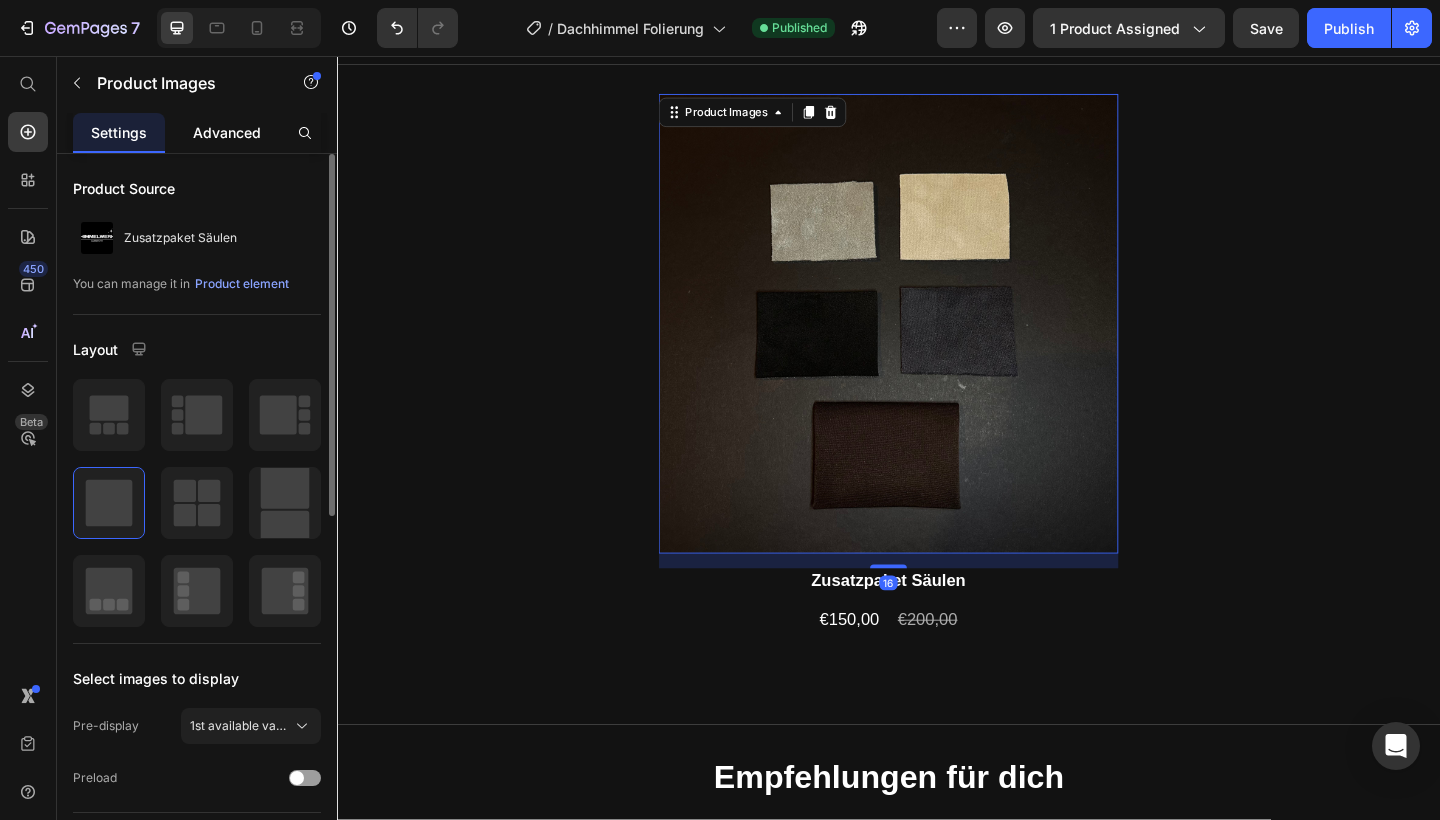 click on "Advanced" at bounding box center [227, 132] 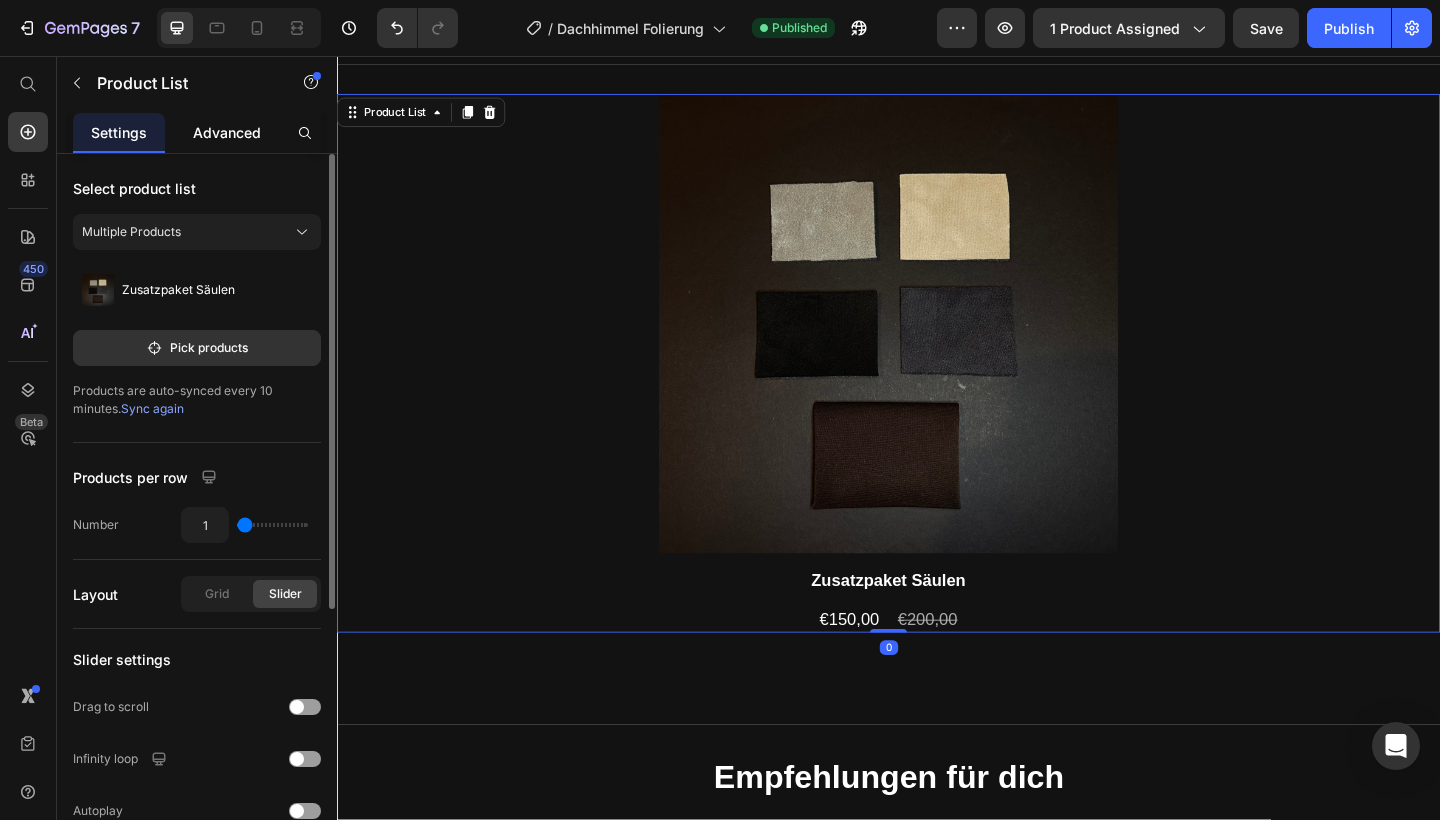 click on "Advanced" 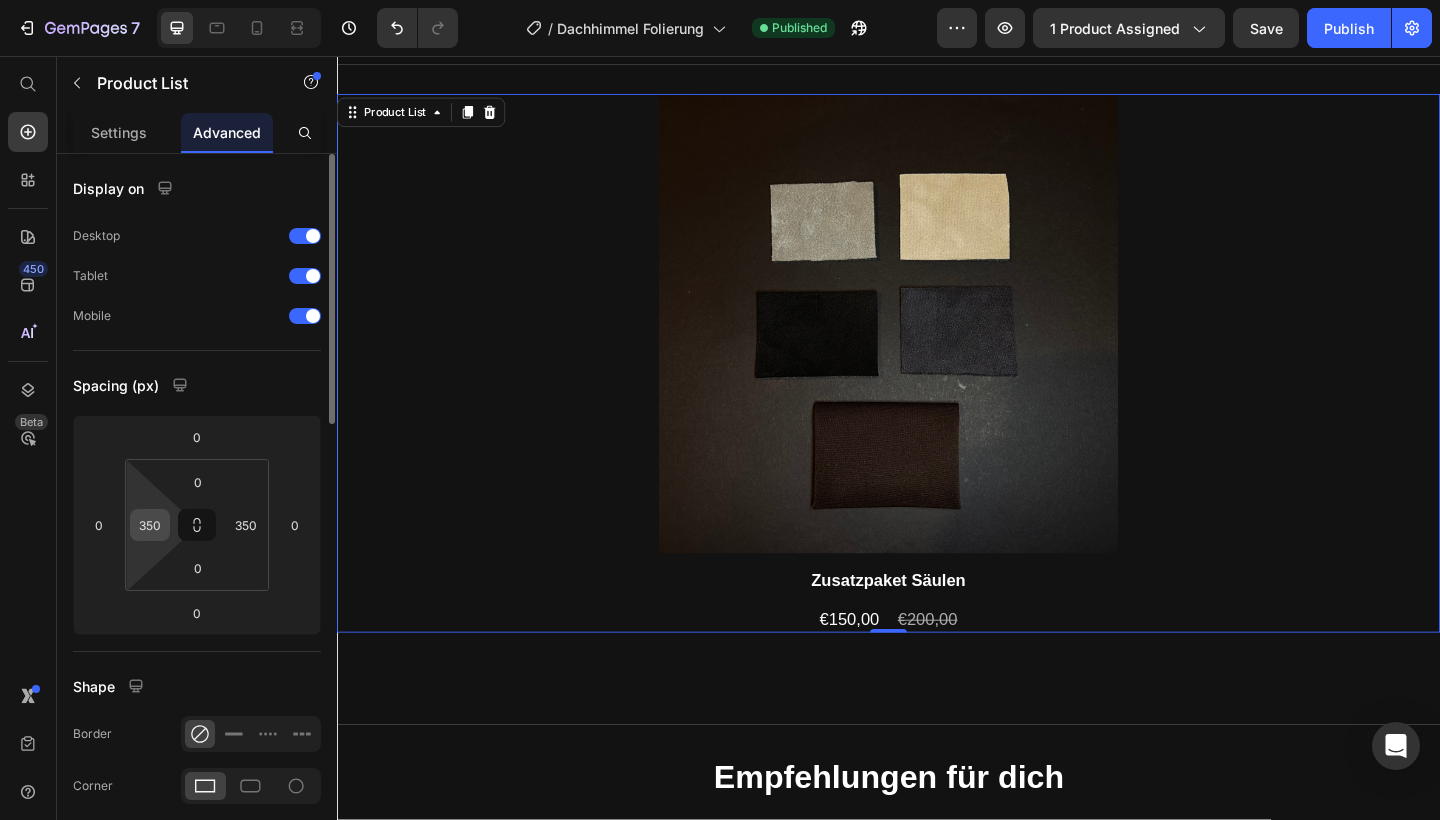 click on "350" at bounding box center [150, 525] 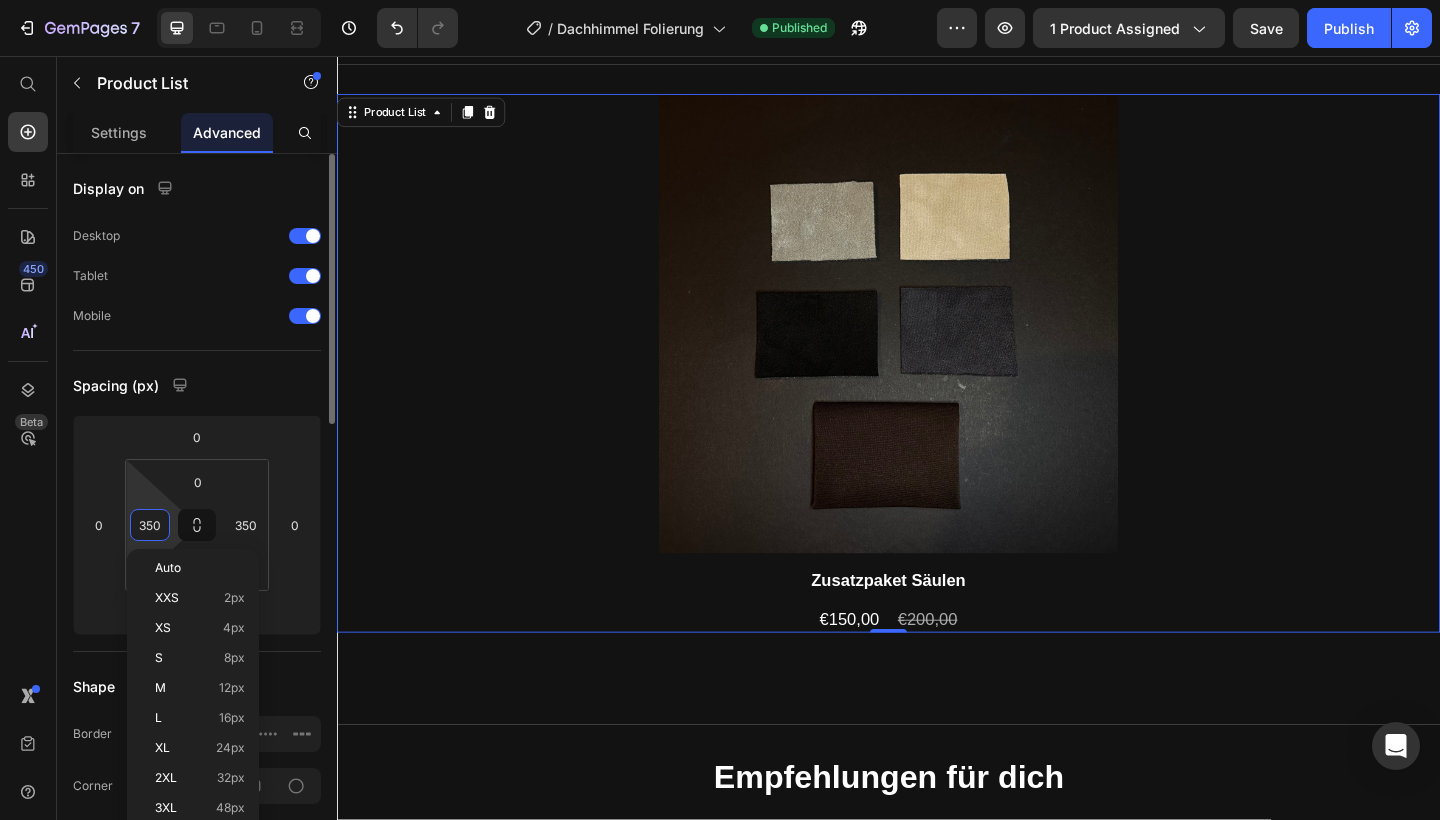 click on "350" at bounding box center [150, 525] 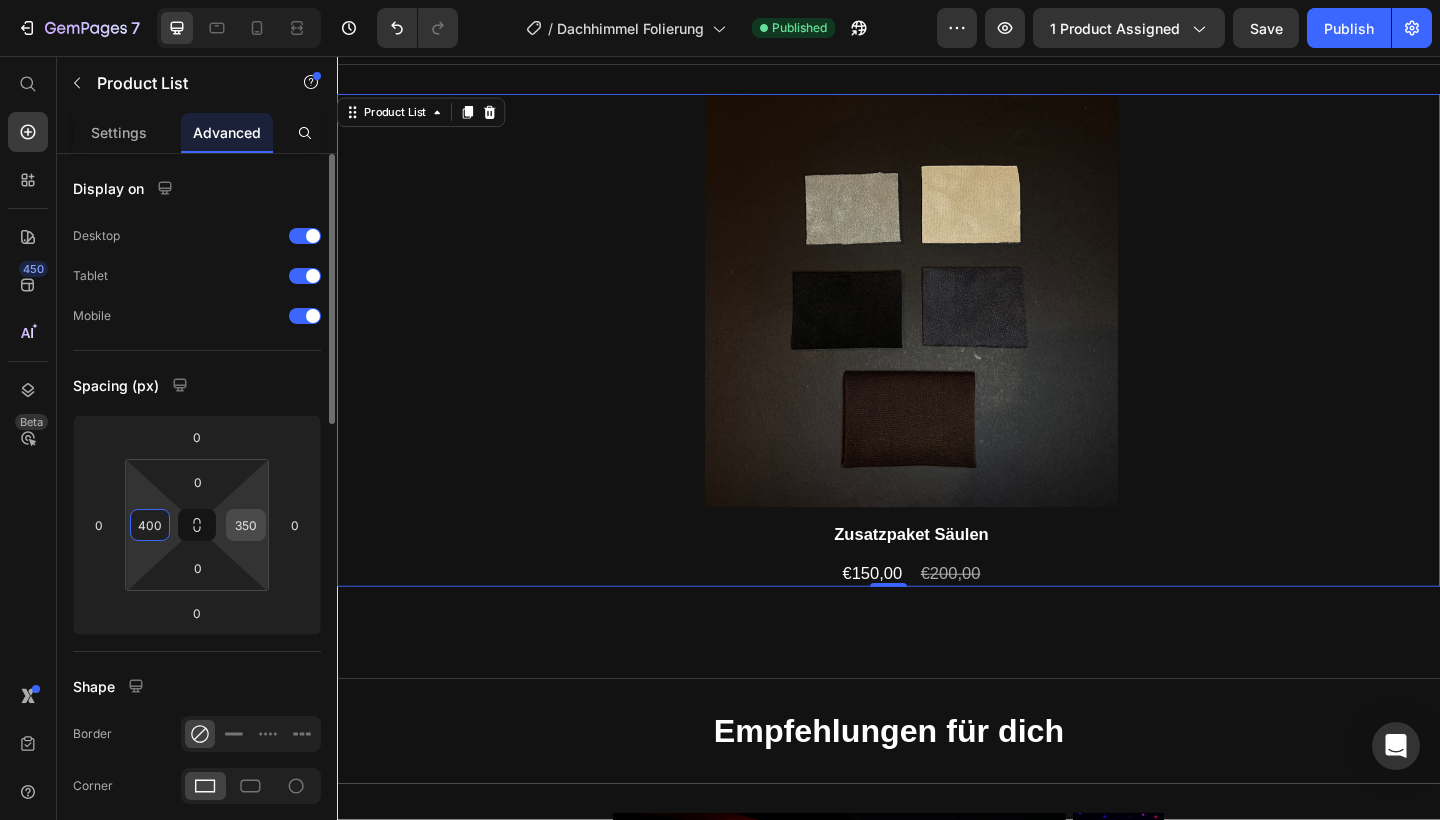 type on "400" 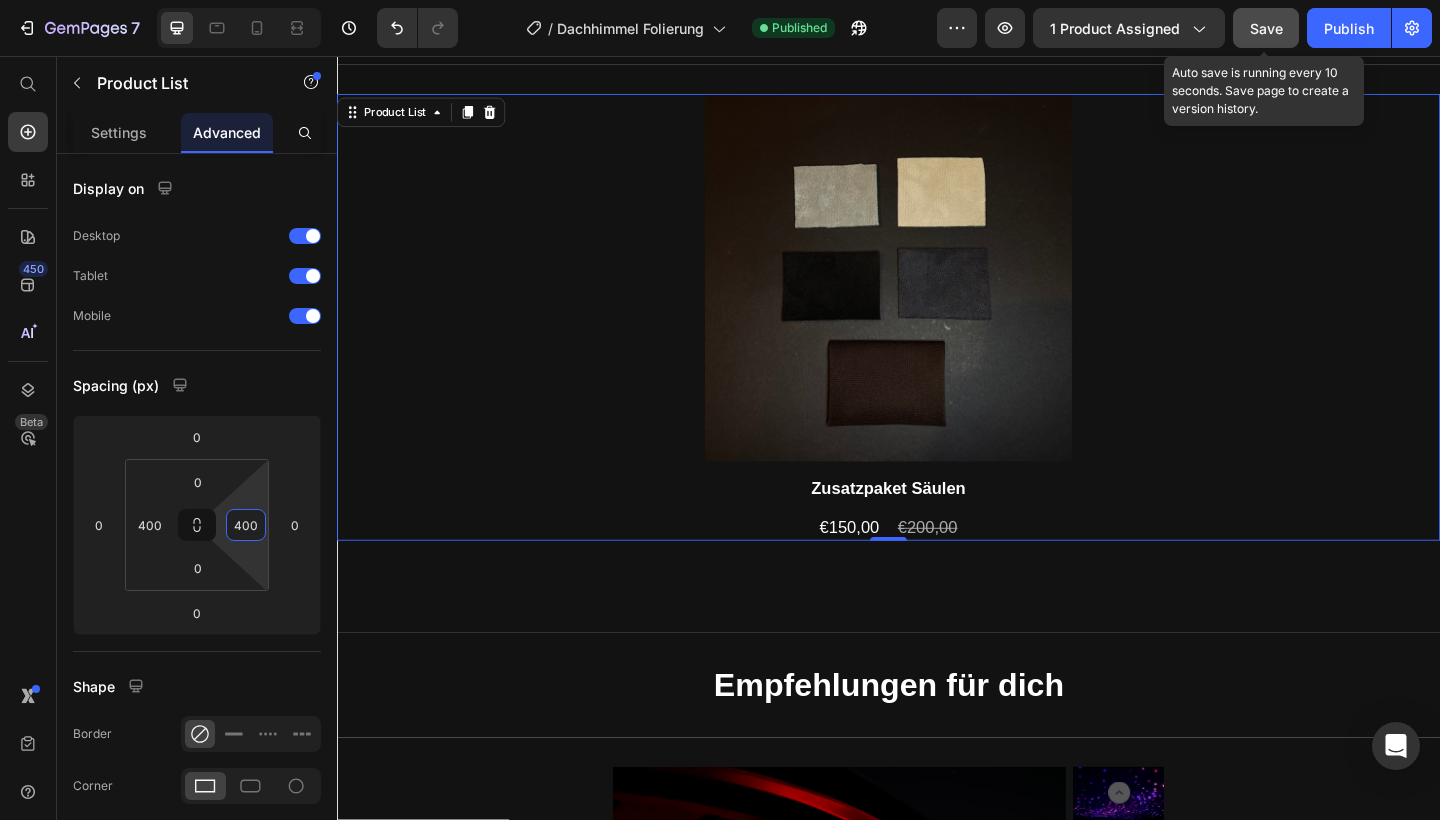type on "400" 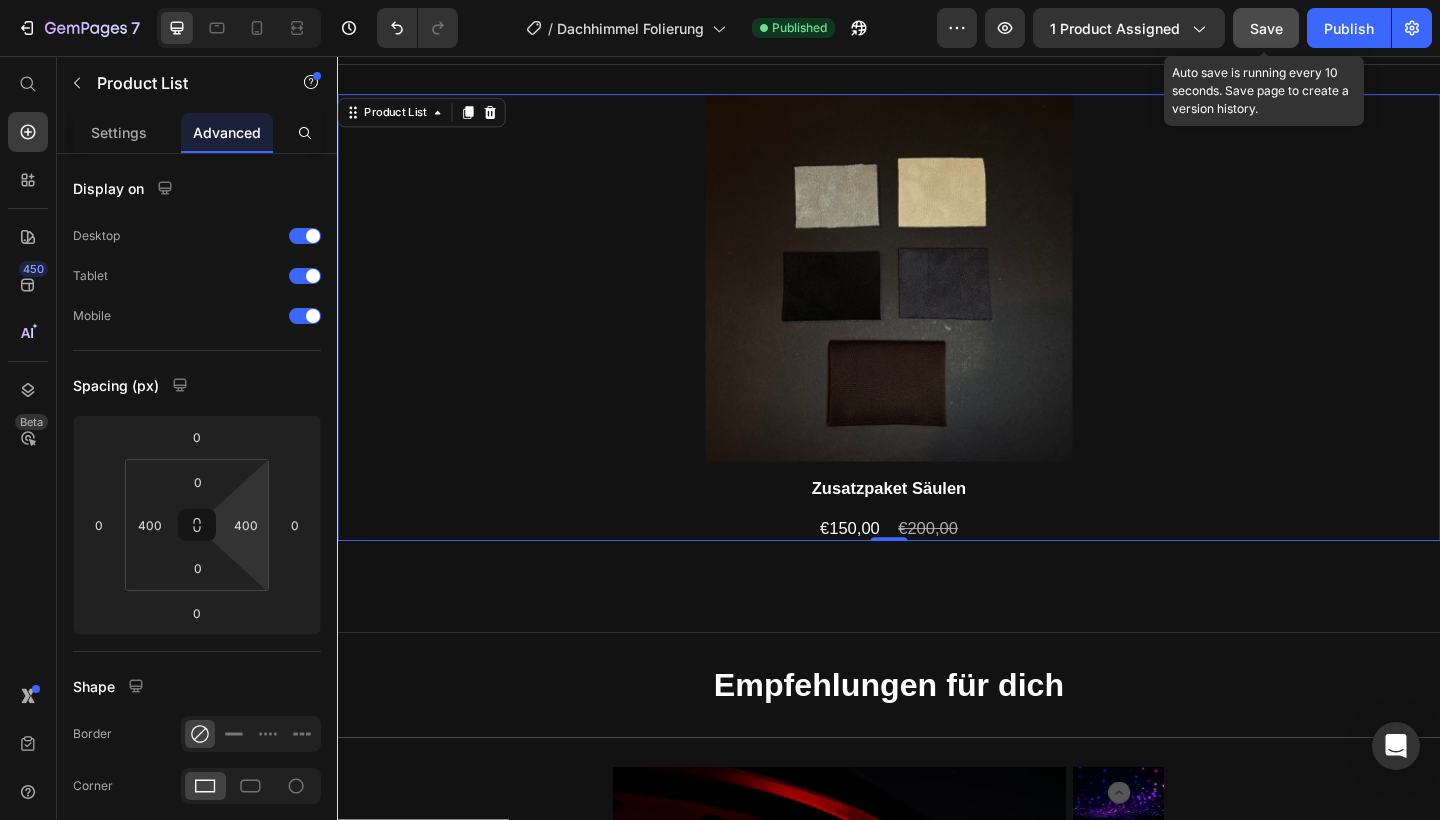 click on "Save" at bounding box center [1266, 28] 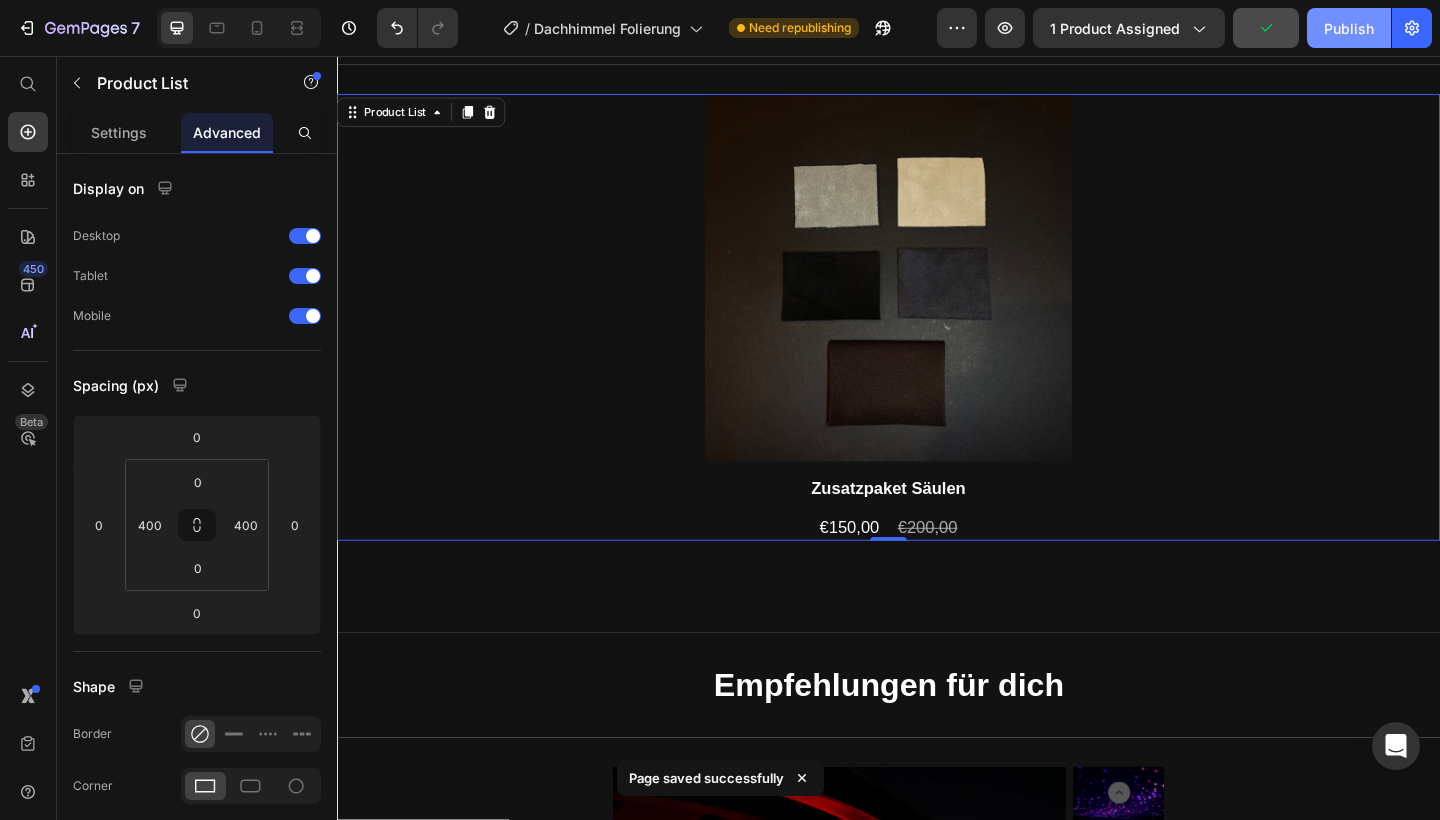 click on "Publish" at bounding box center (1349, 28) 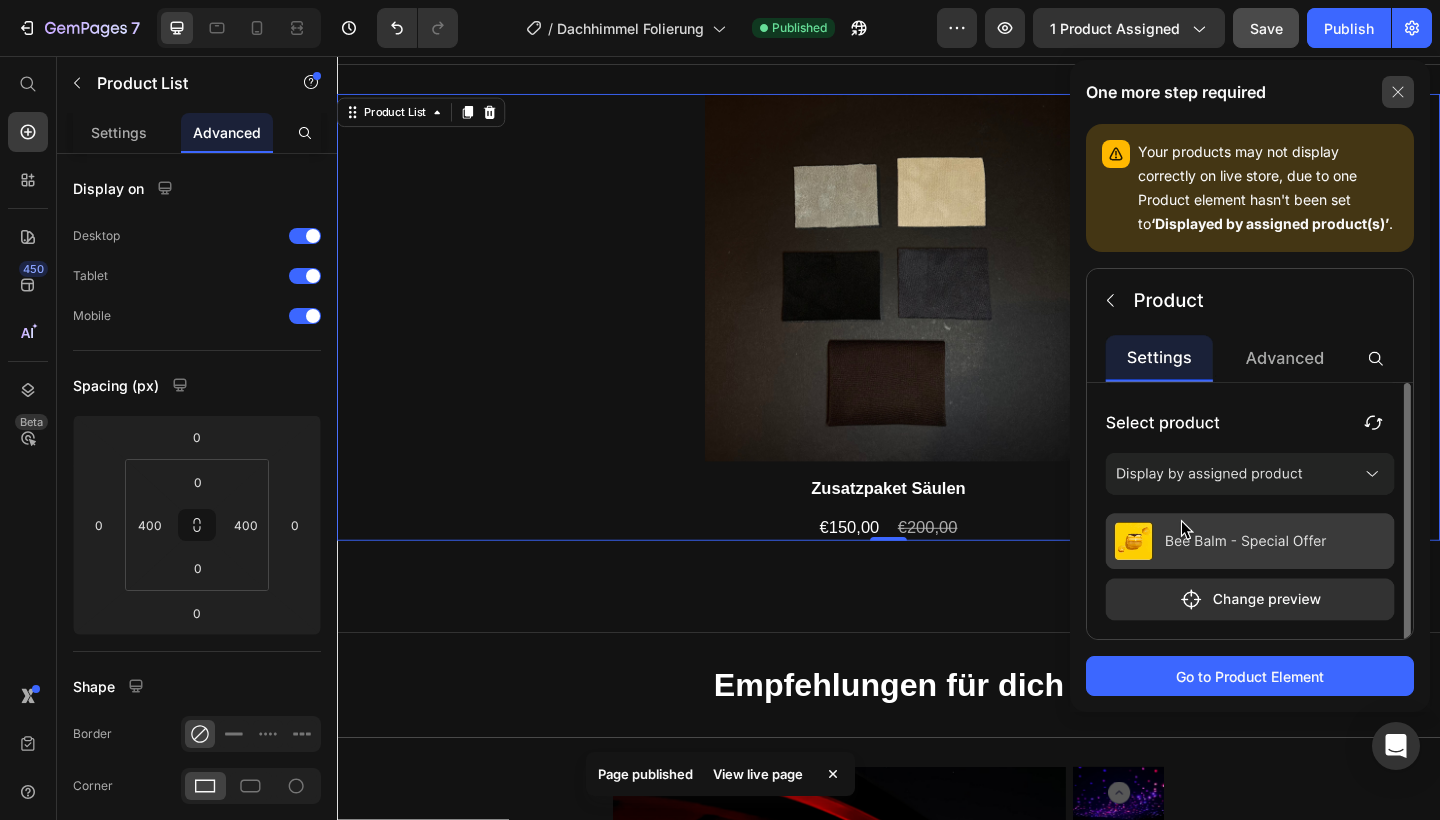 click 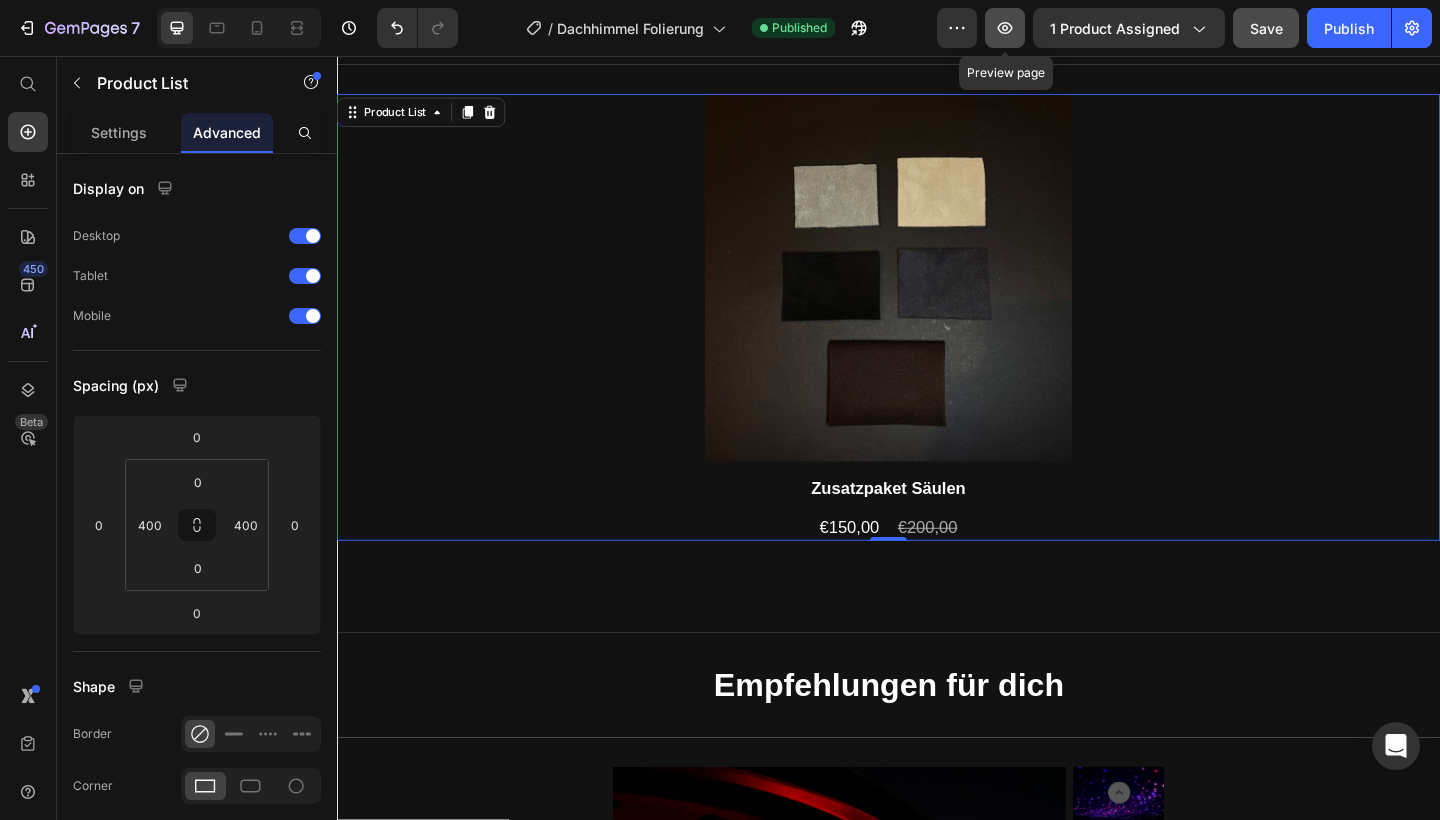 click 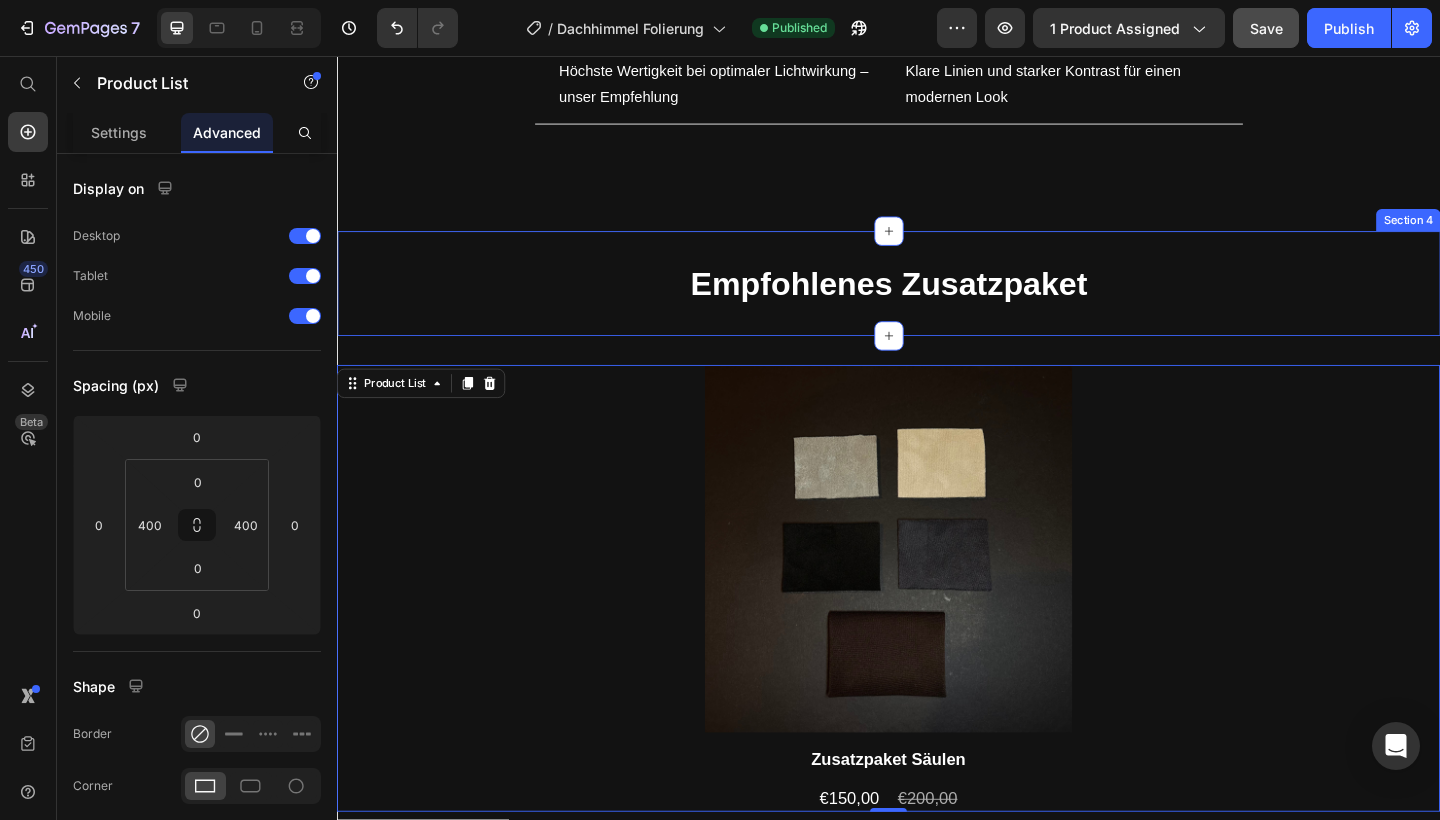 scroll, scrollTop: 2344, scrollLeft: 0, axis: vertical 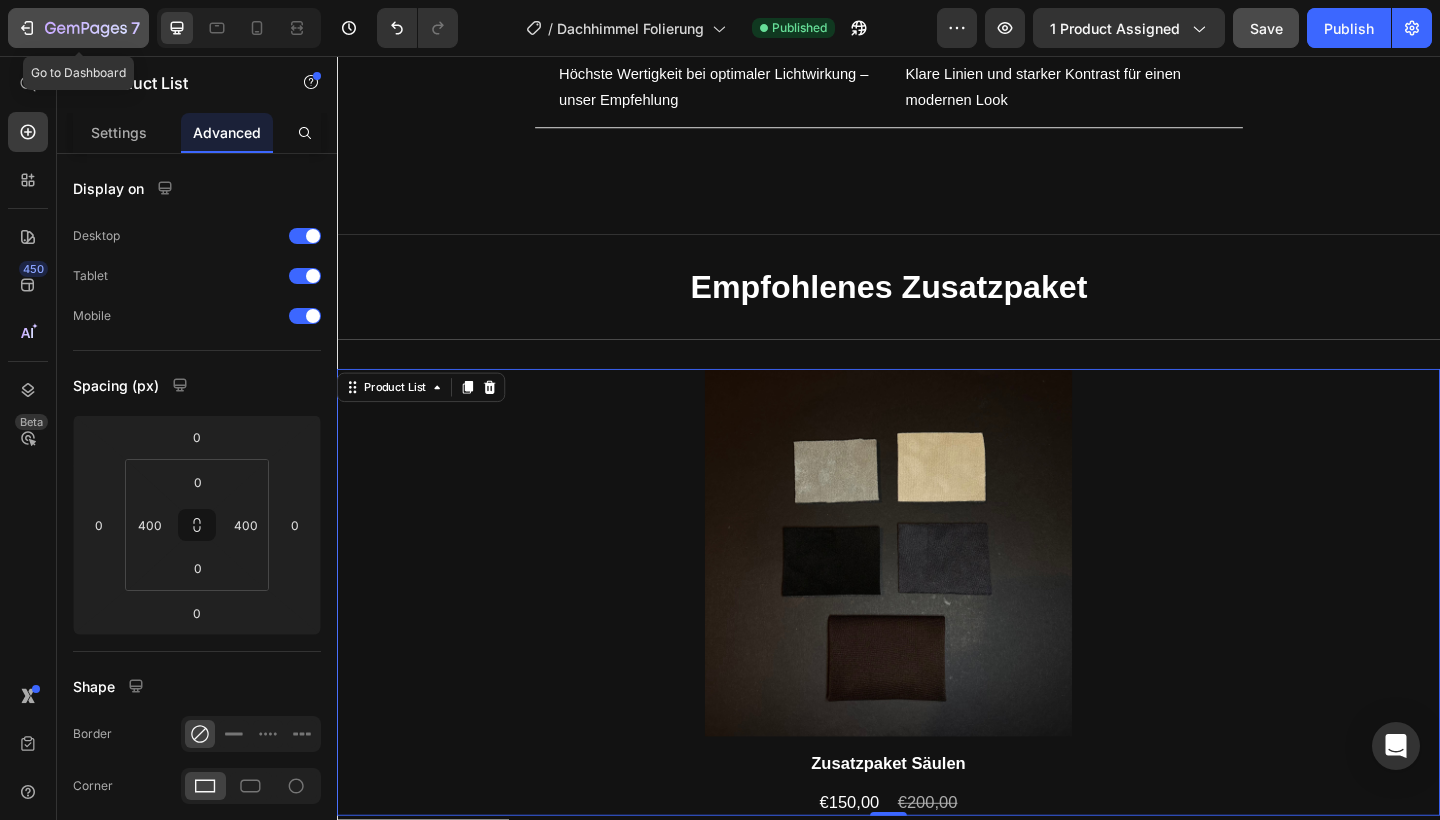 click 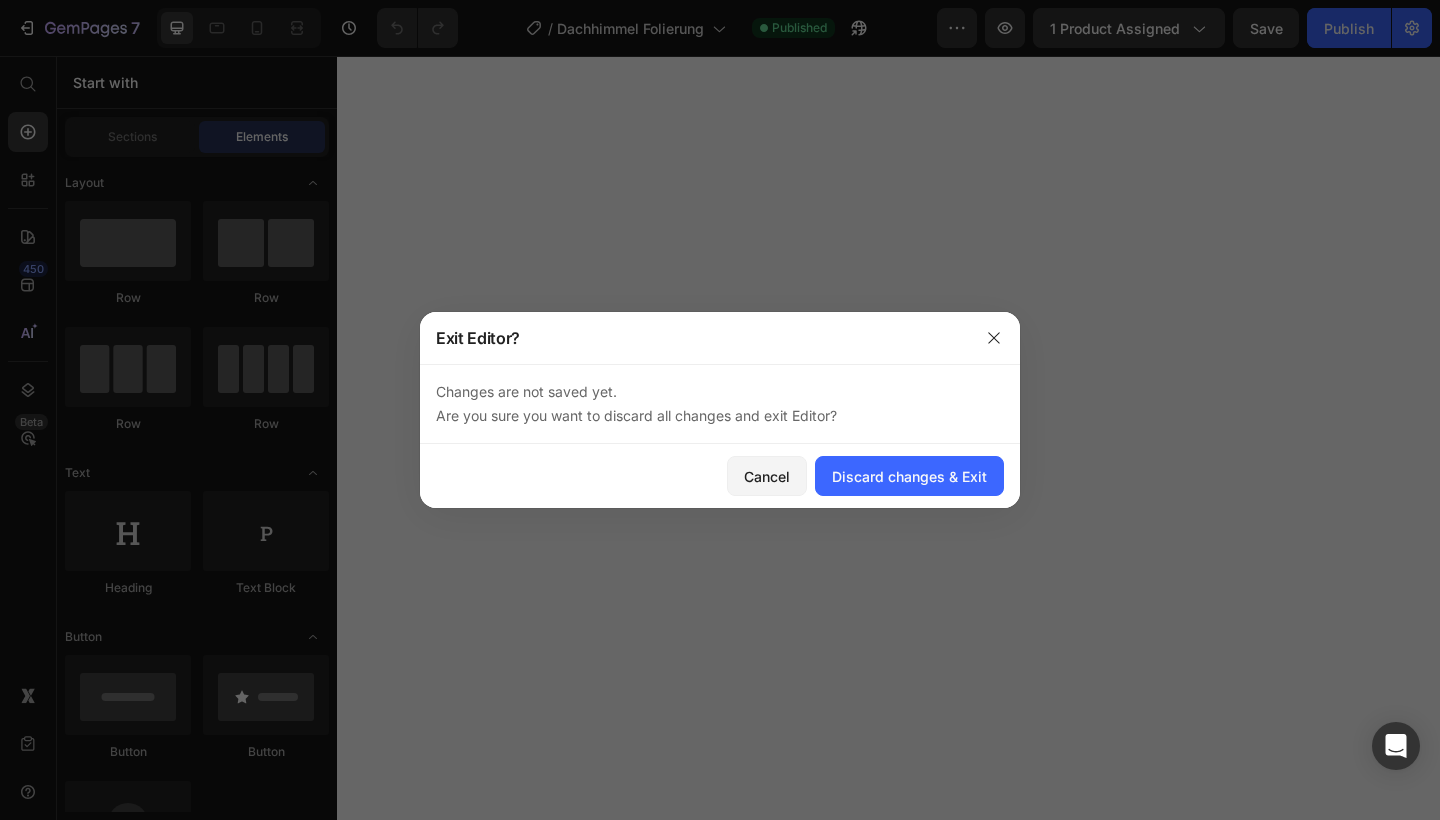 click at bounding box center (720, 410) 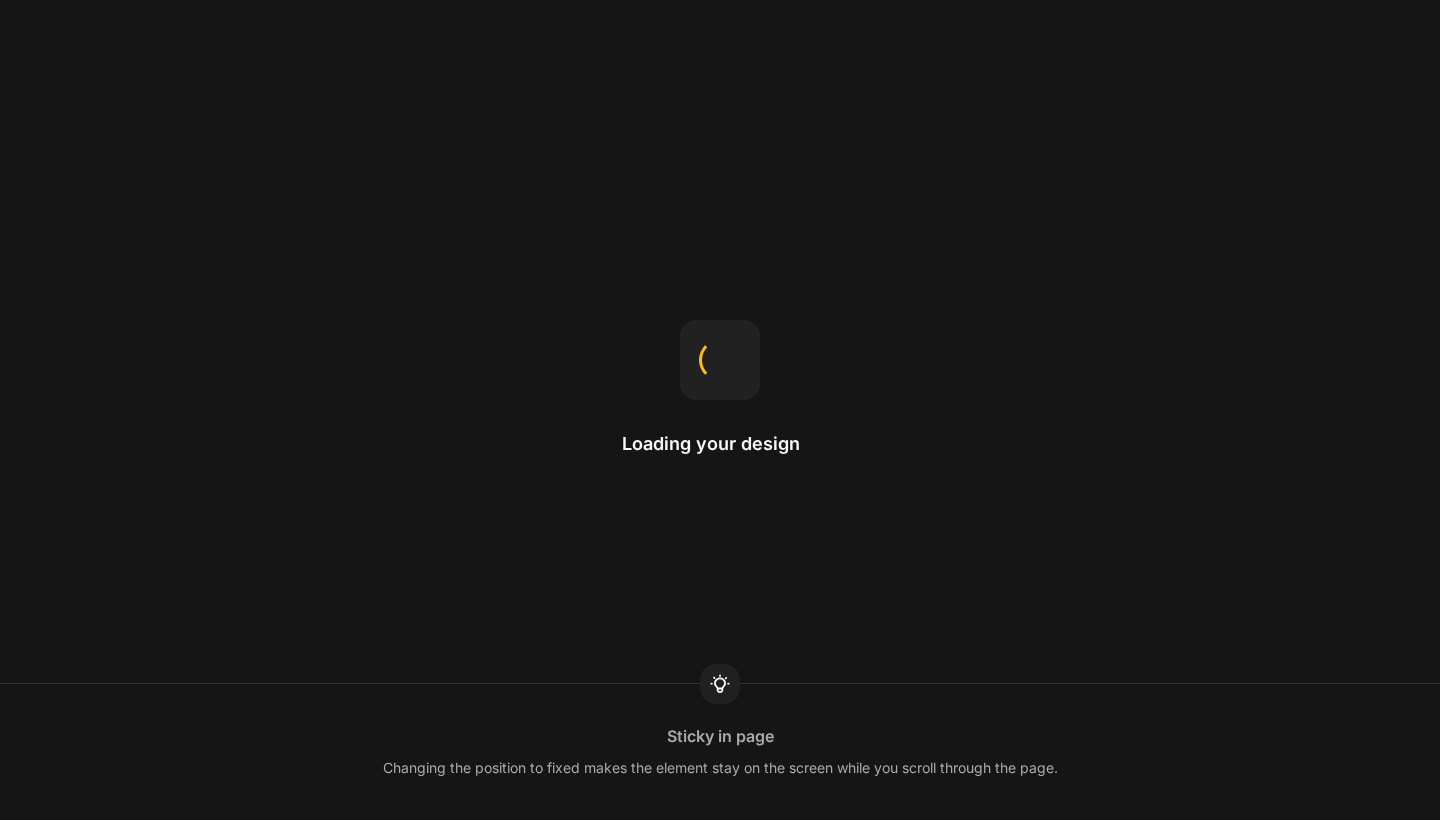 scroll, scrollTop: 0, scrollLeft: 0, axis: both 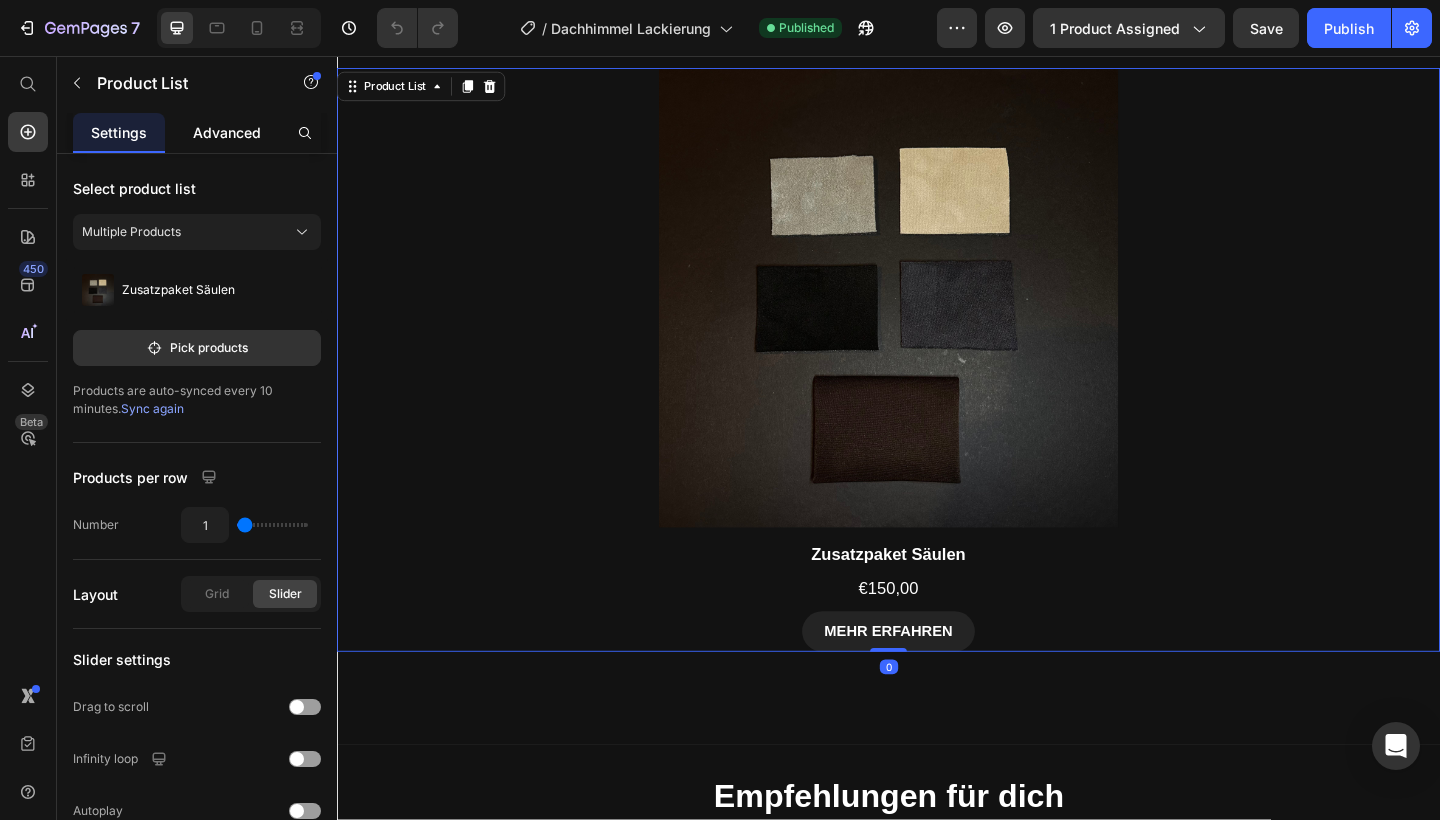 click on "Advanced" at bounding box center [227, 132] 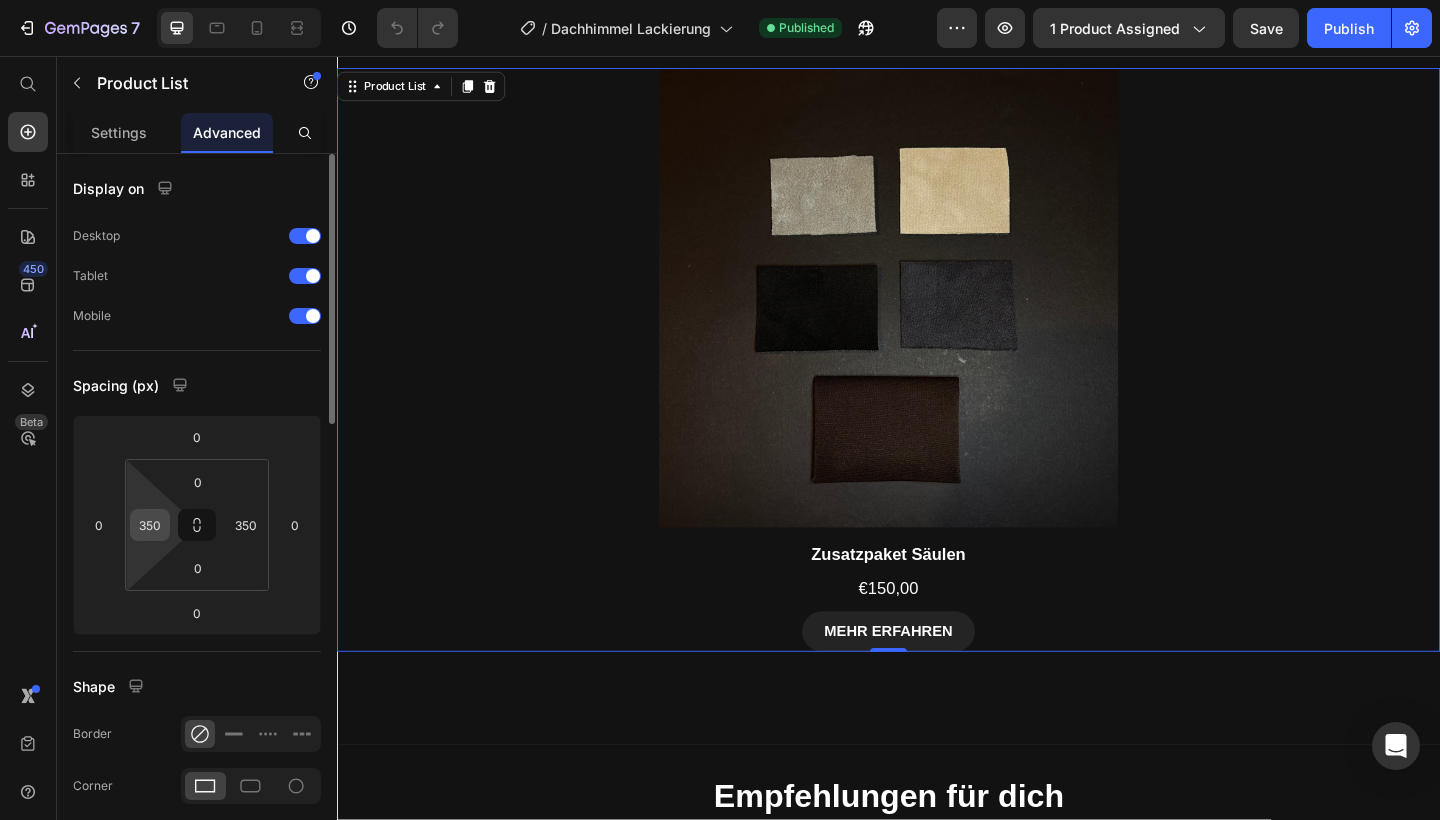 click on "350" at bounding box center (150, 525) 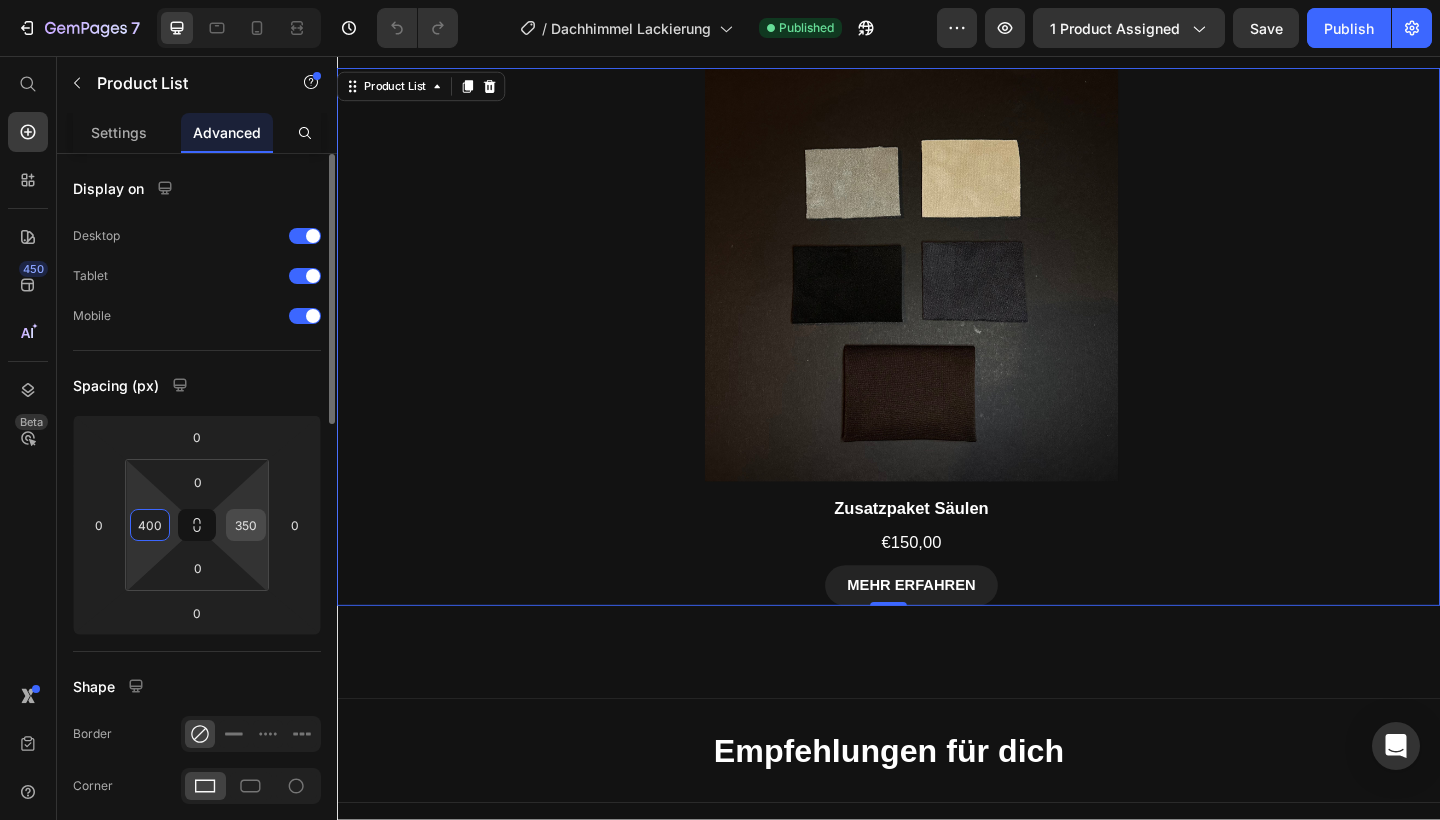 type on "400" 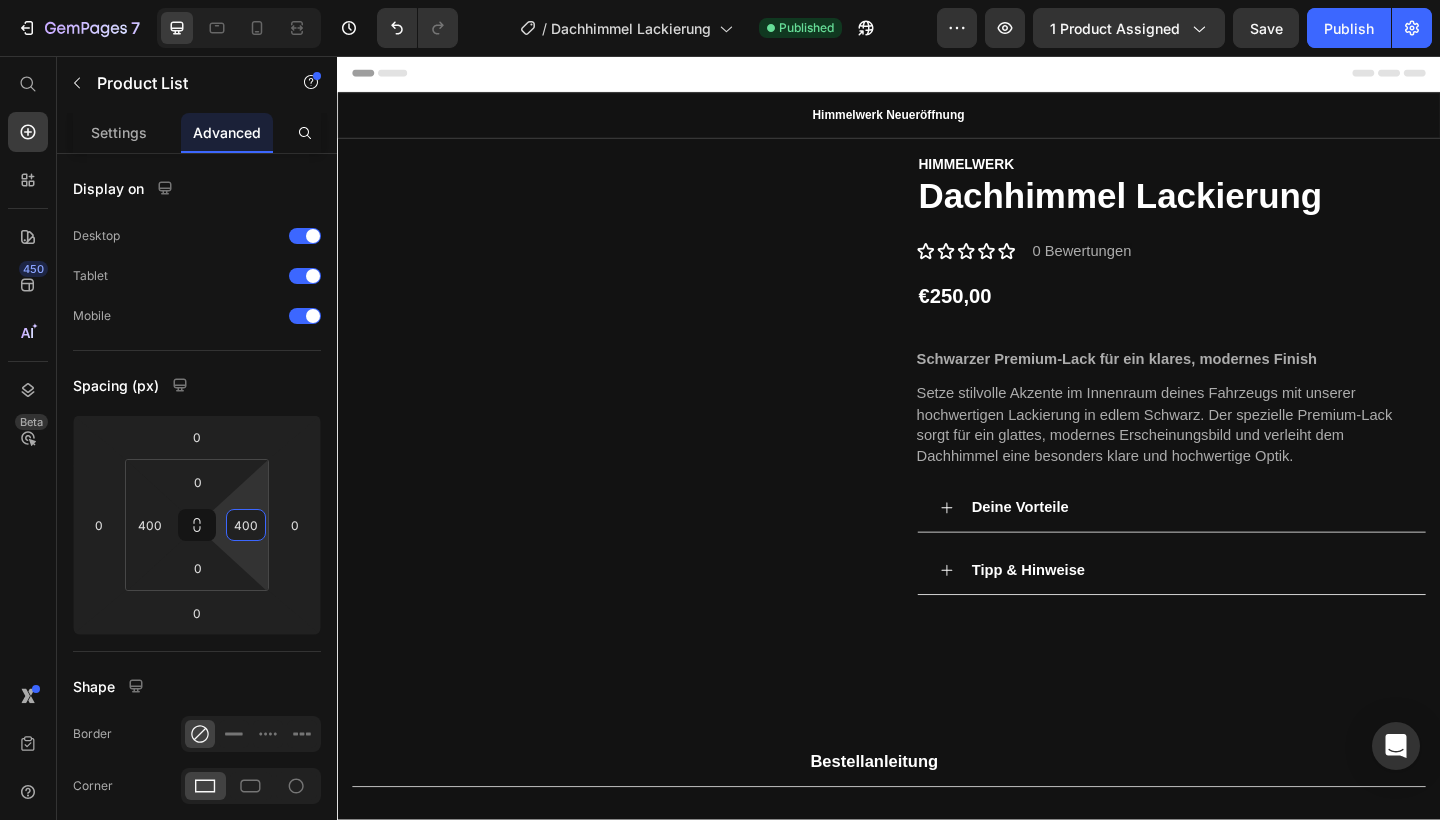 scroll, scrollTop: 229, scrollLeft: 0, axis: vertical 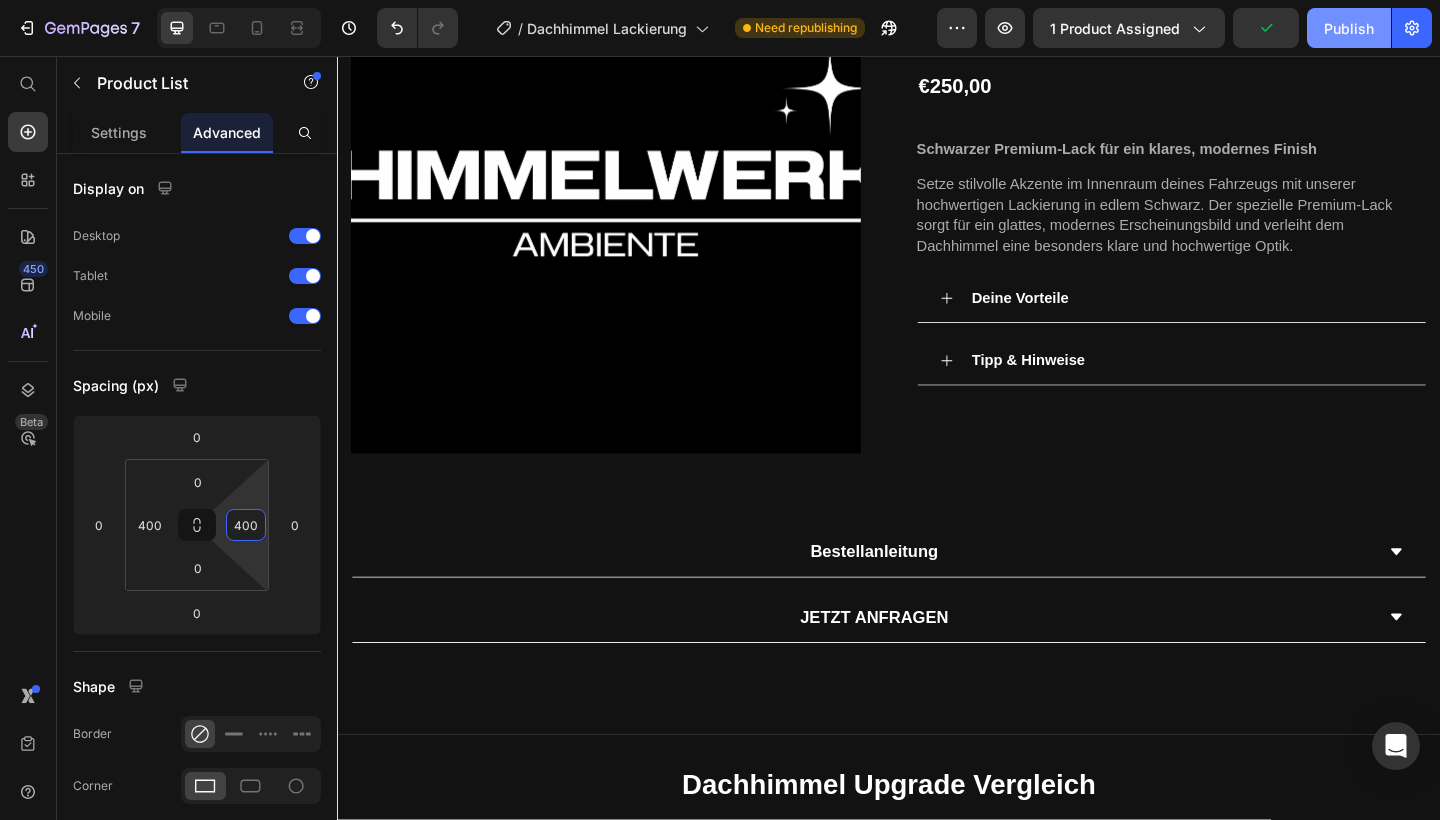type on "400" 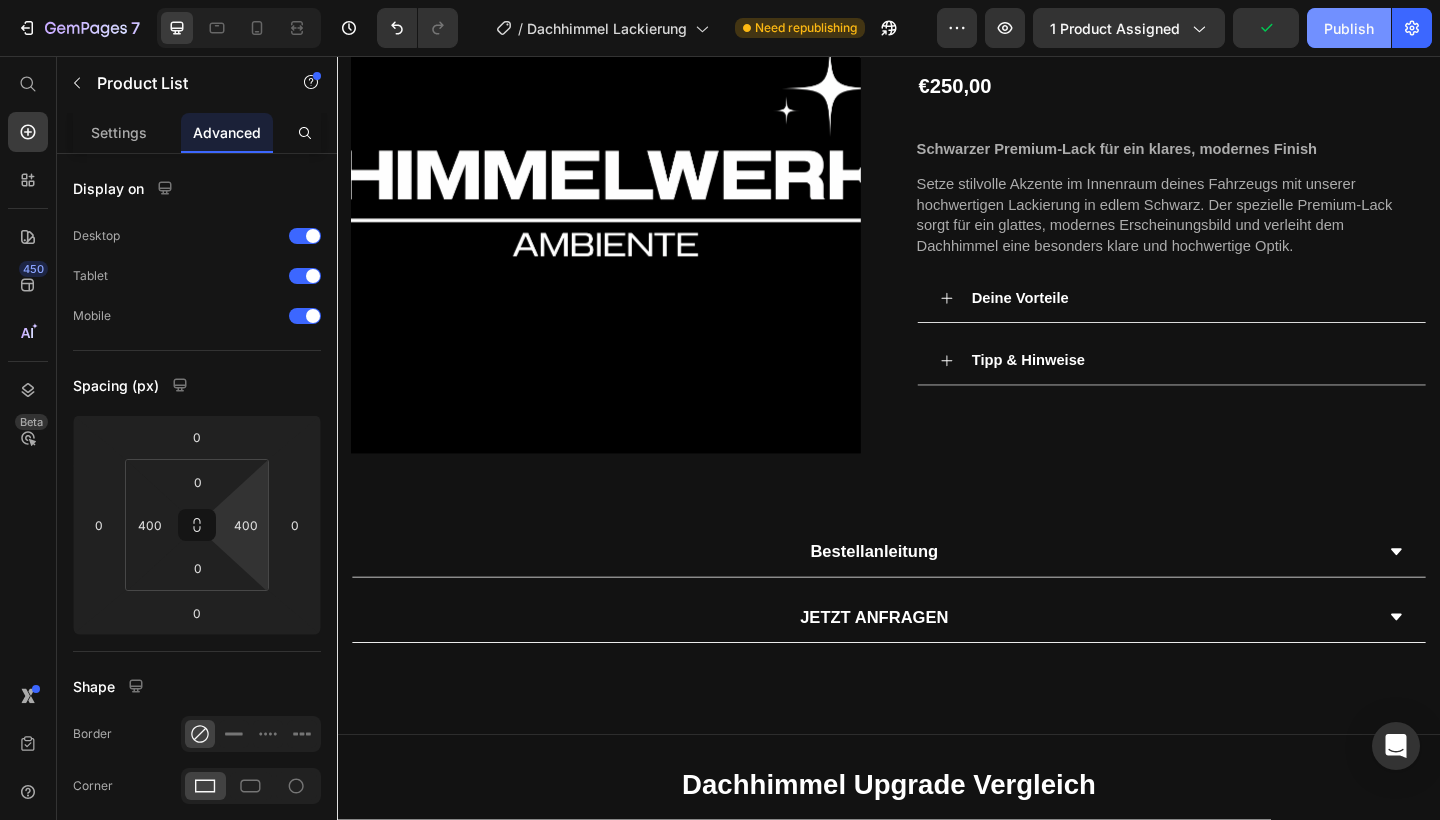click on "Publish" at bounding box center [1349, 28] 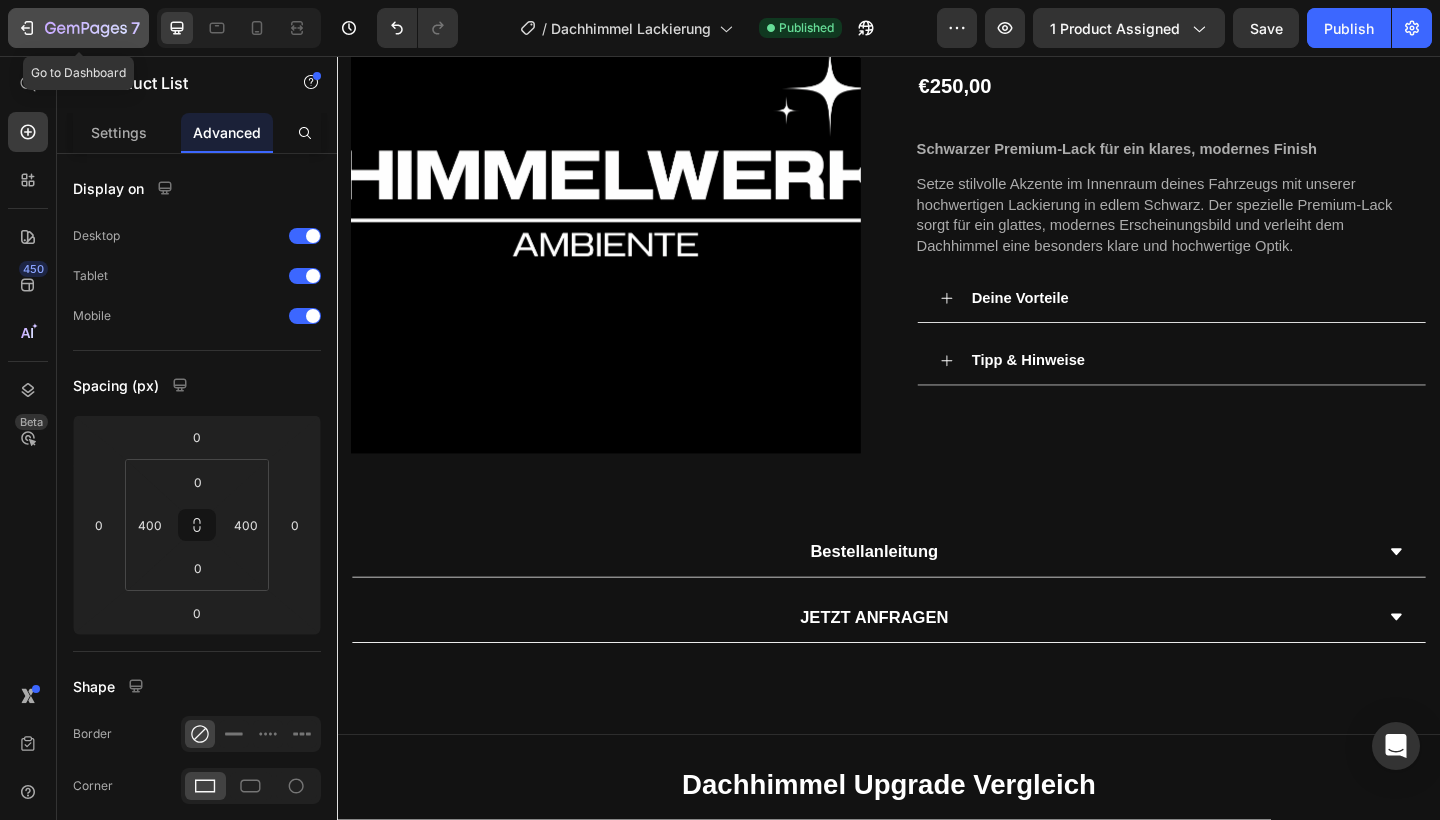 click on "7" 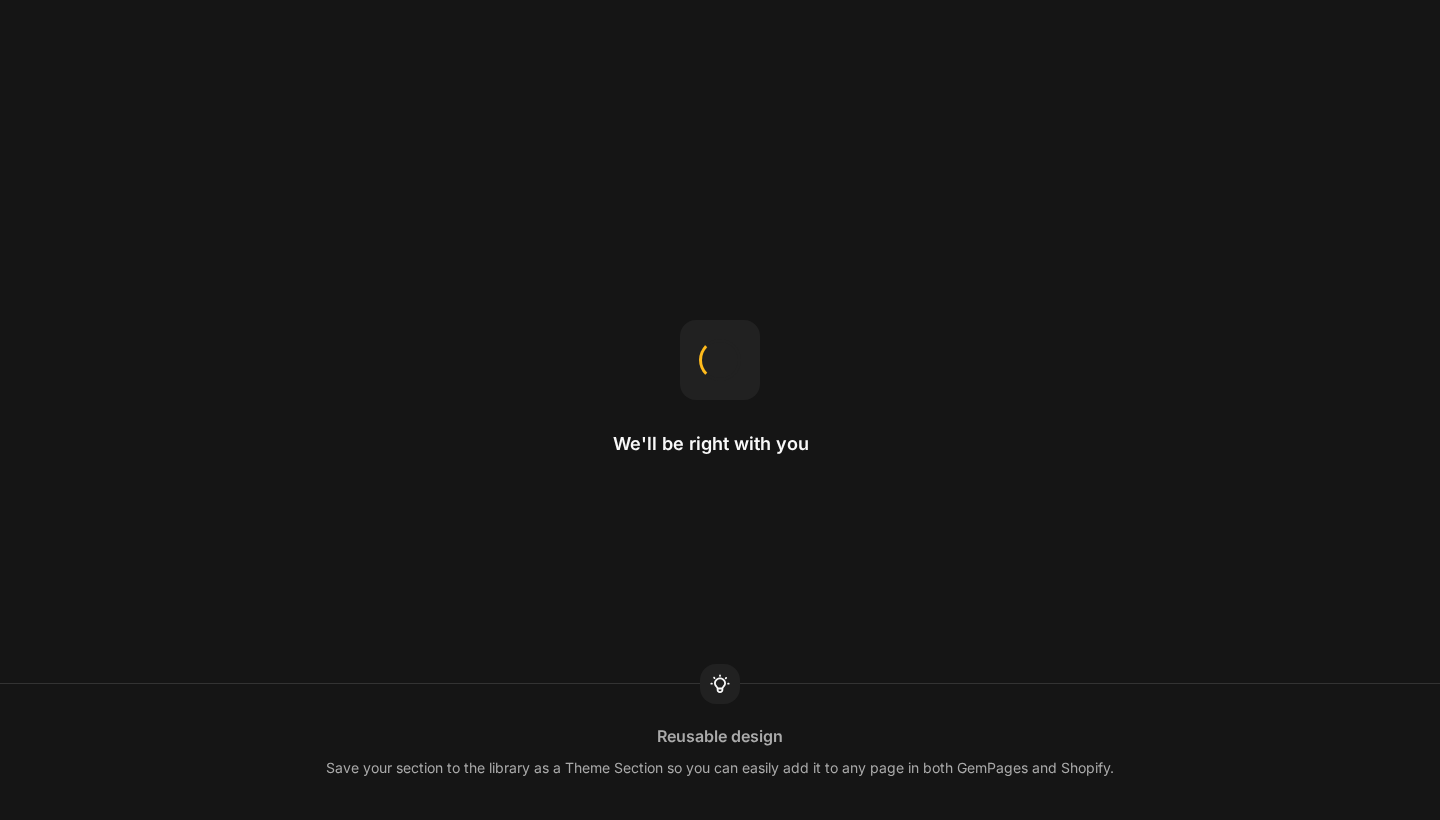 scroll, scrollTop: 0, scrollLeft: 0, axis: both 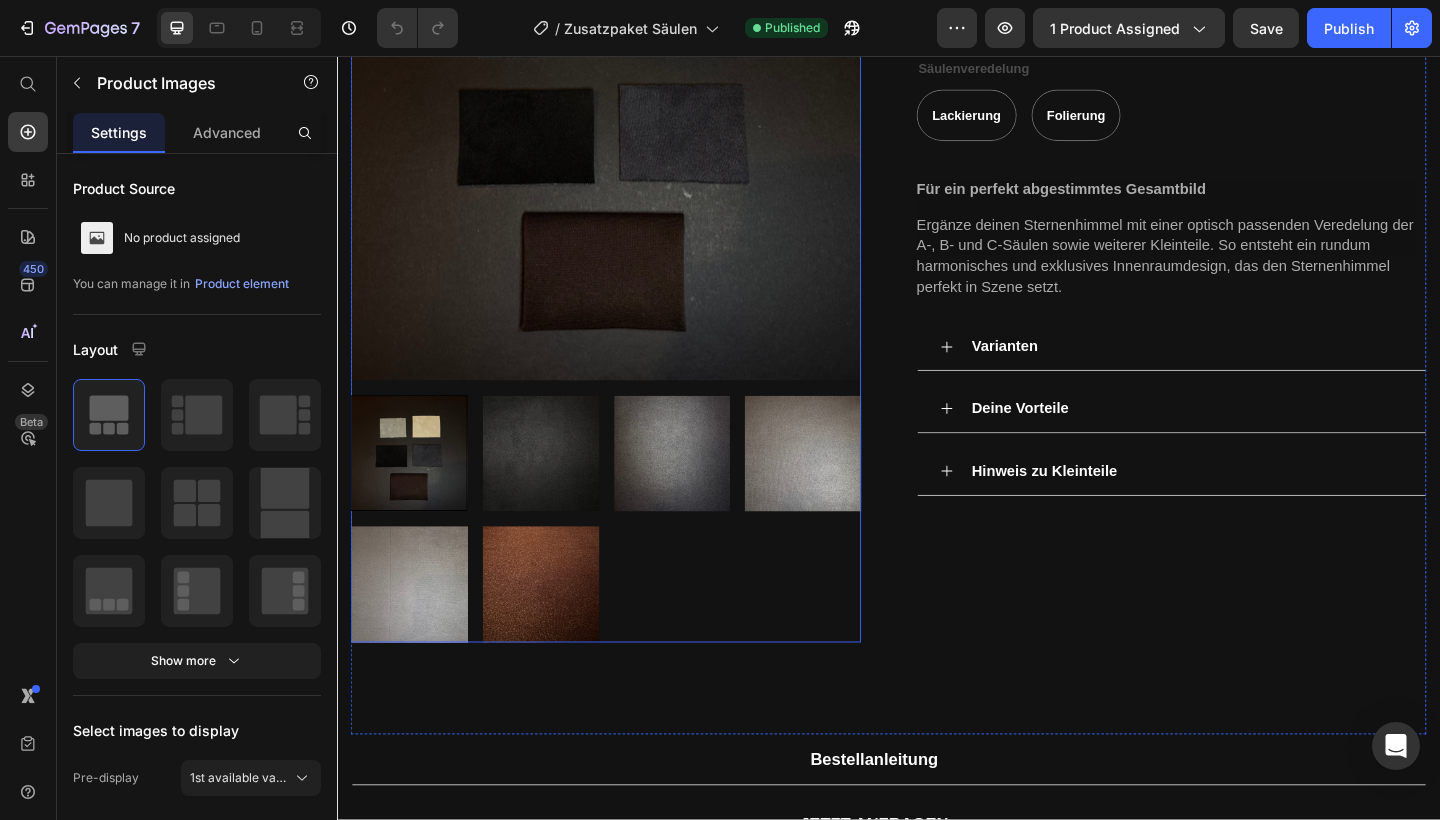 click at bounding box center [629, 561] 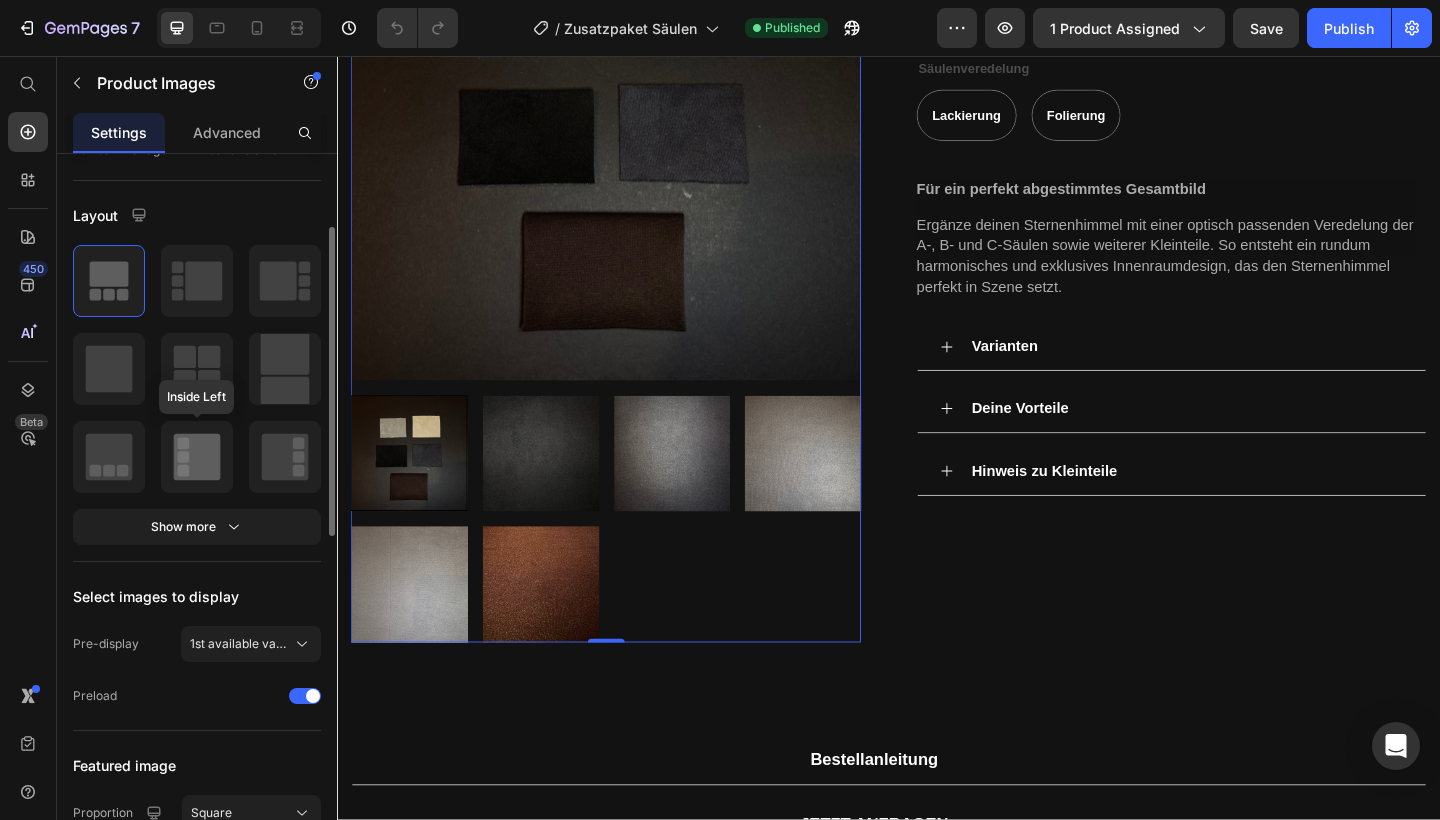 scroll, scrollTop: 199, scrollLeft: 0, axis: vertical 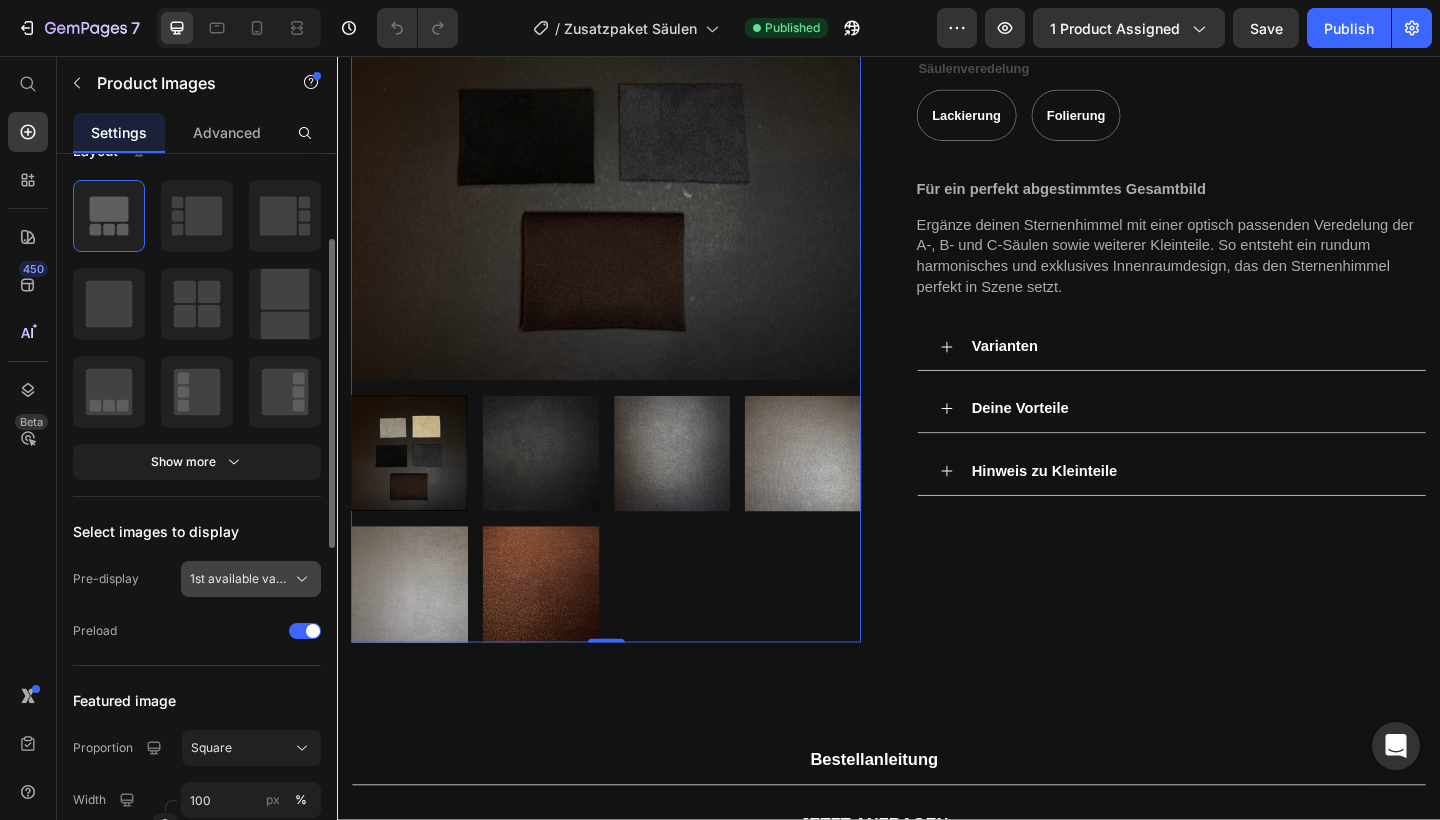 click on "1st available variant" at bounding box center [239, 579] 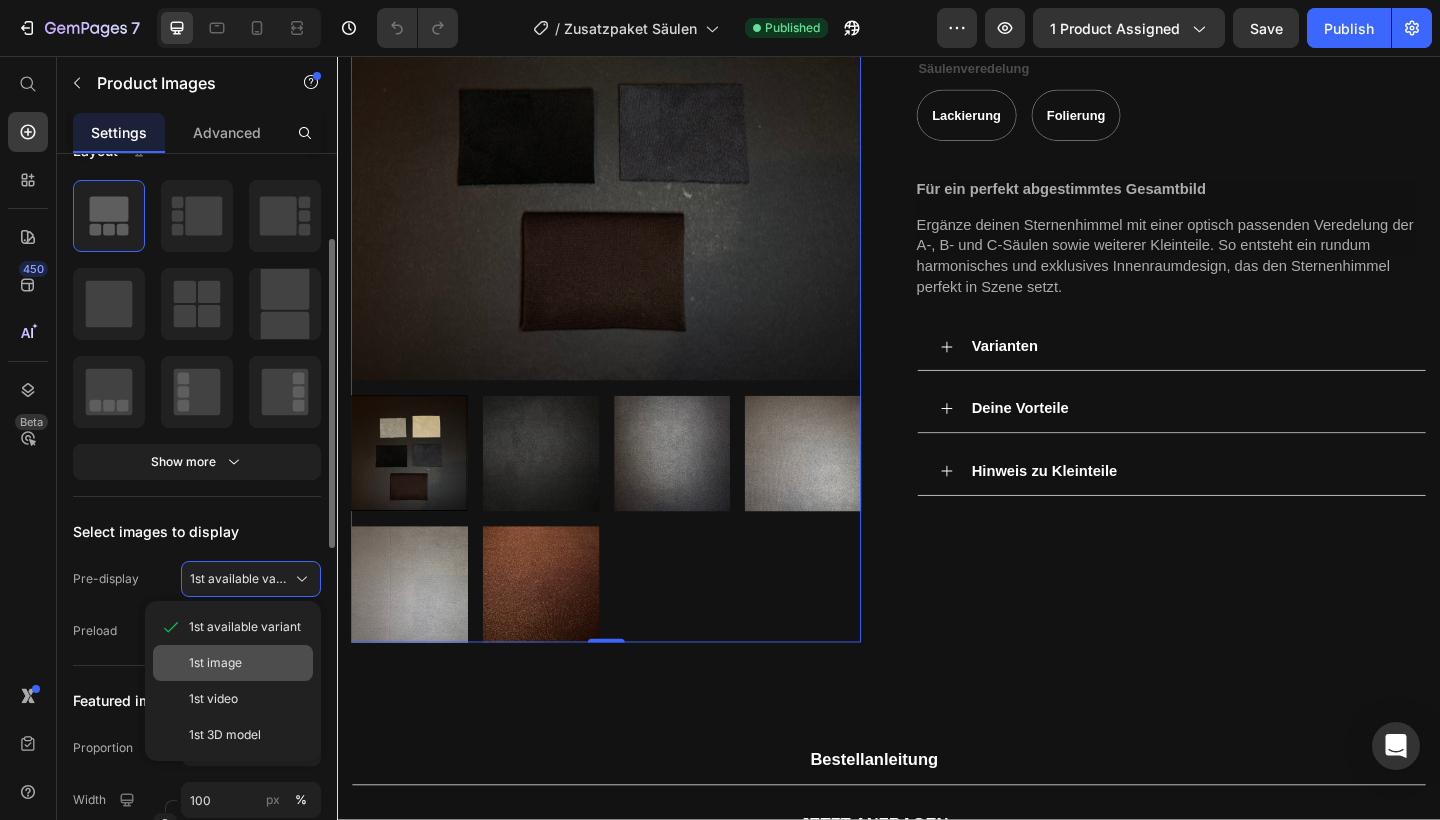 click on "1st image" at bounding box center (215, 663) 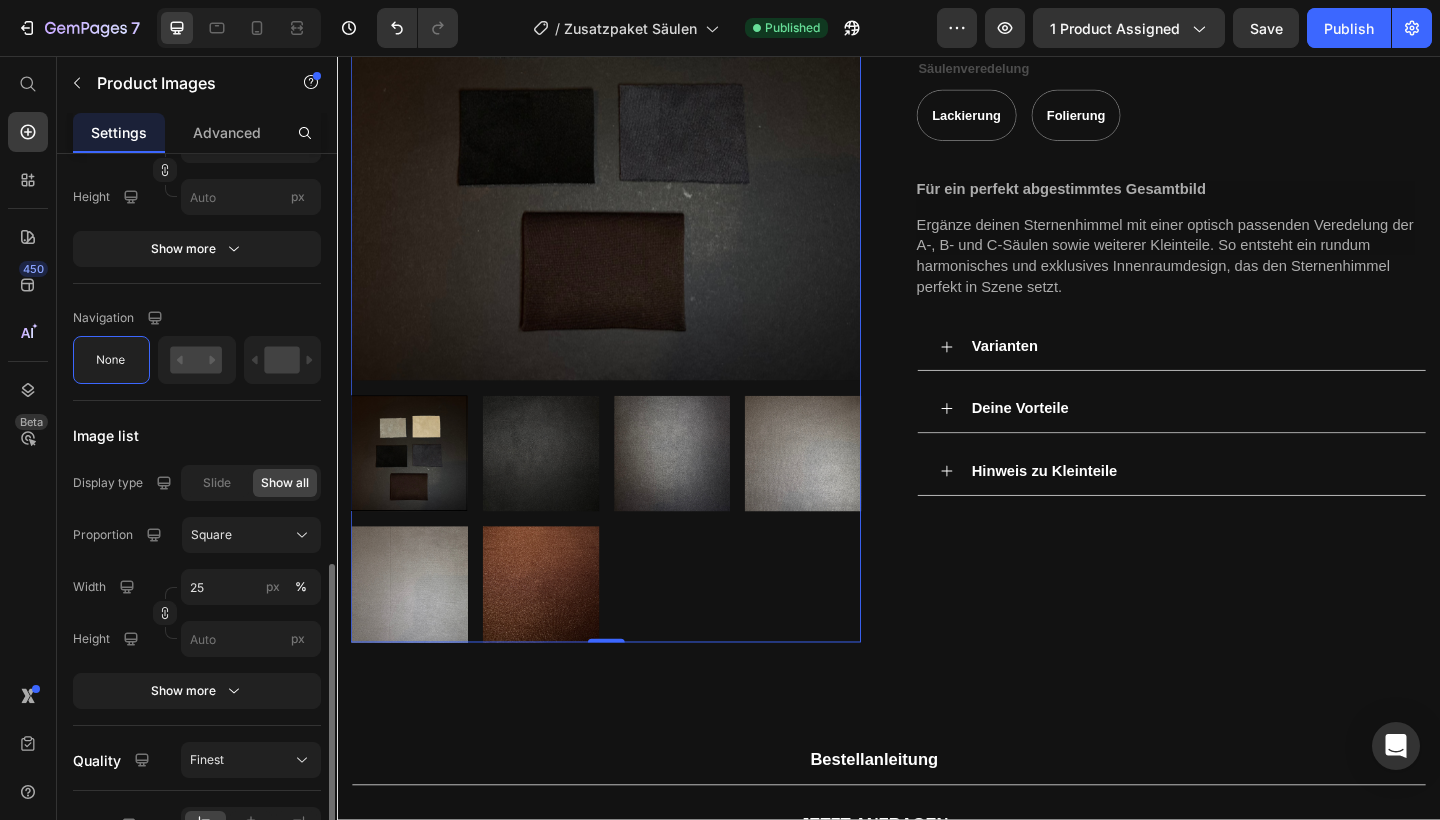 scroll, scrollTop: 886, scrollLeft: 0, axis: vertical 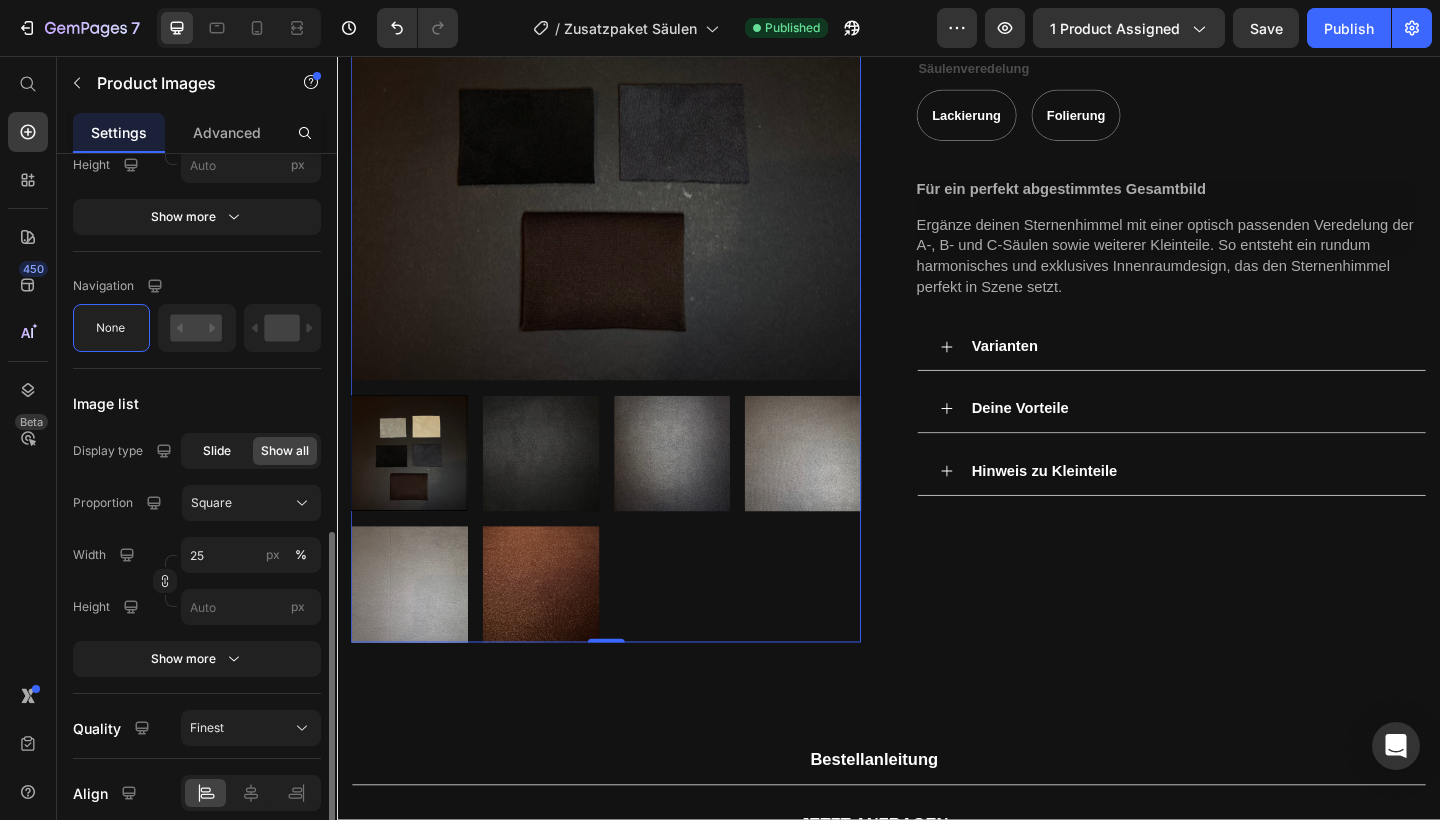 click on "Slide" 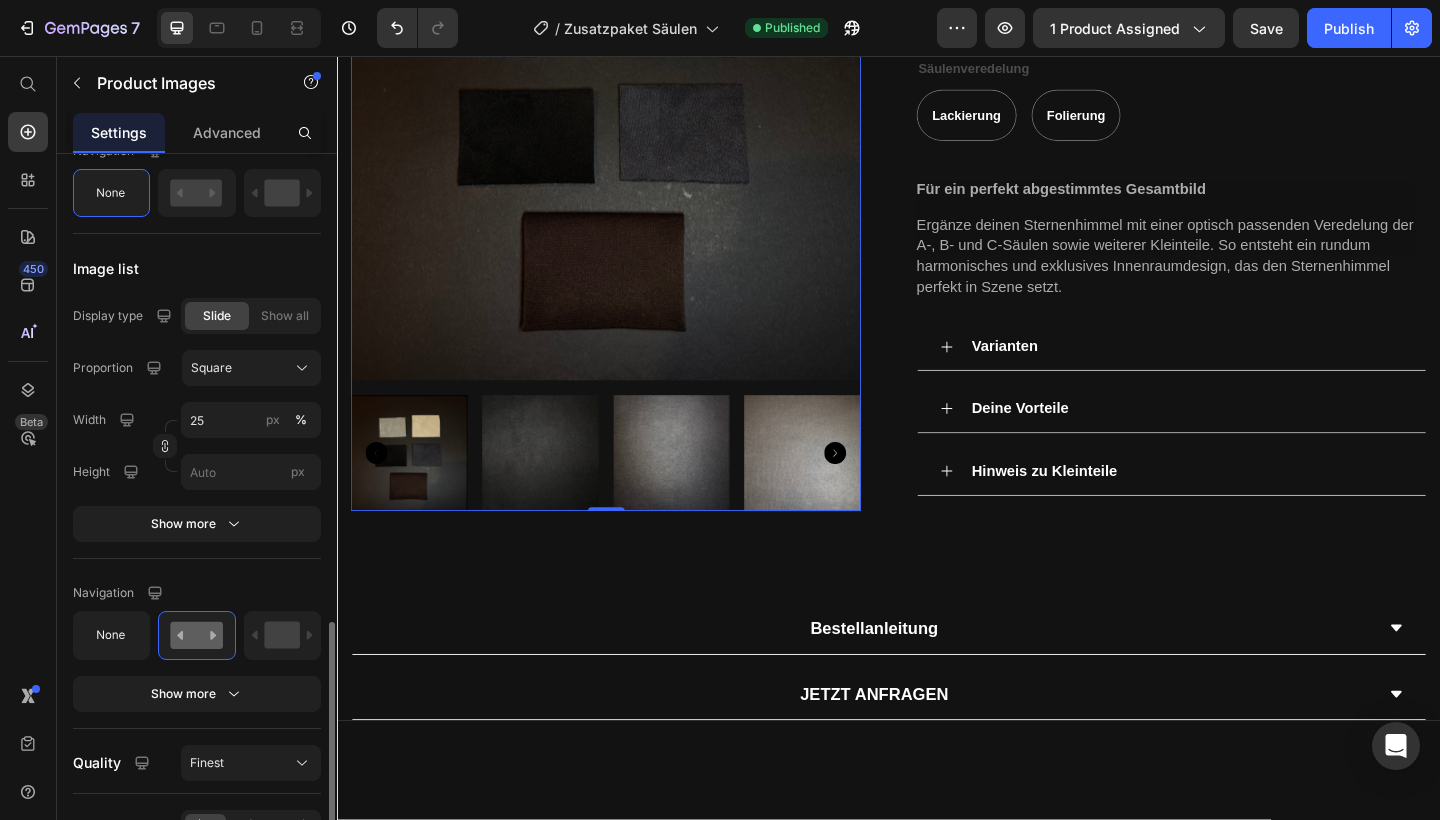 scroll, scrollTop: 1138, scrollLeft: 0, axis: vertical 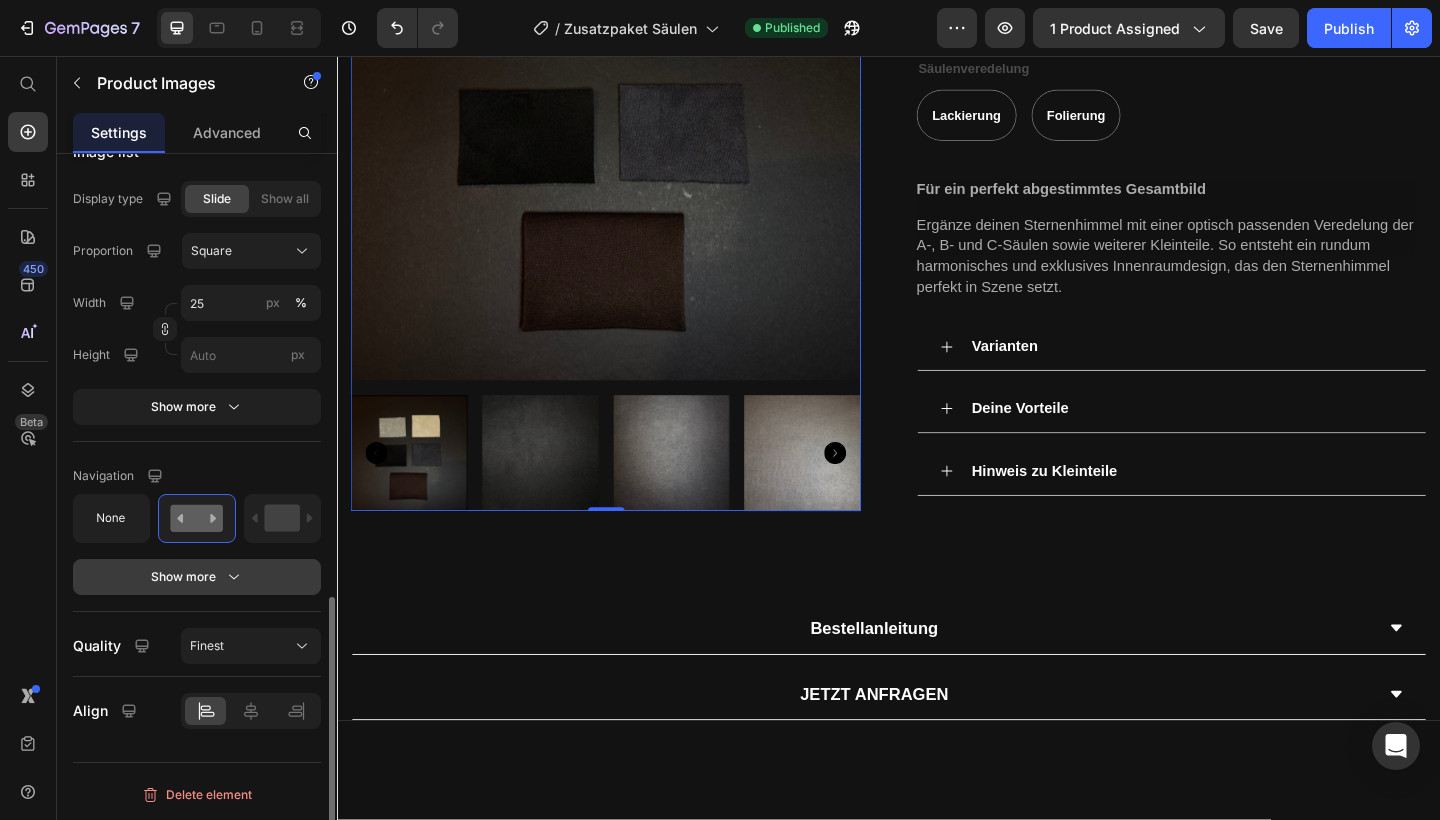 click on "Show more" at bounding box center (197, 577) 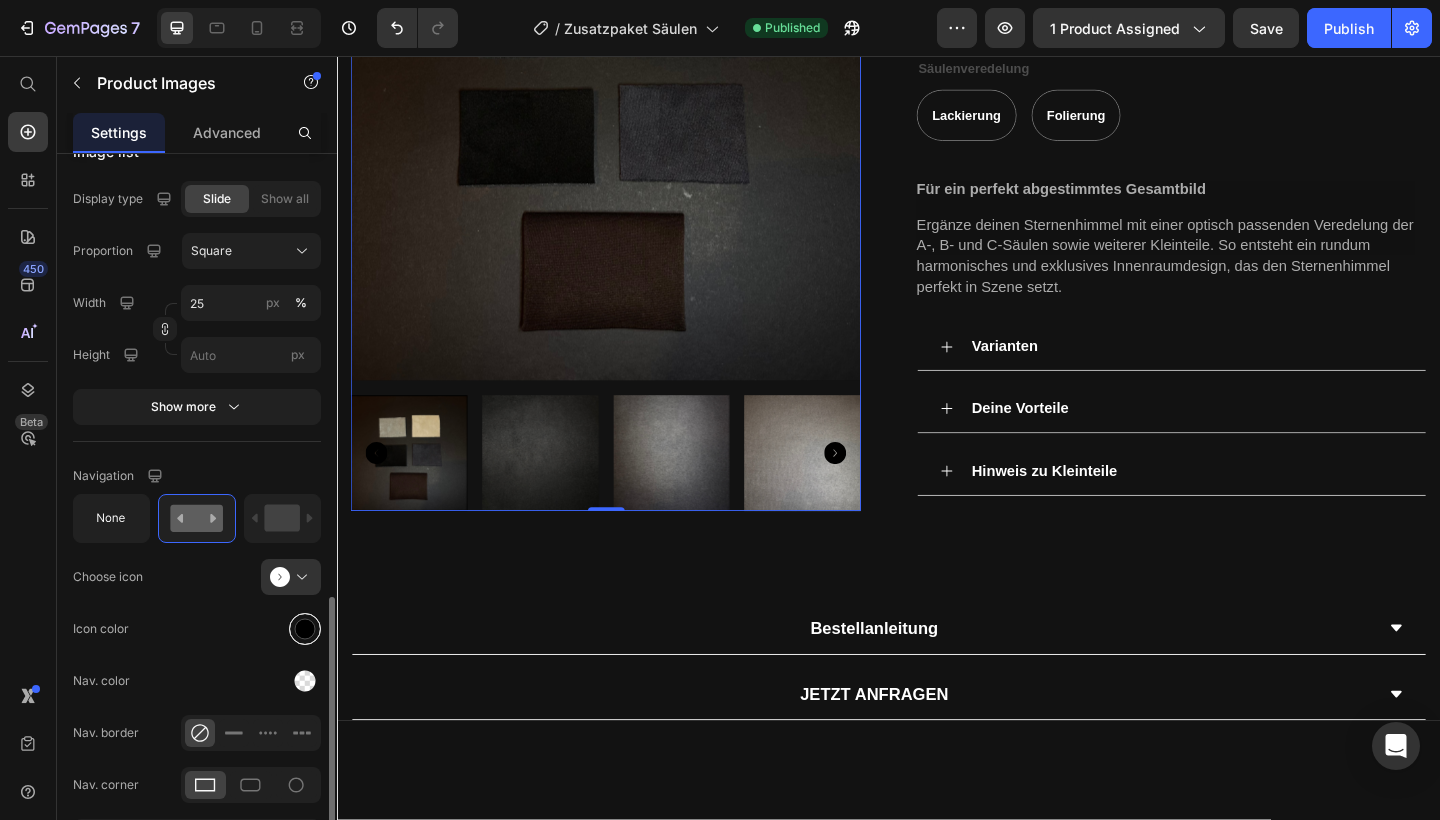 click at bounding box center (305, 628) 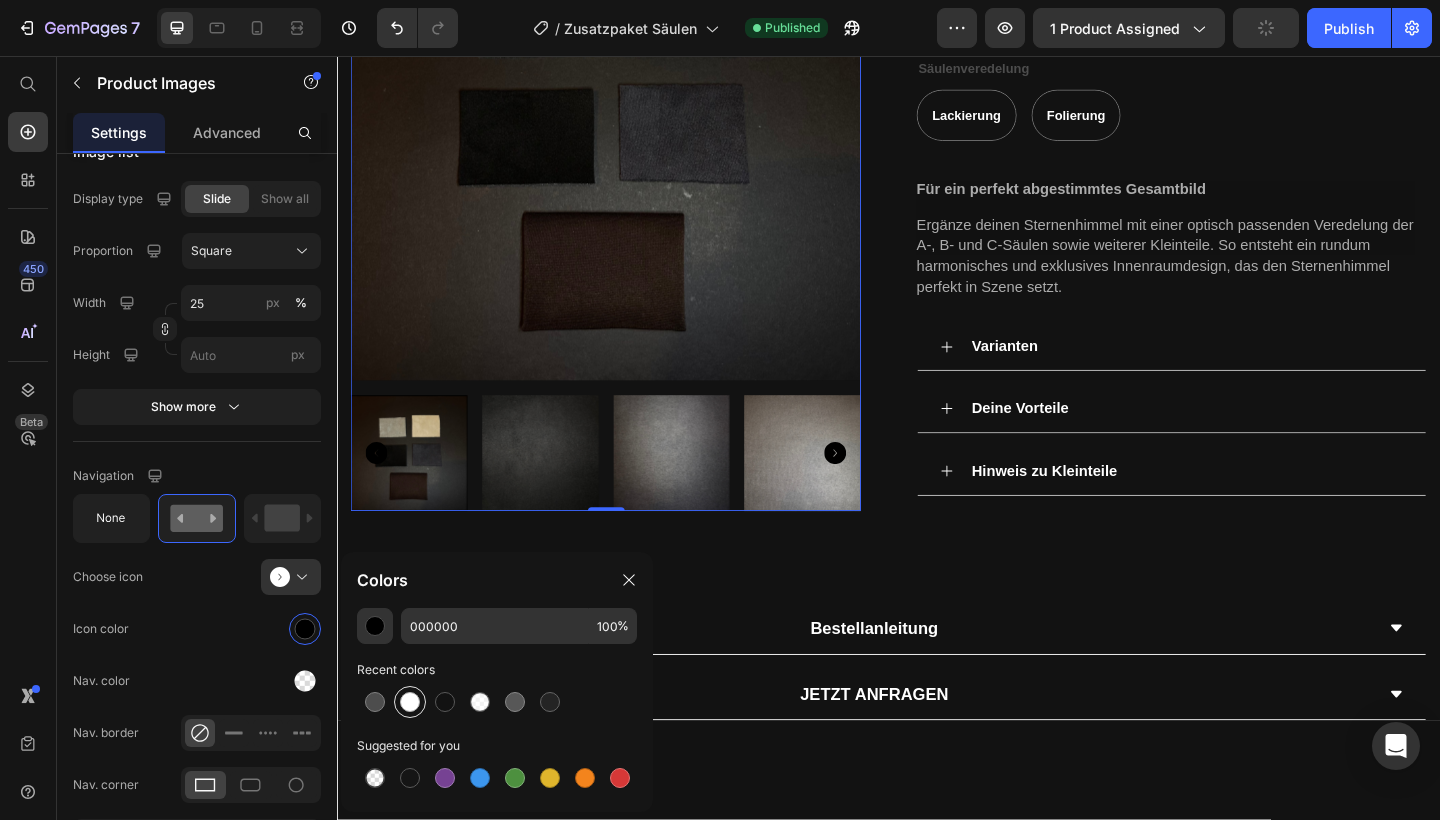 click at bounding box center (410, 702) 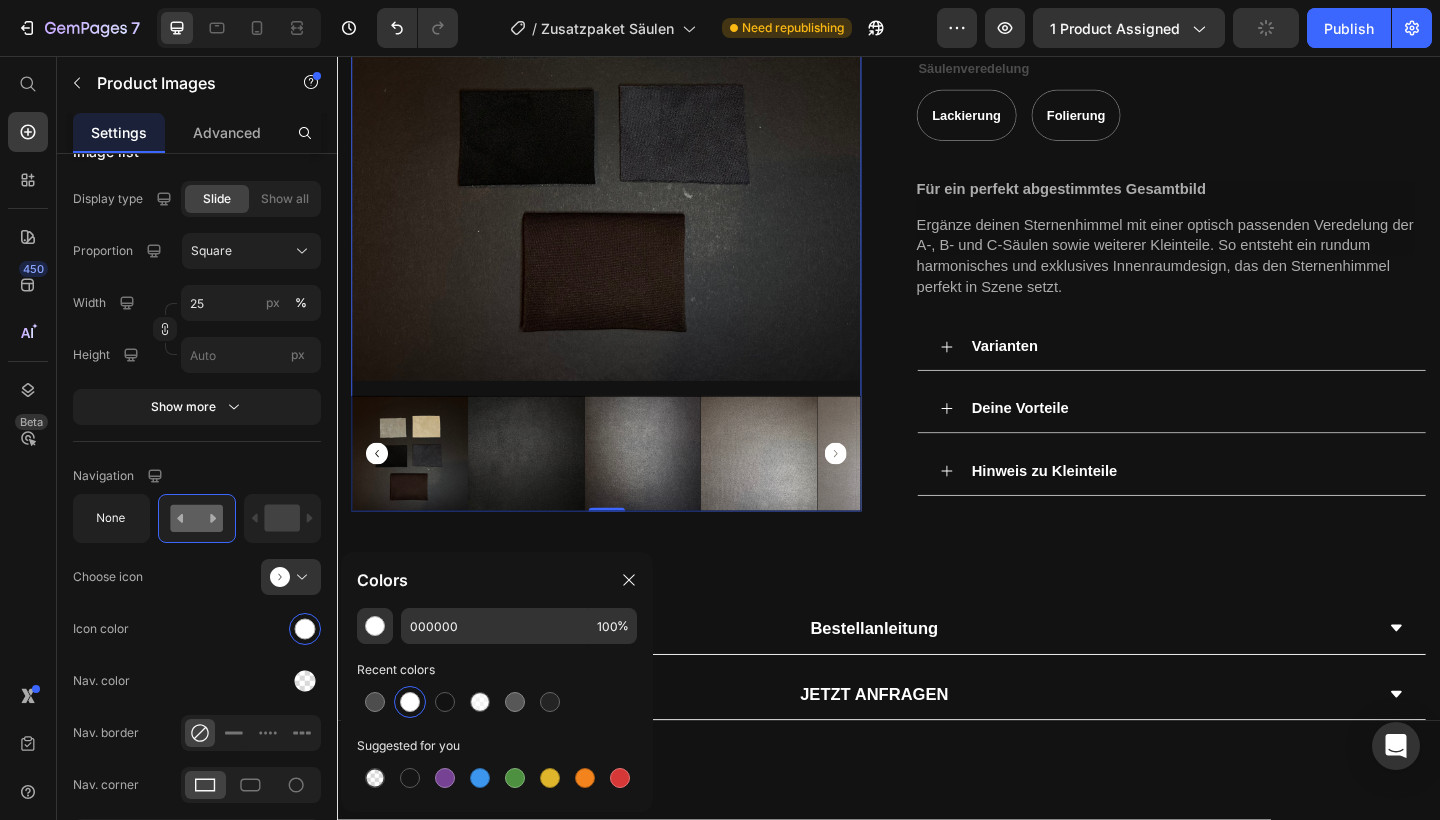 type on "FFFFFF" 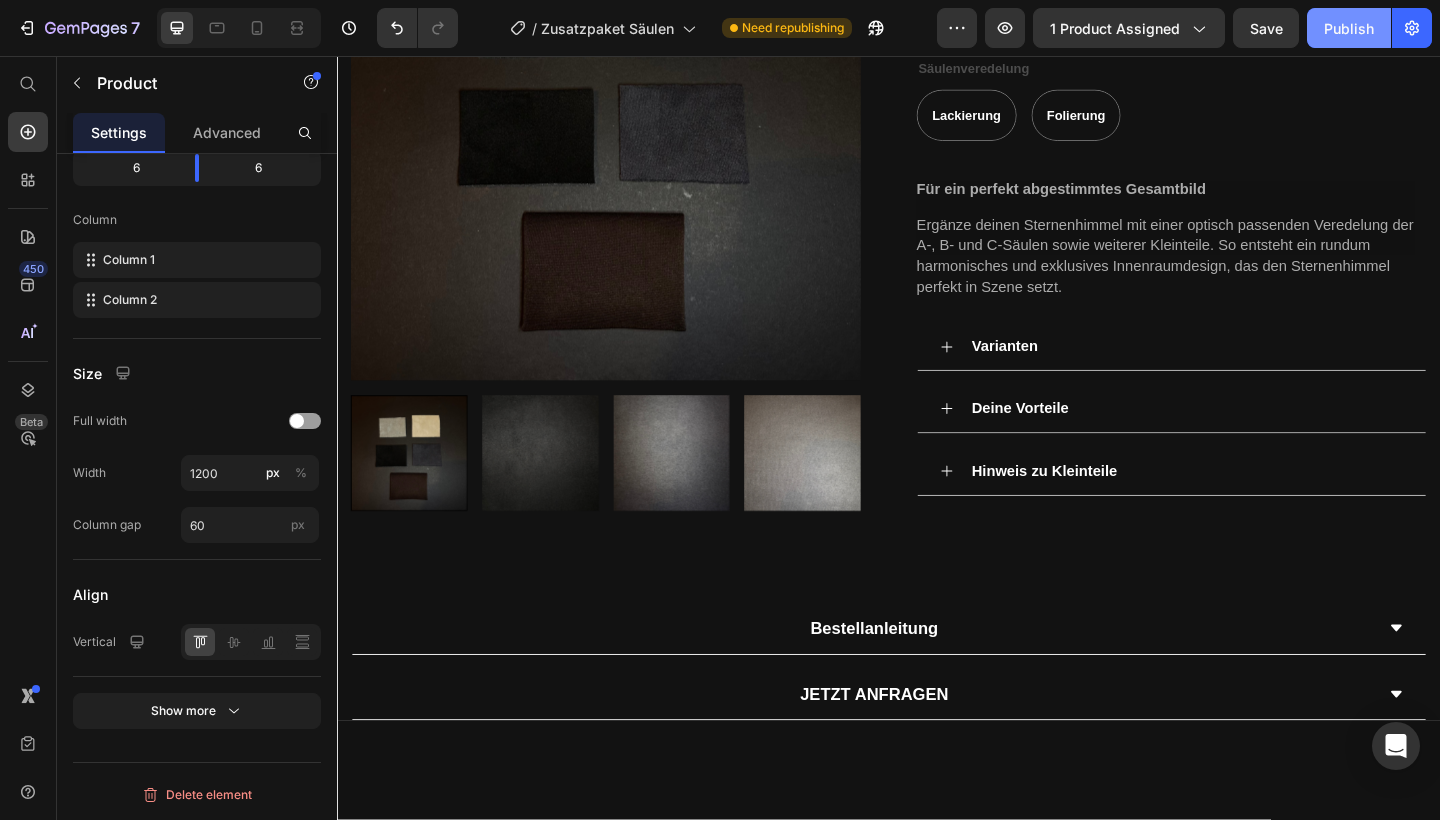 scroll, scrollTop: 493, scrollLeft: 0, axis: vertical 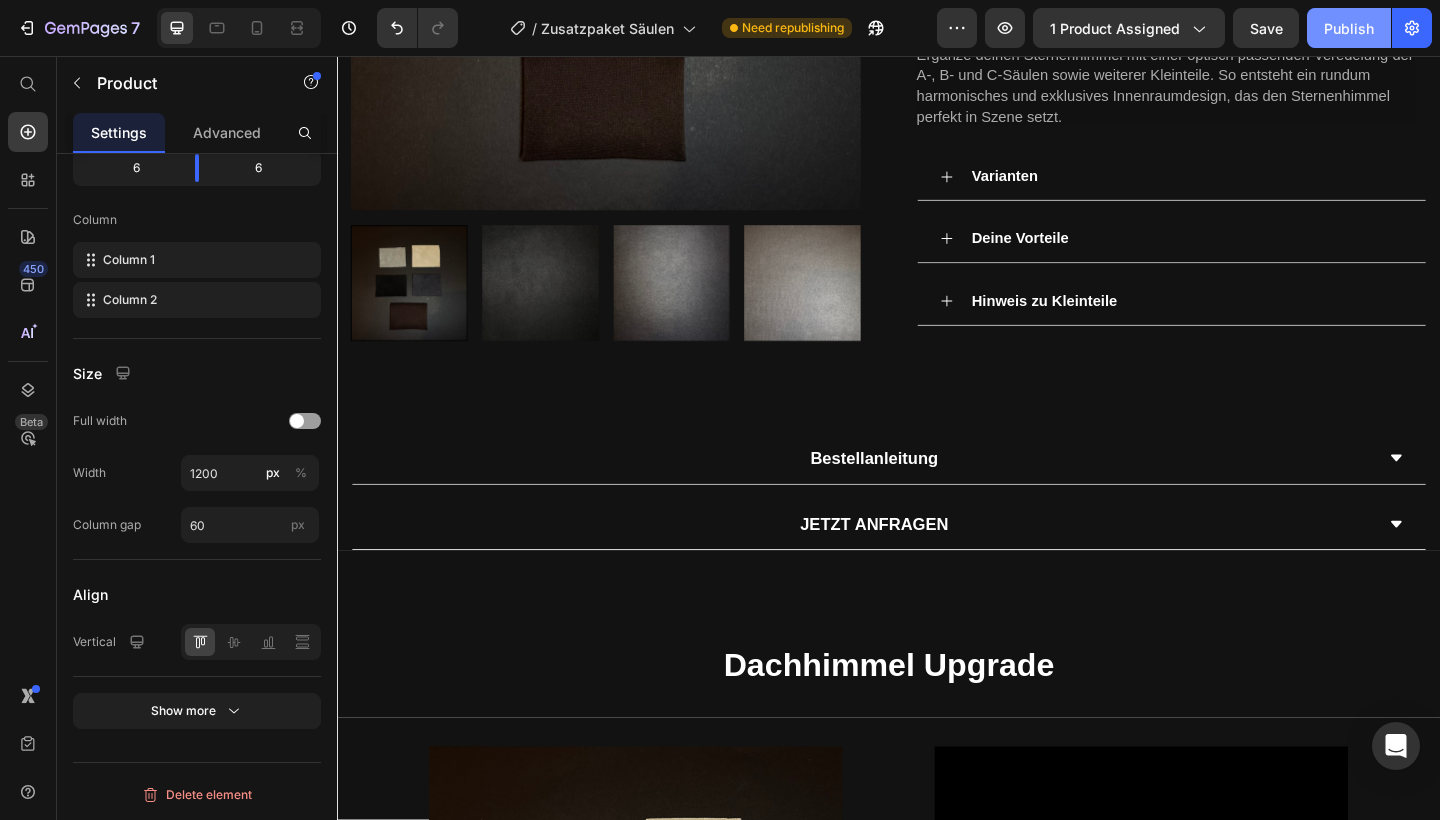 click on "Publish" at bounding box center [1349, 28] 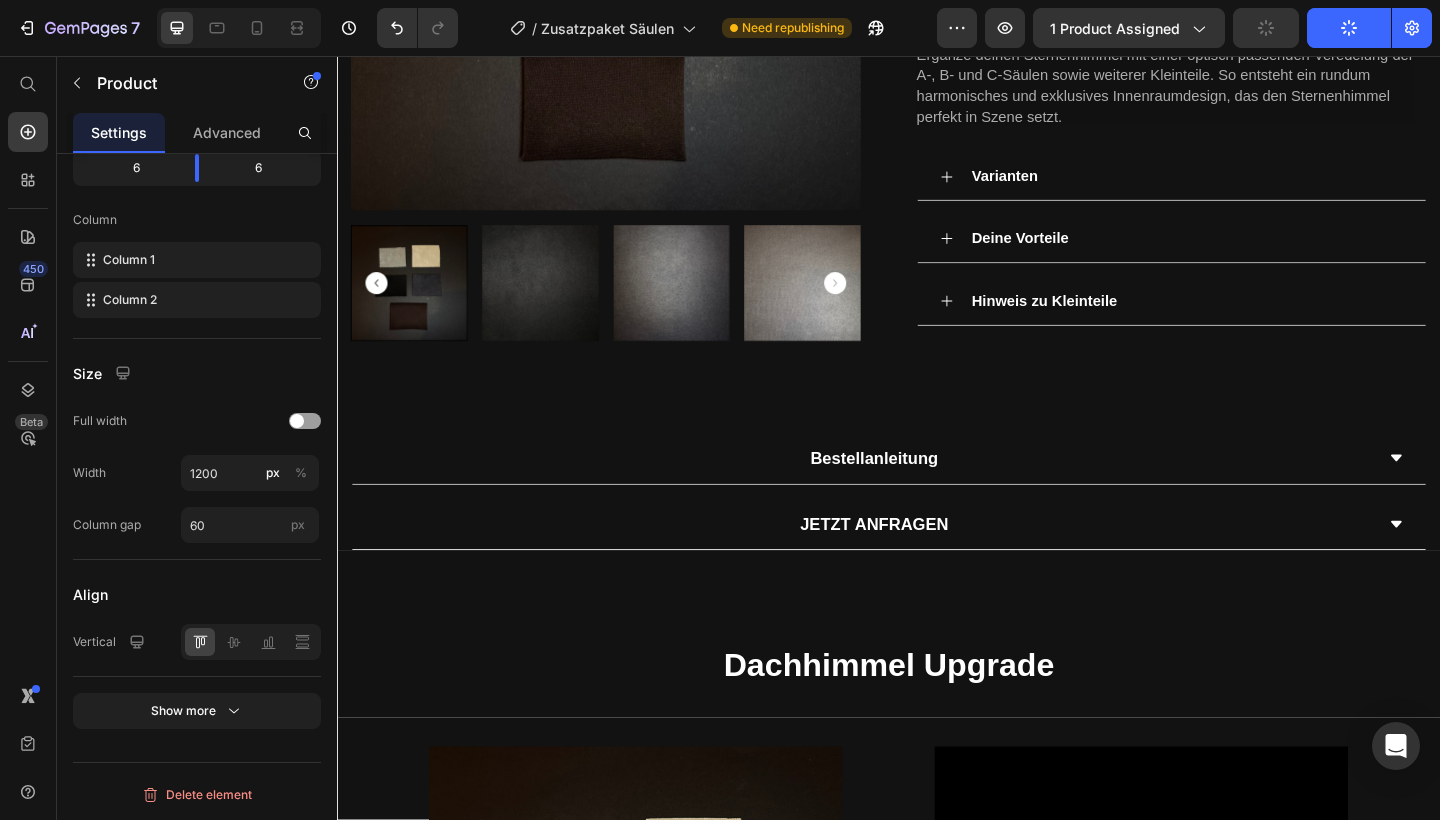 scroll, scrollTop: 0, scrollLeft: 0, axis: both 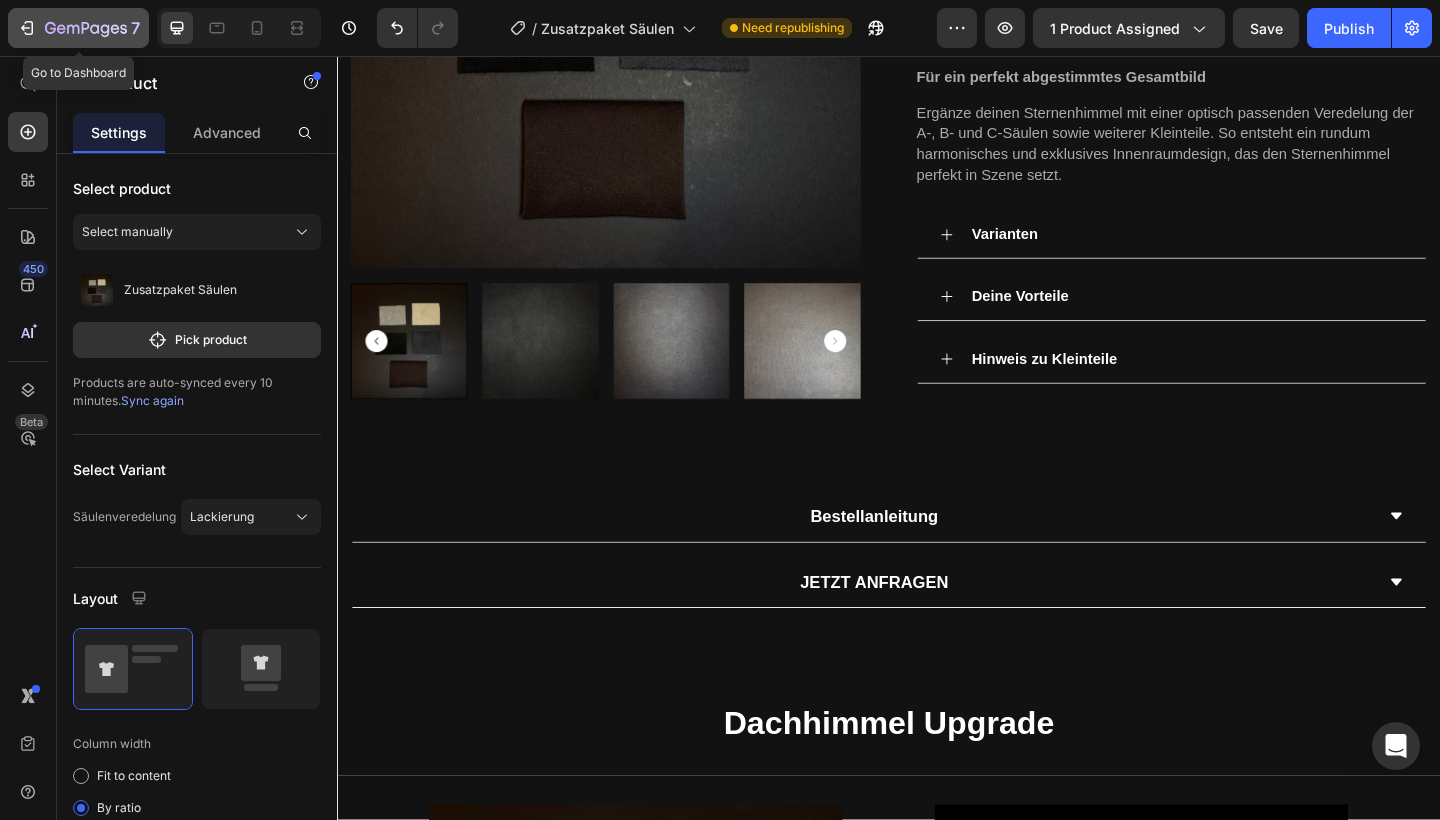 click on "7" 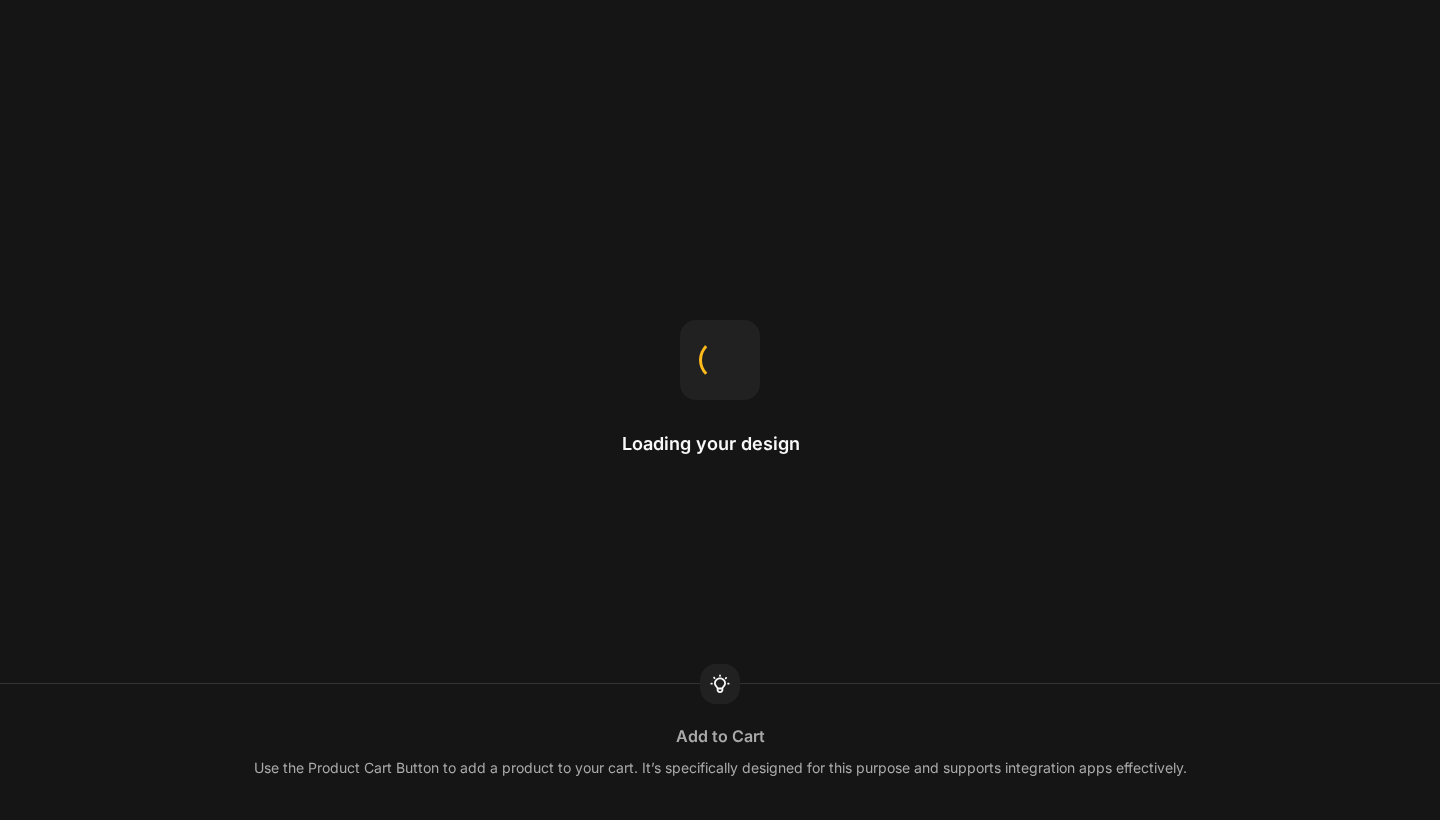 scroll, scrollTop: 0, scrollLeft: 0, axis: both 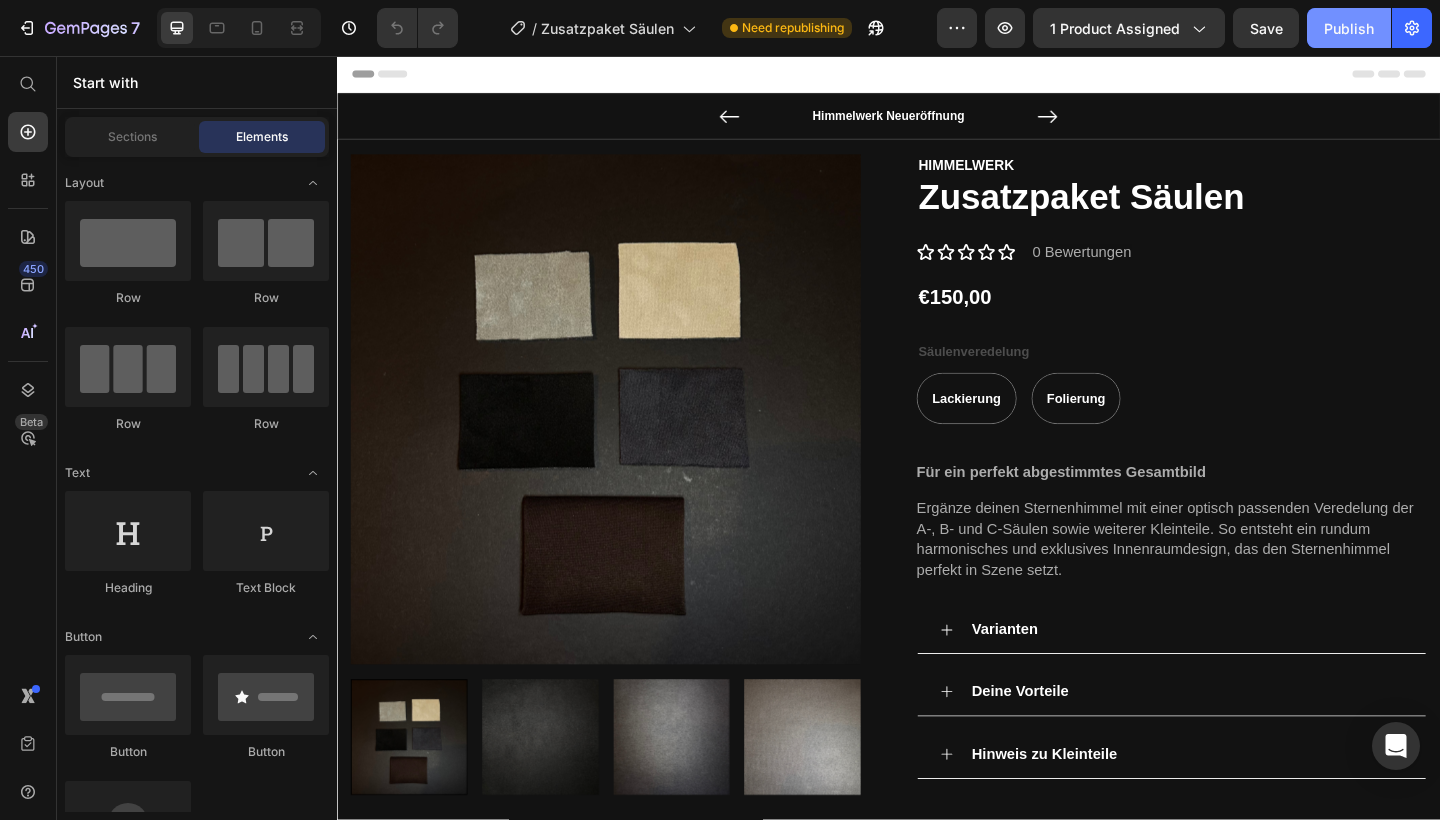 click on "Publish" at bounding box center [1349, 28] 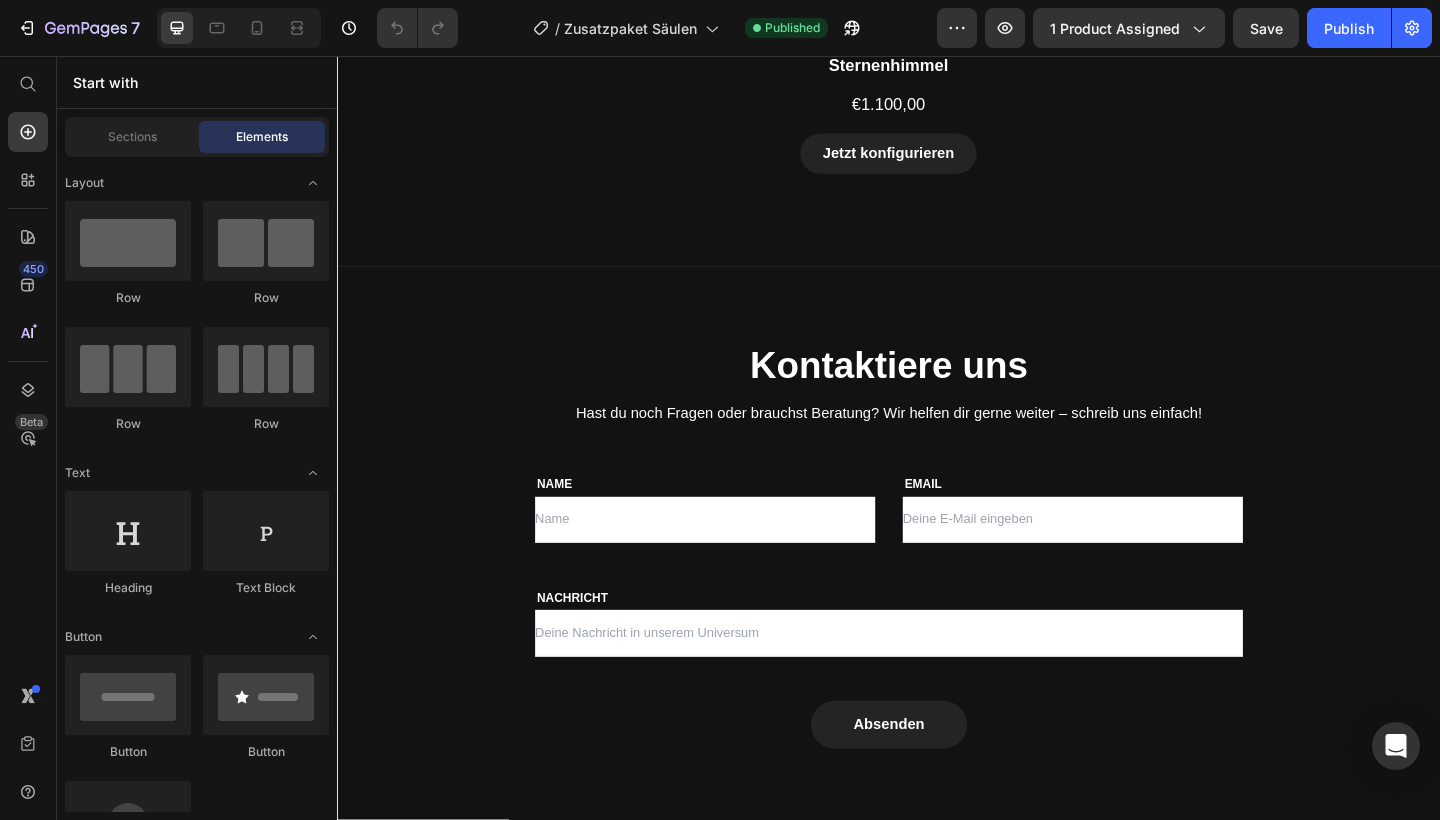 scroll, scrollTop: 0, scrollLeft: 0, axis: both 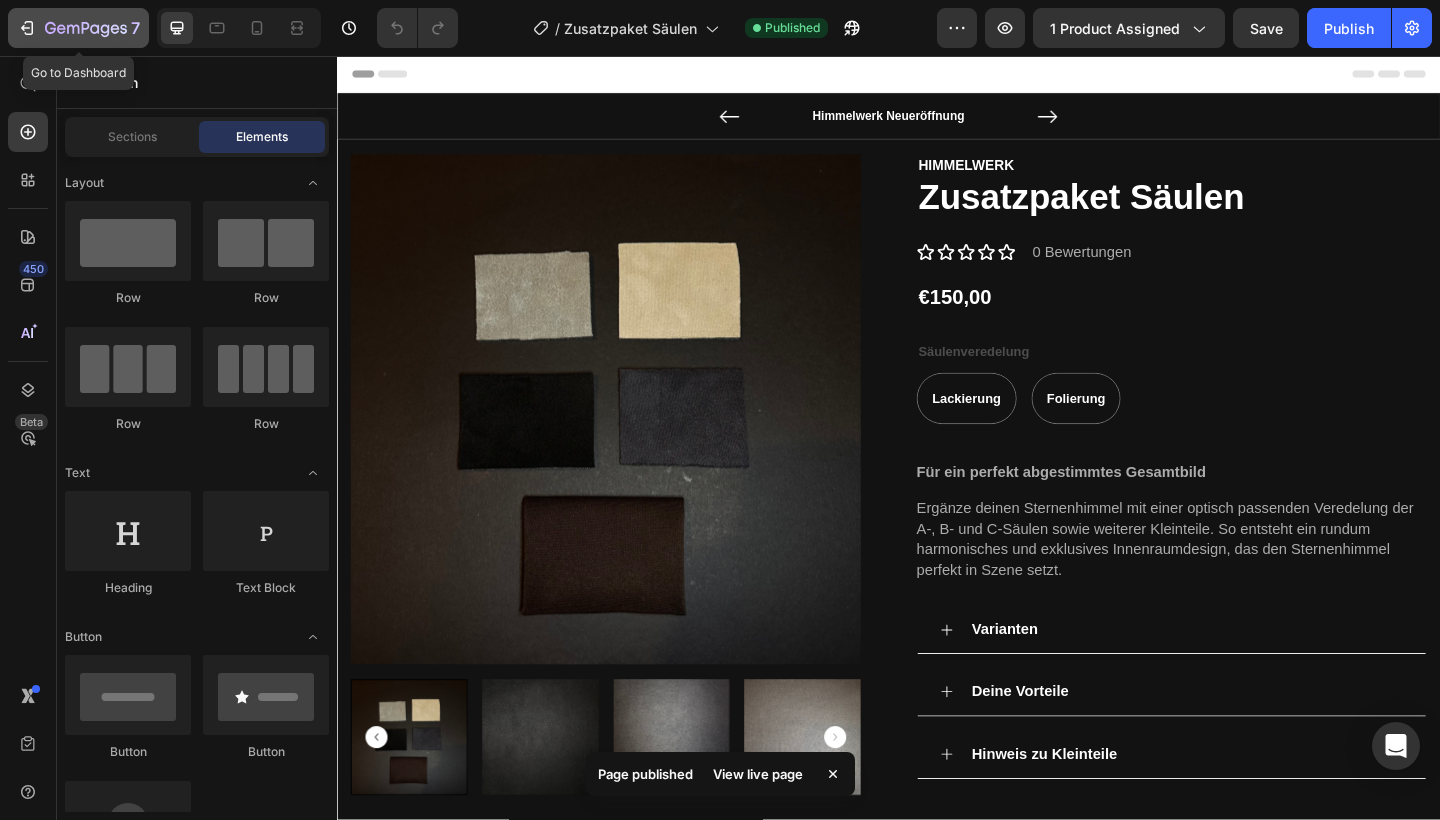 click 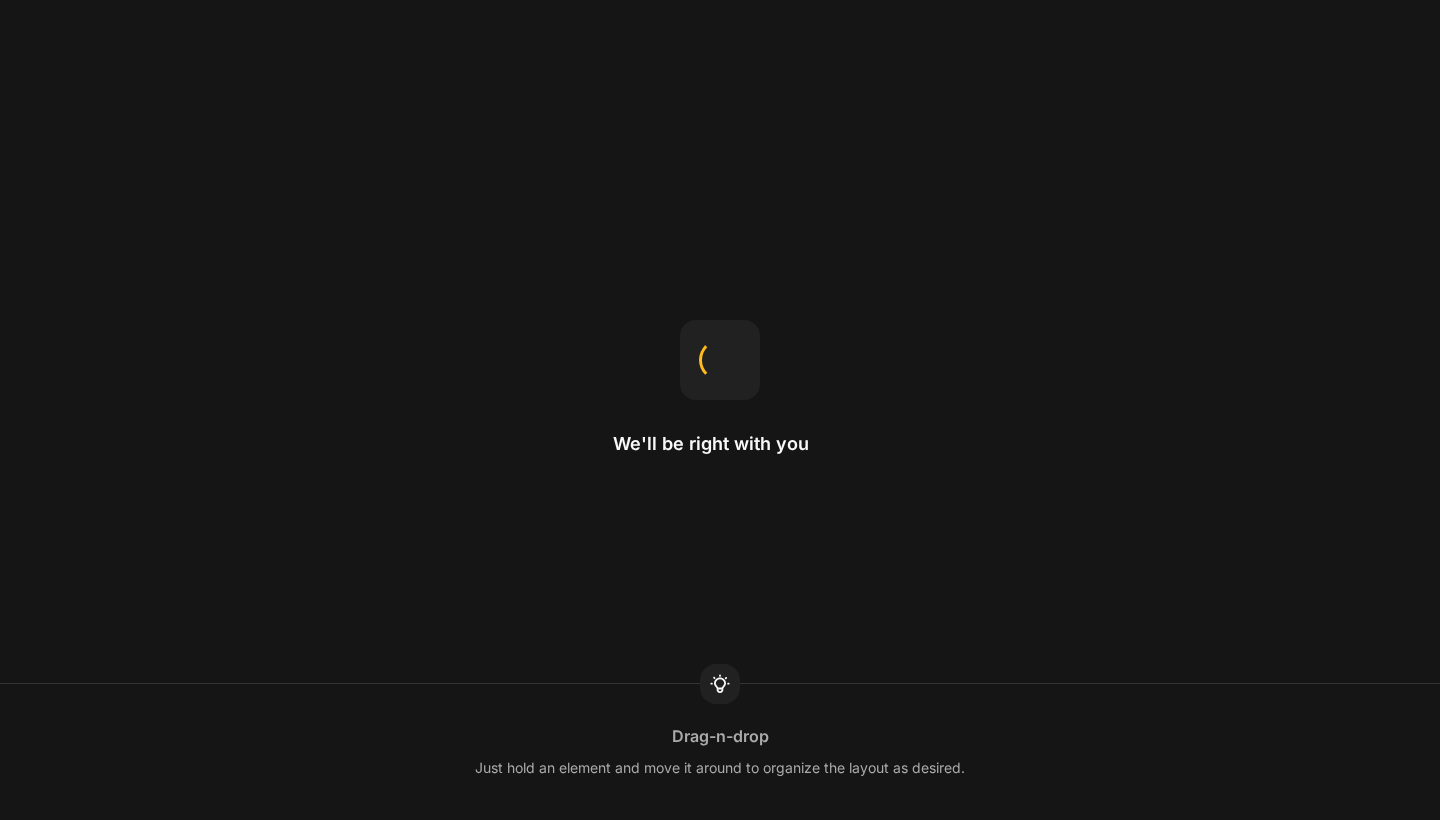 scroll, scrollTop: 0, scrollLeft: 0, axis: both 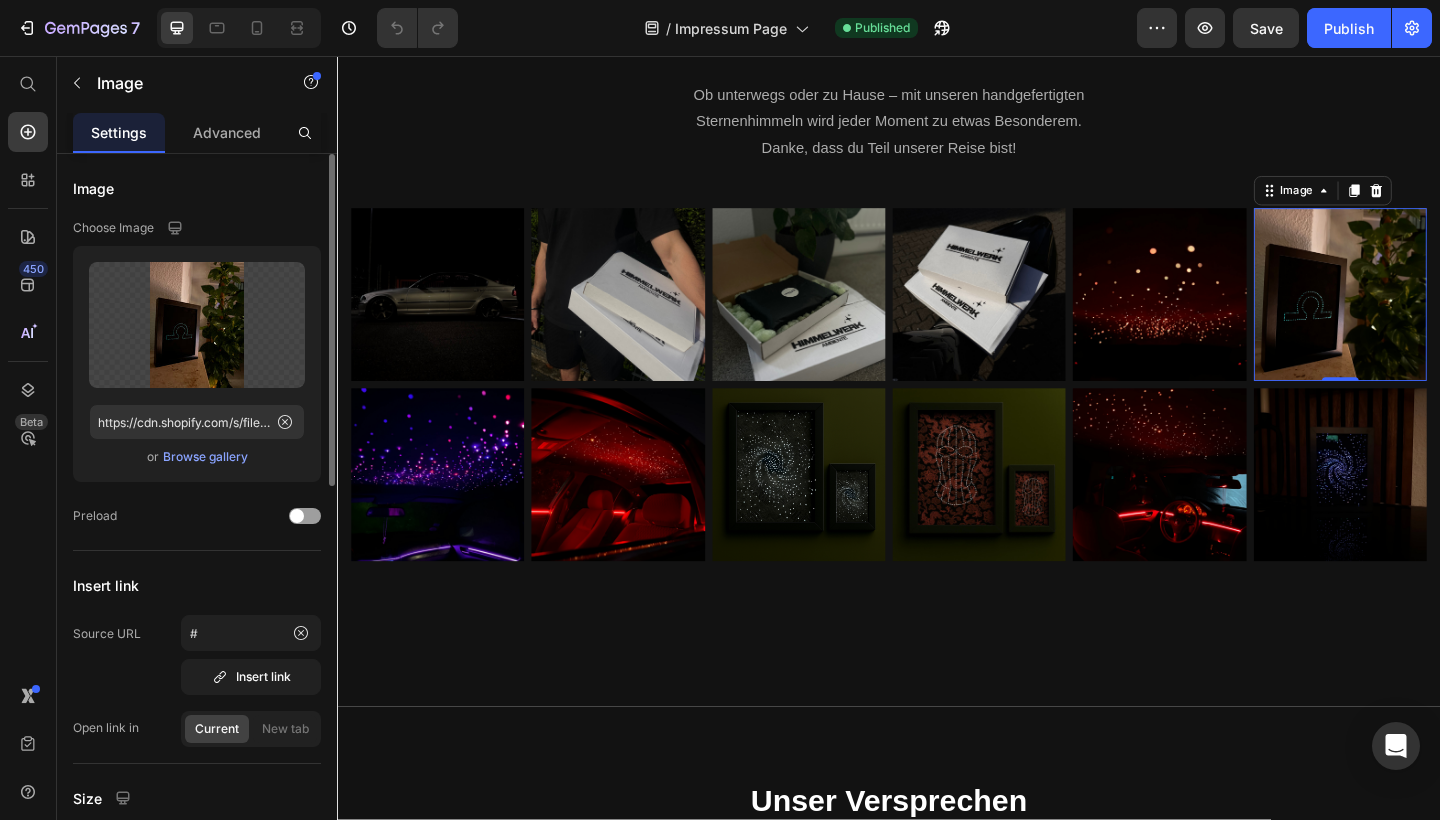 click on "Browse gallery" at bounding box center (205, 457) 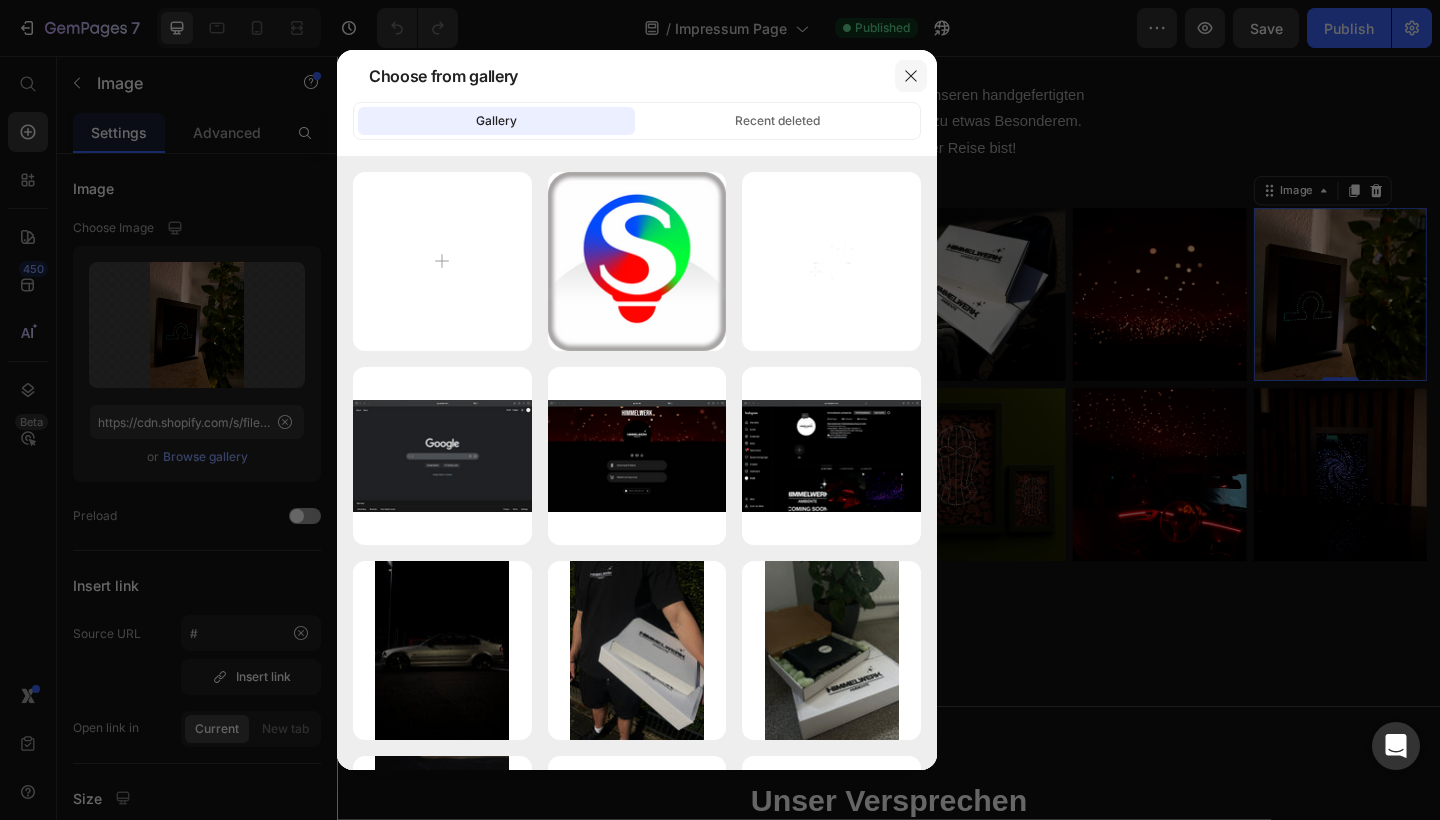 click 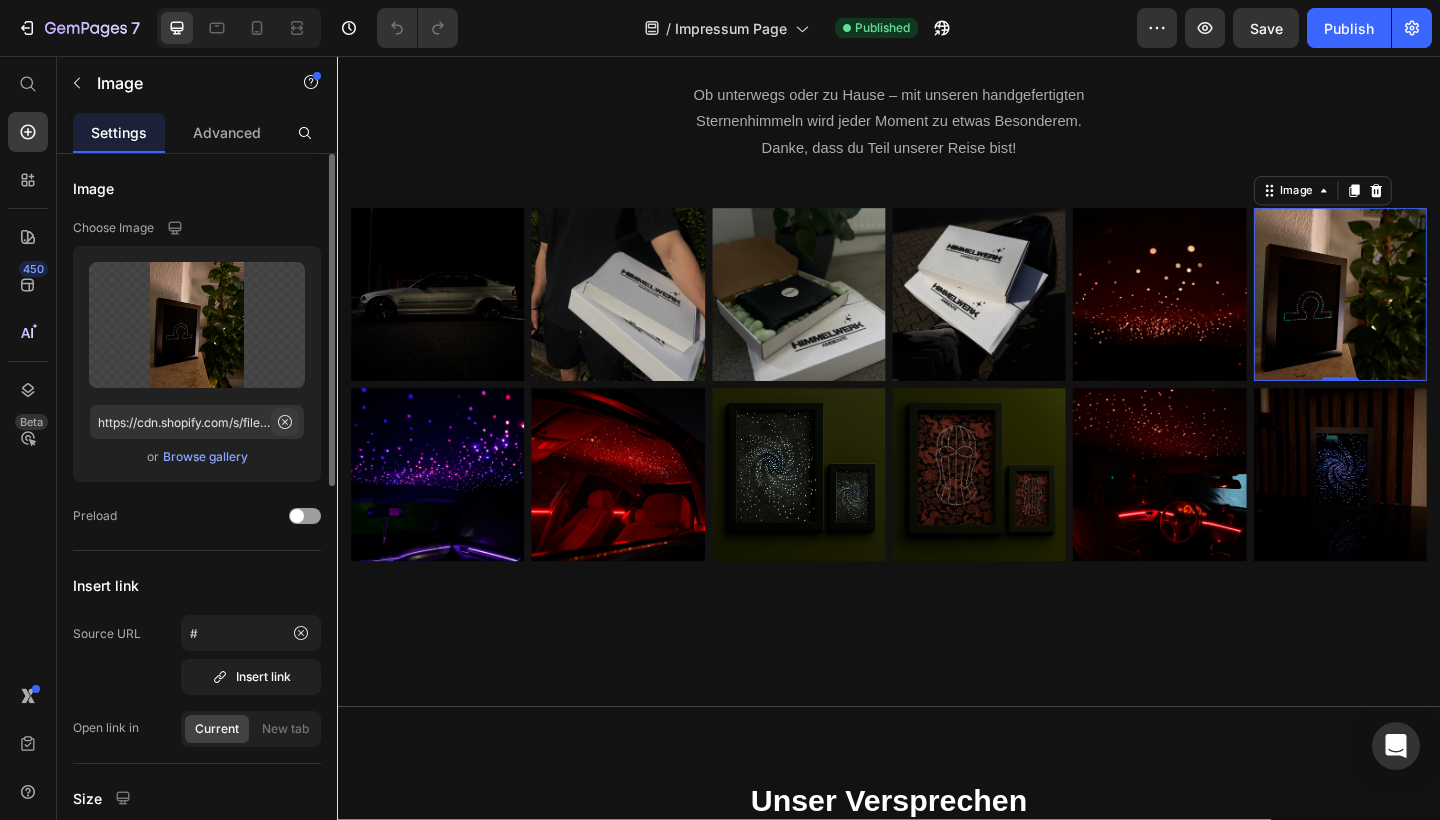 click 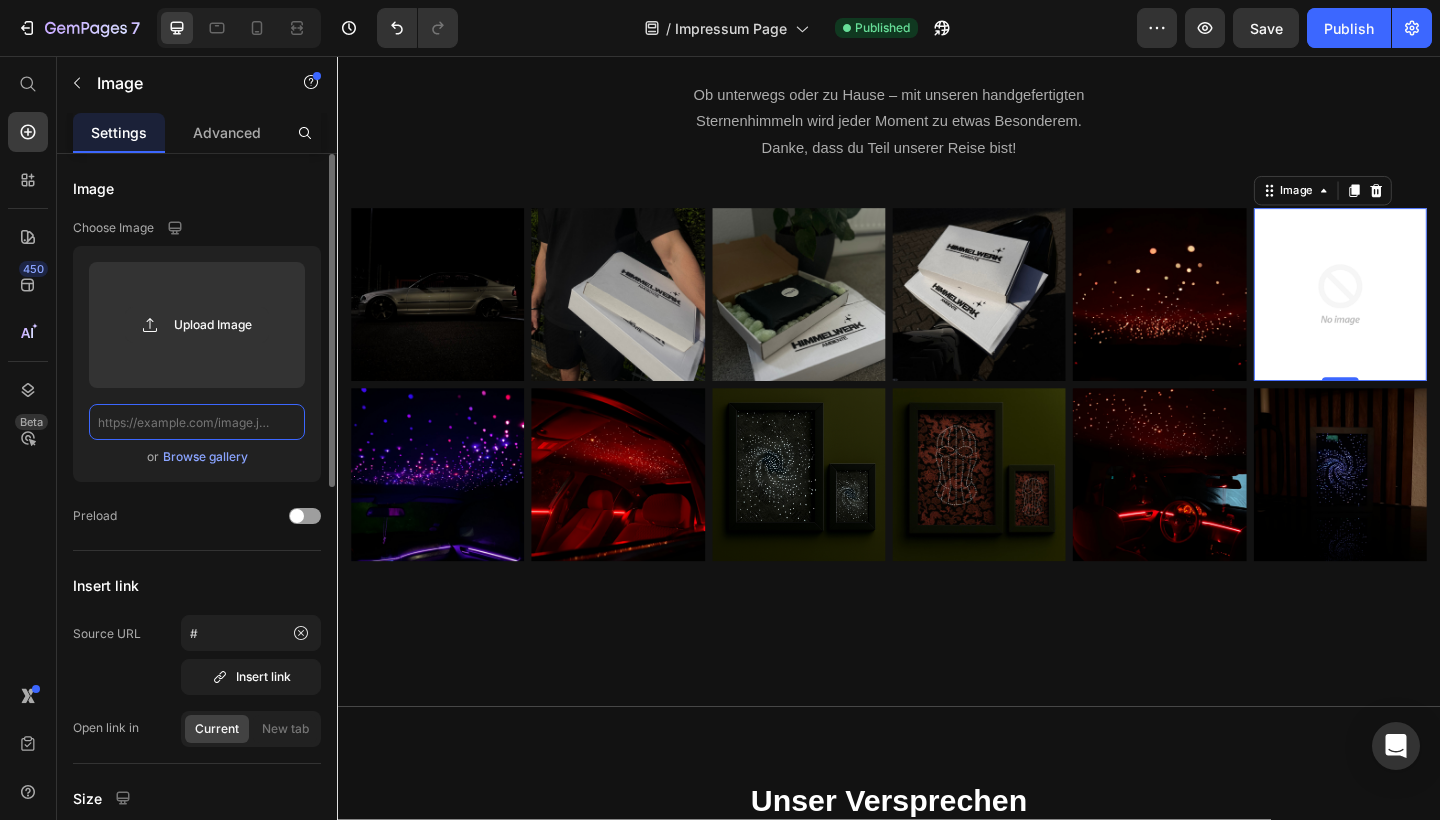 click 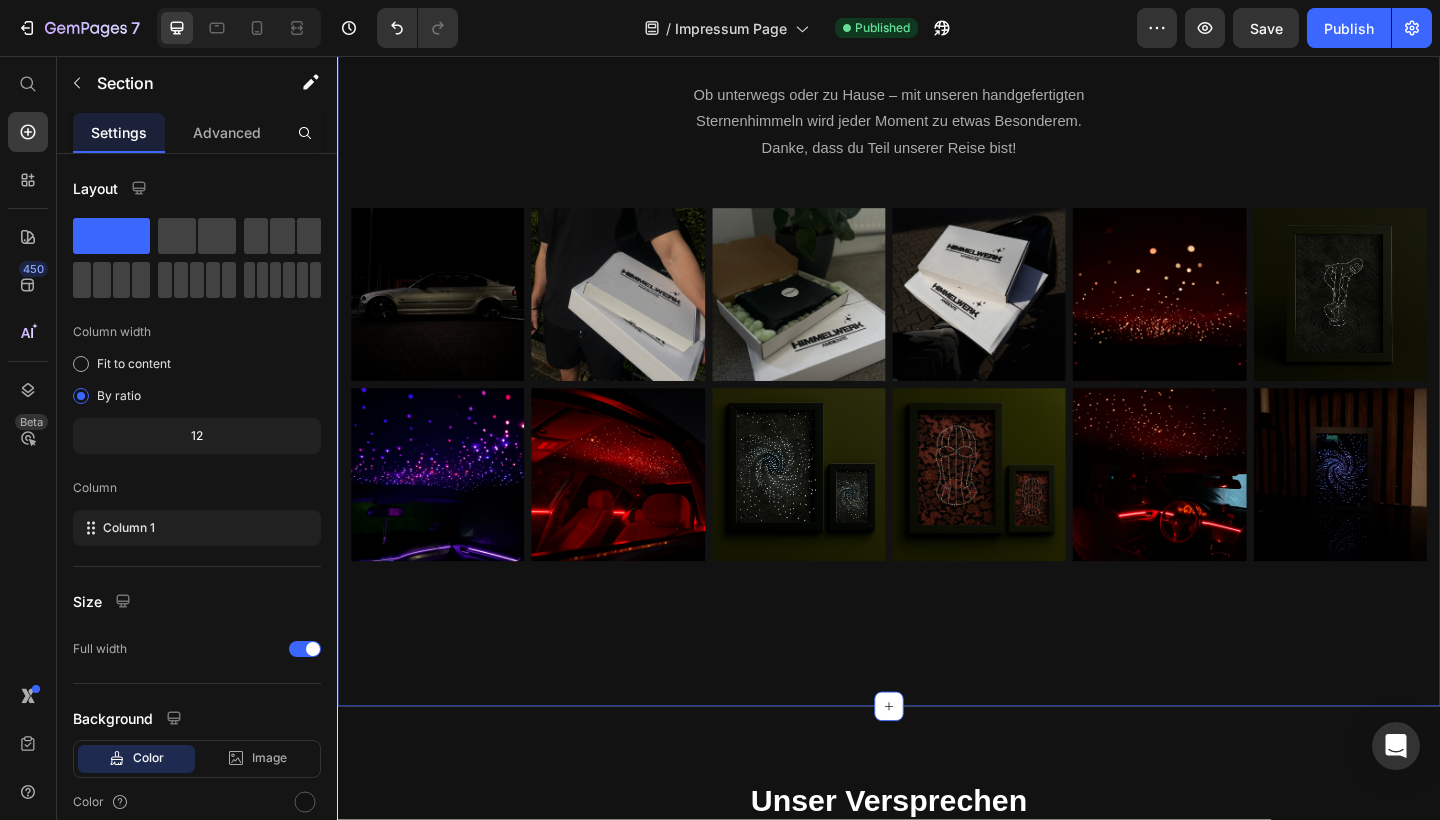 click on "Genieße das Leben mit uns Heading Ob unterwegs oder zu Hause – mit unseren handgefertigten Sternenhimmeln wird jeder Moment zu etwas Besonderem. Danke, dass du Teil unserer Reise bist! Text block Row Image Image Image Image Image Image   0 Row Image Image Image Image Image Image Row Section 4" at bounding box center (937, 354) 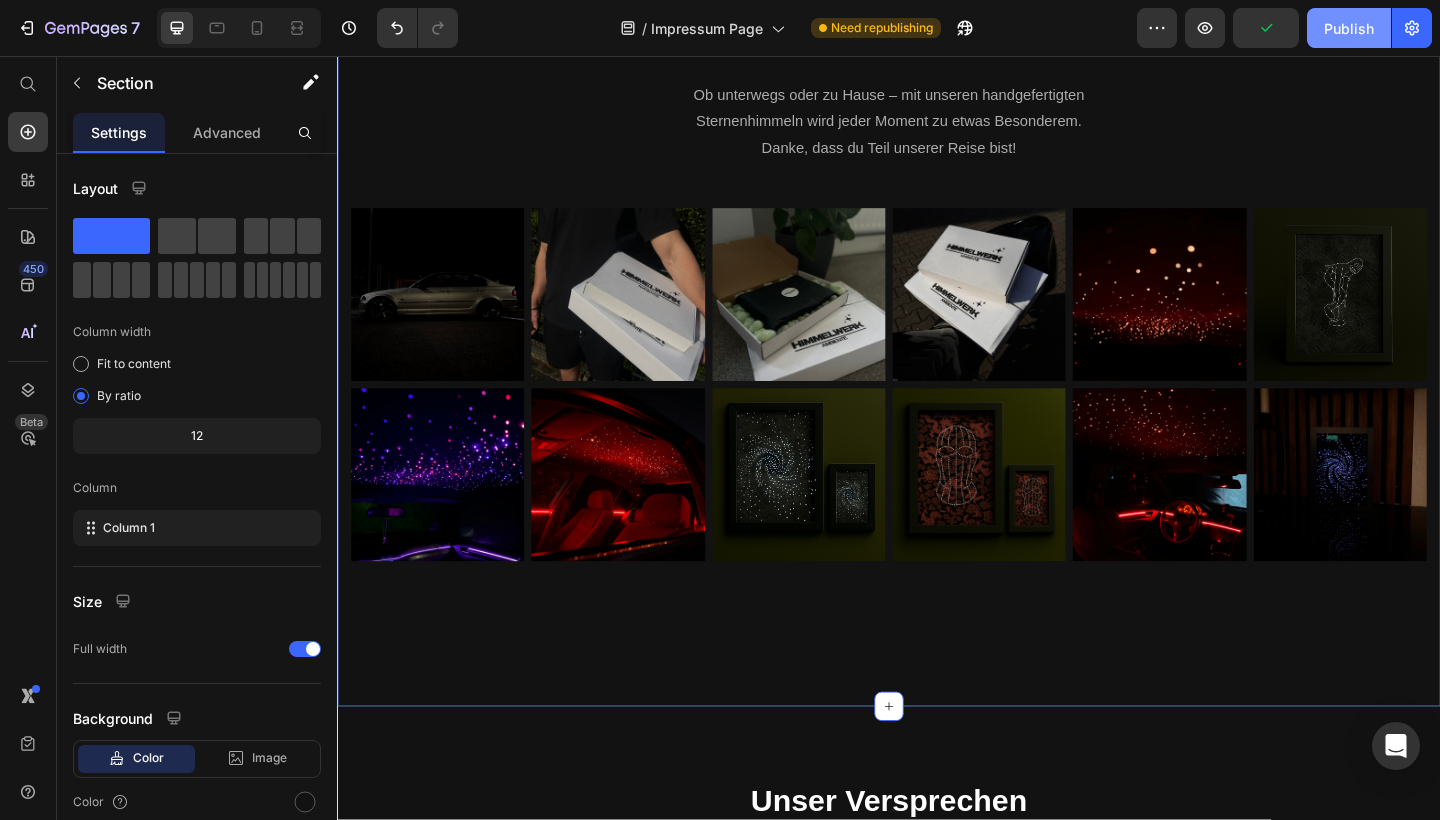 click on "Publish" at bounding box center [1349, 28] 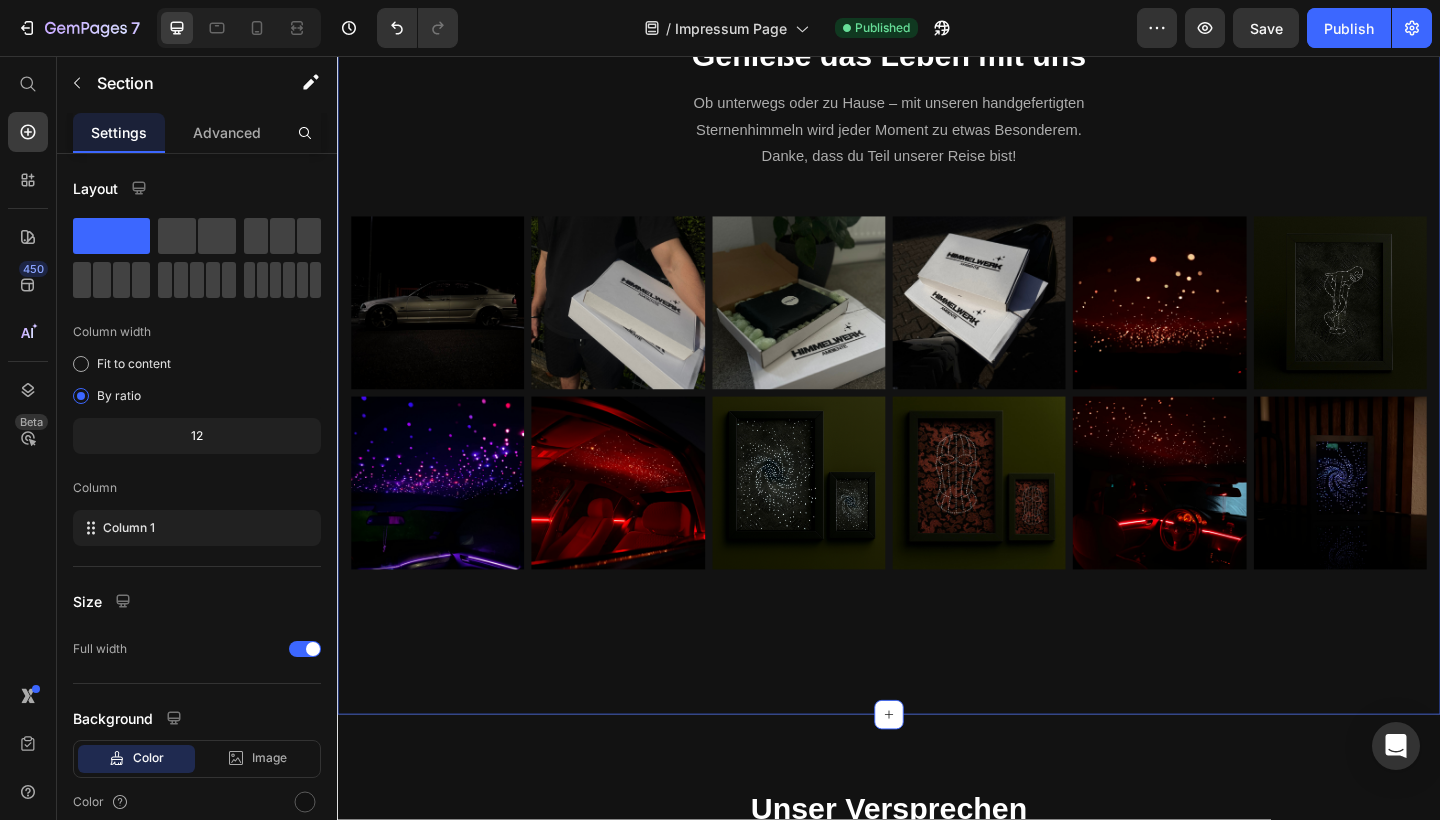 scroll, scrollTop: 1436, scrollLeft: 0, axis: vertical 